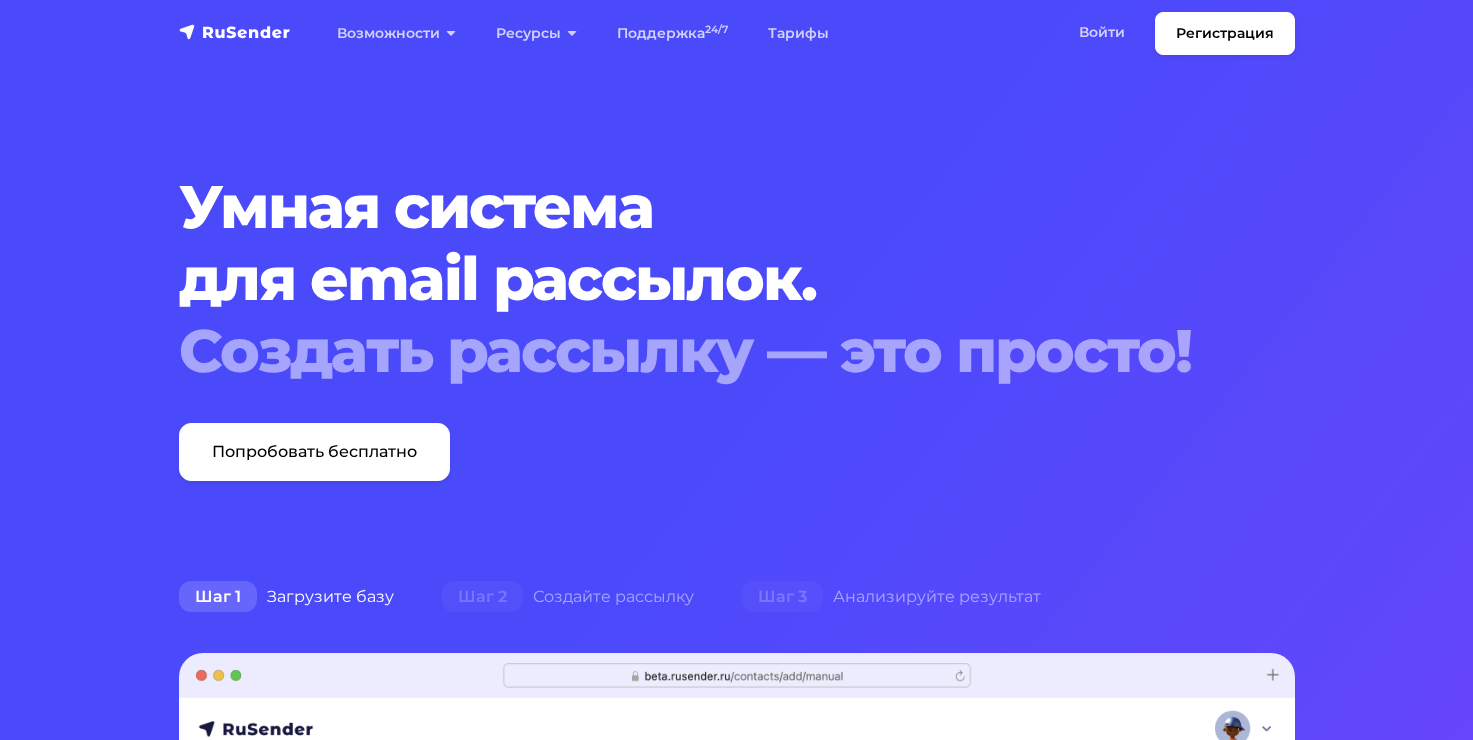 click on "Войти" at bounding box center (1102, 32) 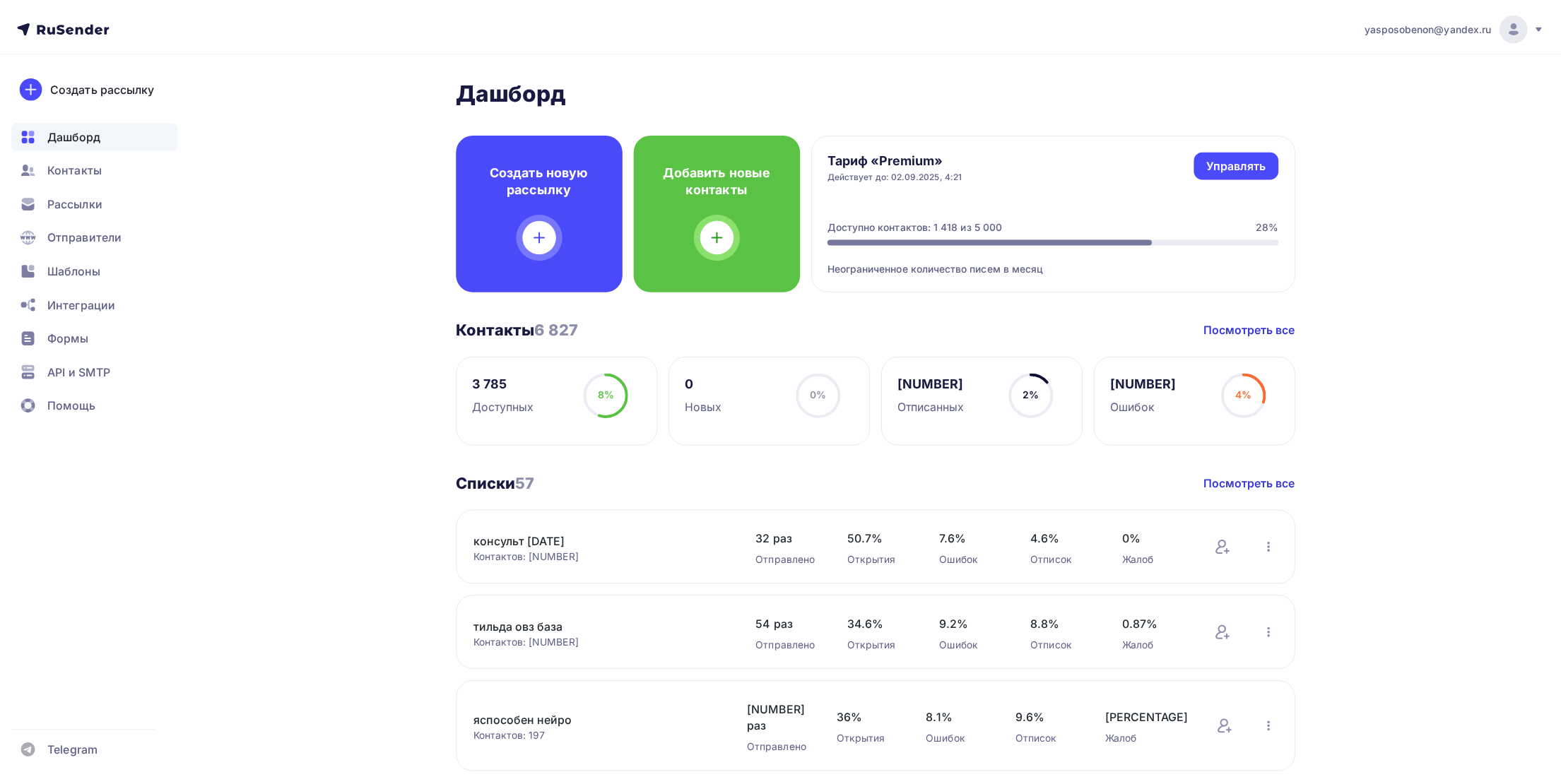 scroll, scrollTop: 0, scrollLeft: 0, axis: both 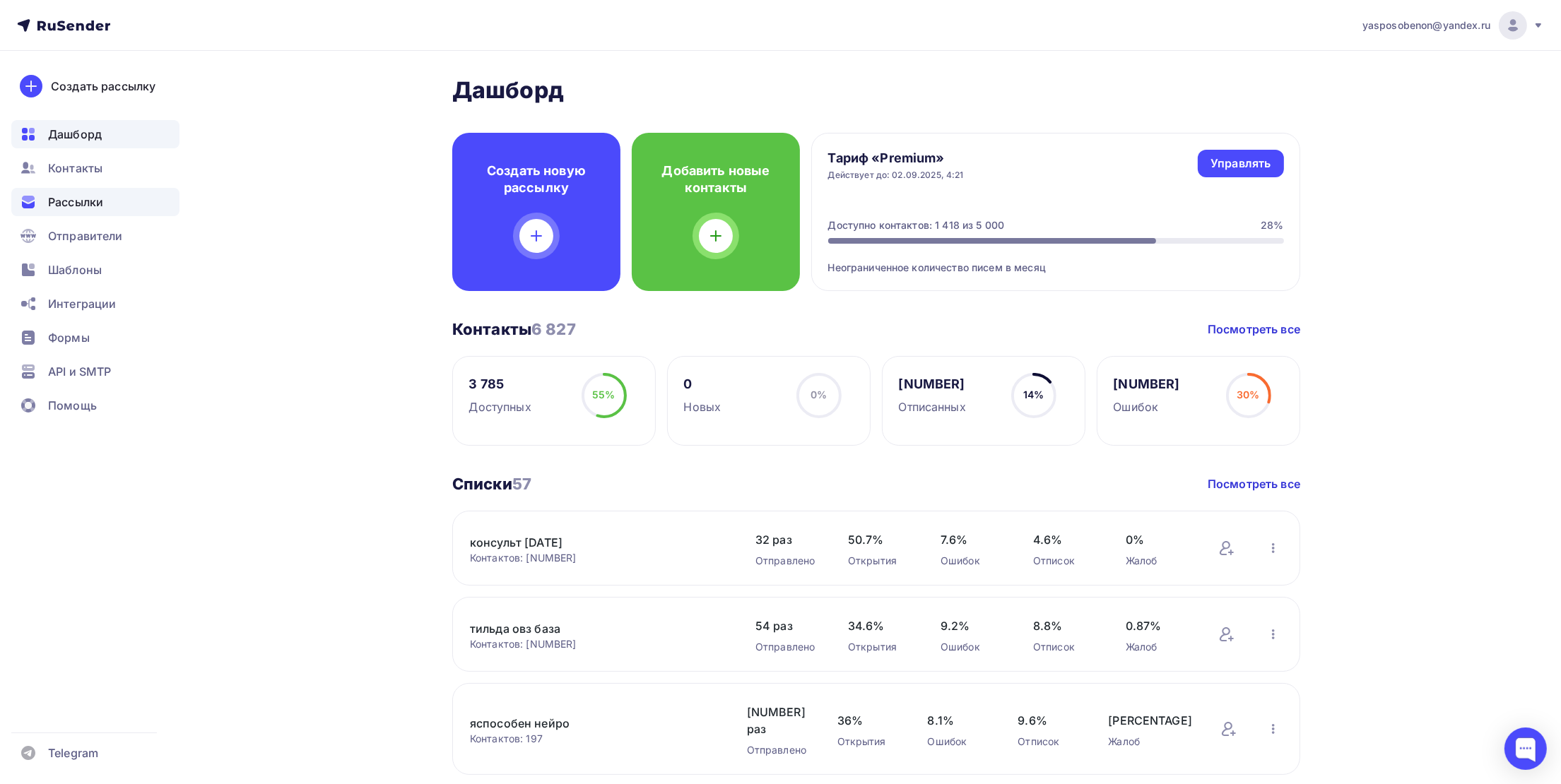 click on "Рассылки" at bounding box center [76, 202] 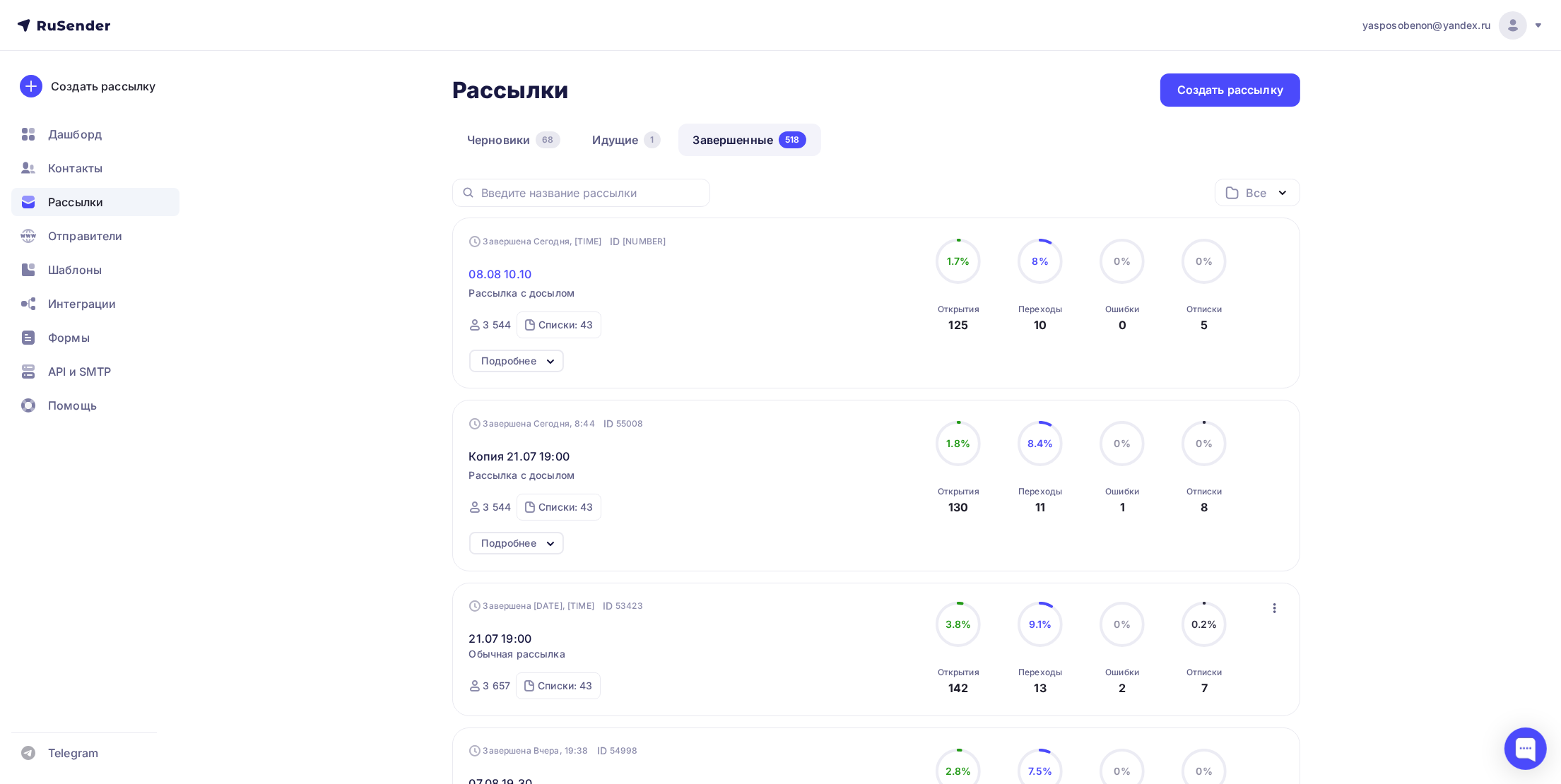 click on "08.08 10.10" at bounding box center [500, 274] 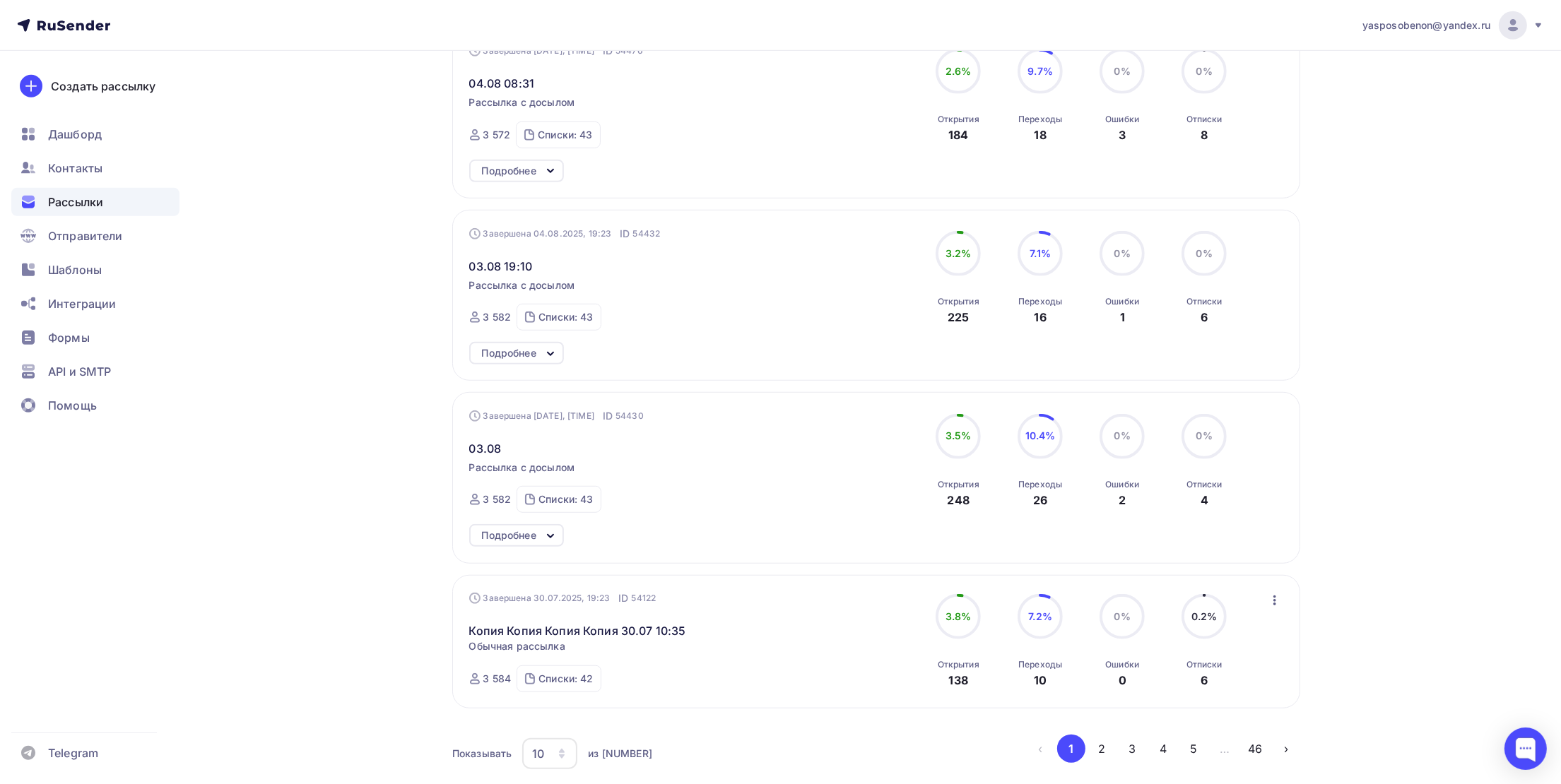 scroll, scrollTop: 1521, scrollLeft: 0, axis: vertical 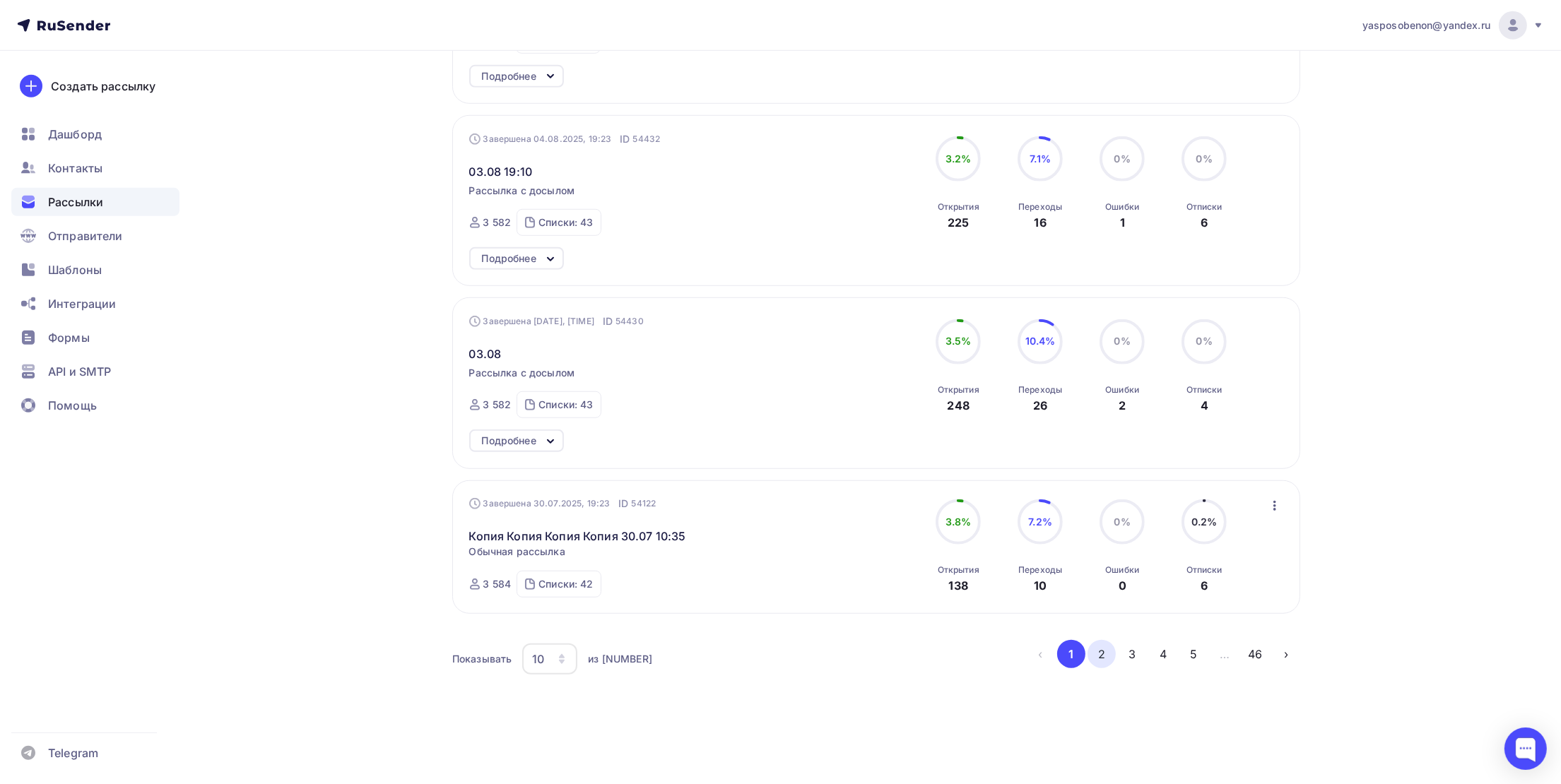 click on "2" at bounding box center [1102, 654] 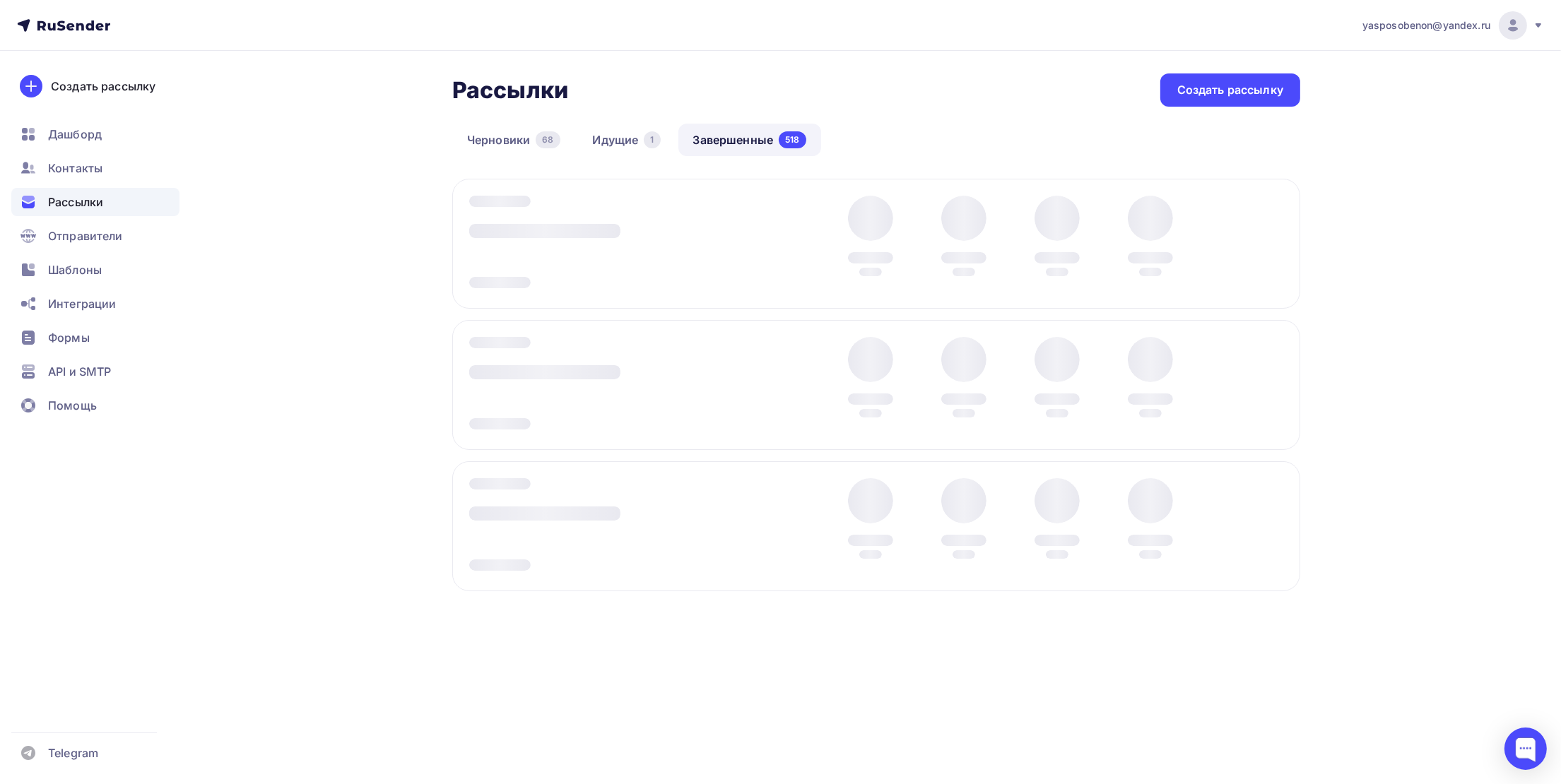 scroll, scrollTop: 0, scrollLeft: 0, axis: both 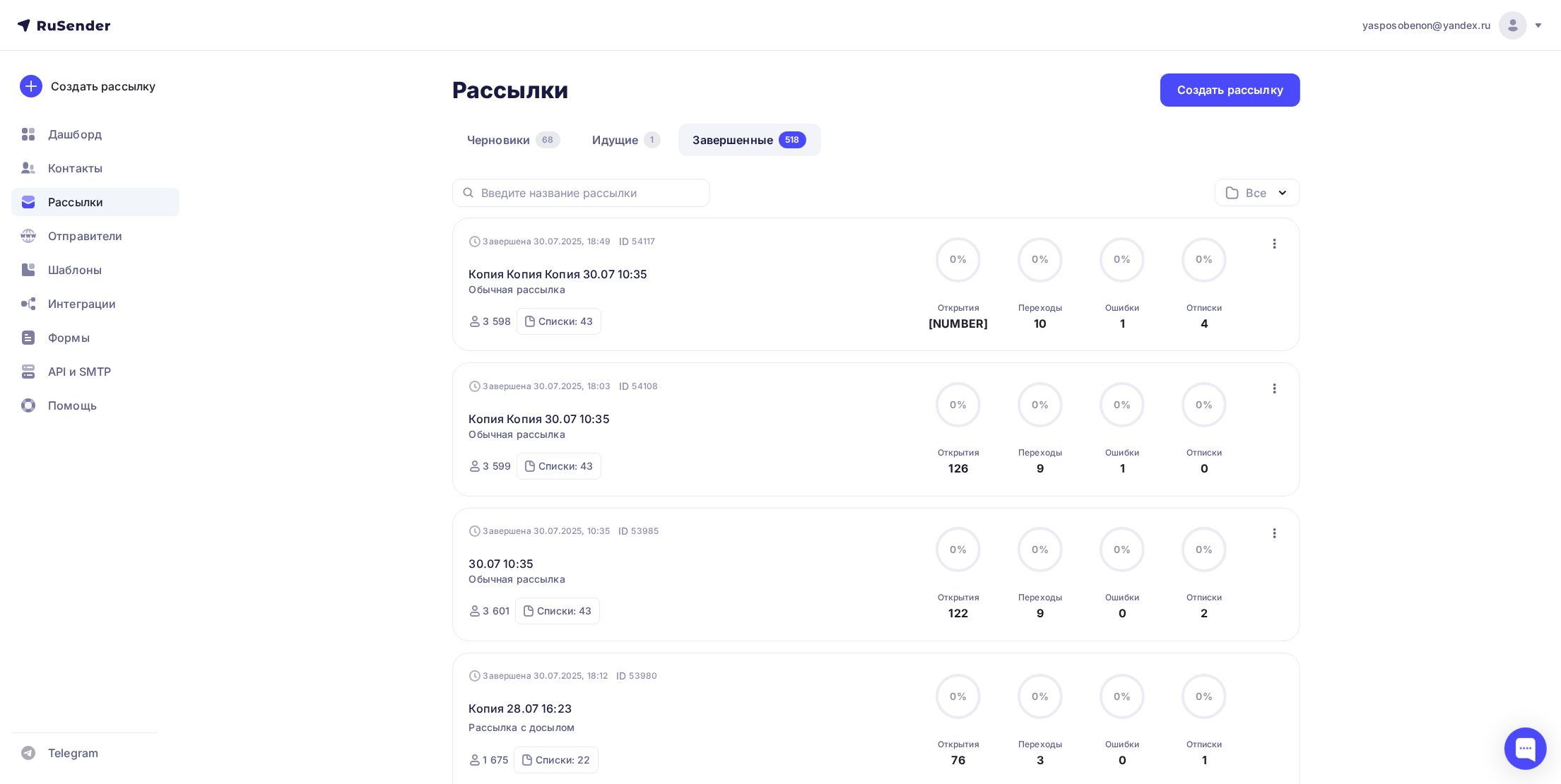 click 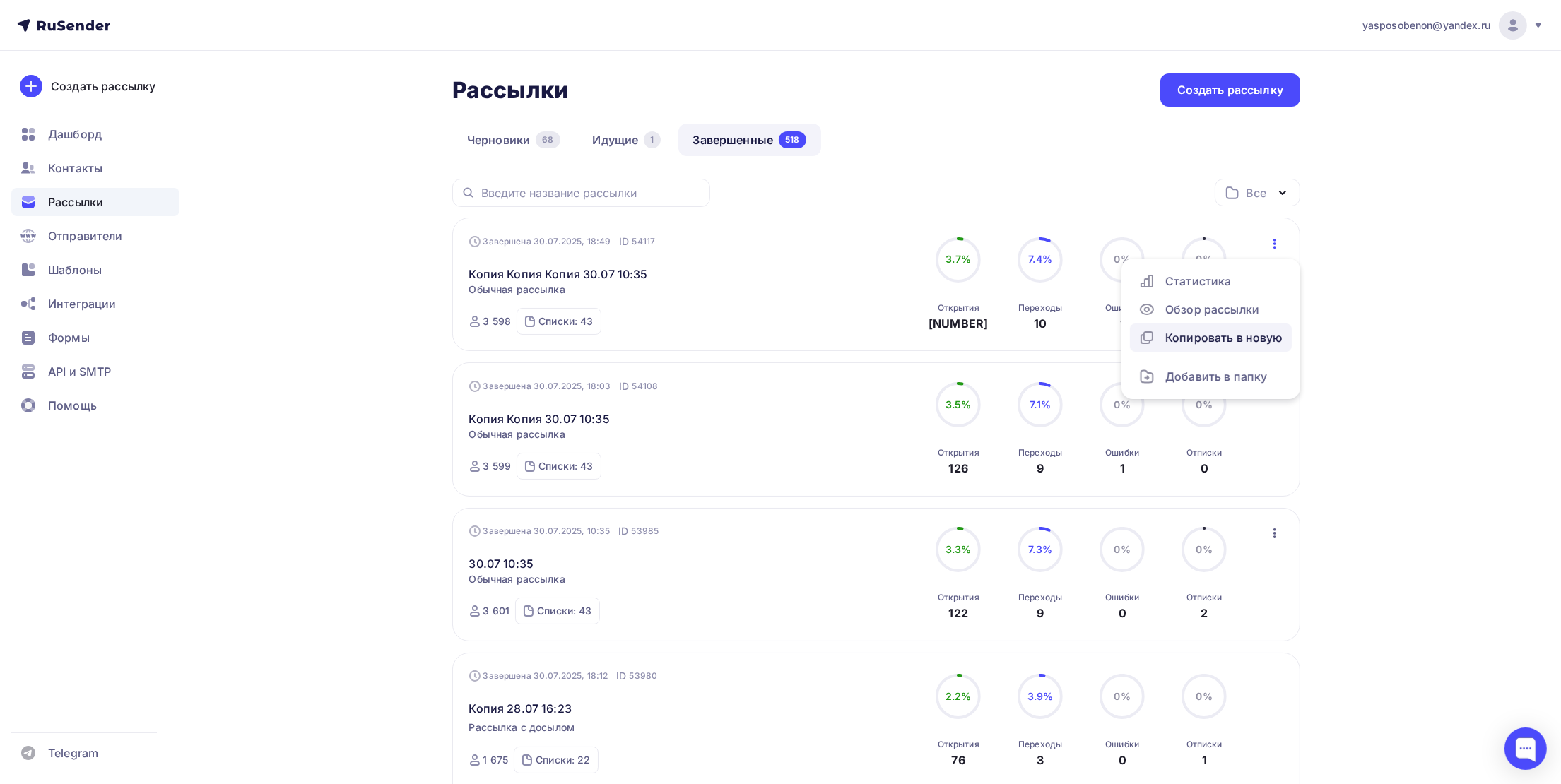 click on "Копировать в новую" at bounding box center (1210, 338) 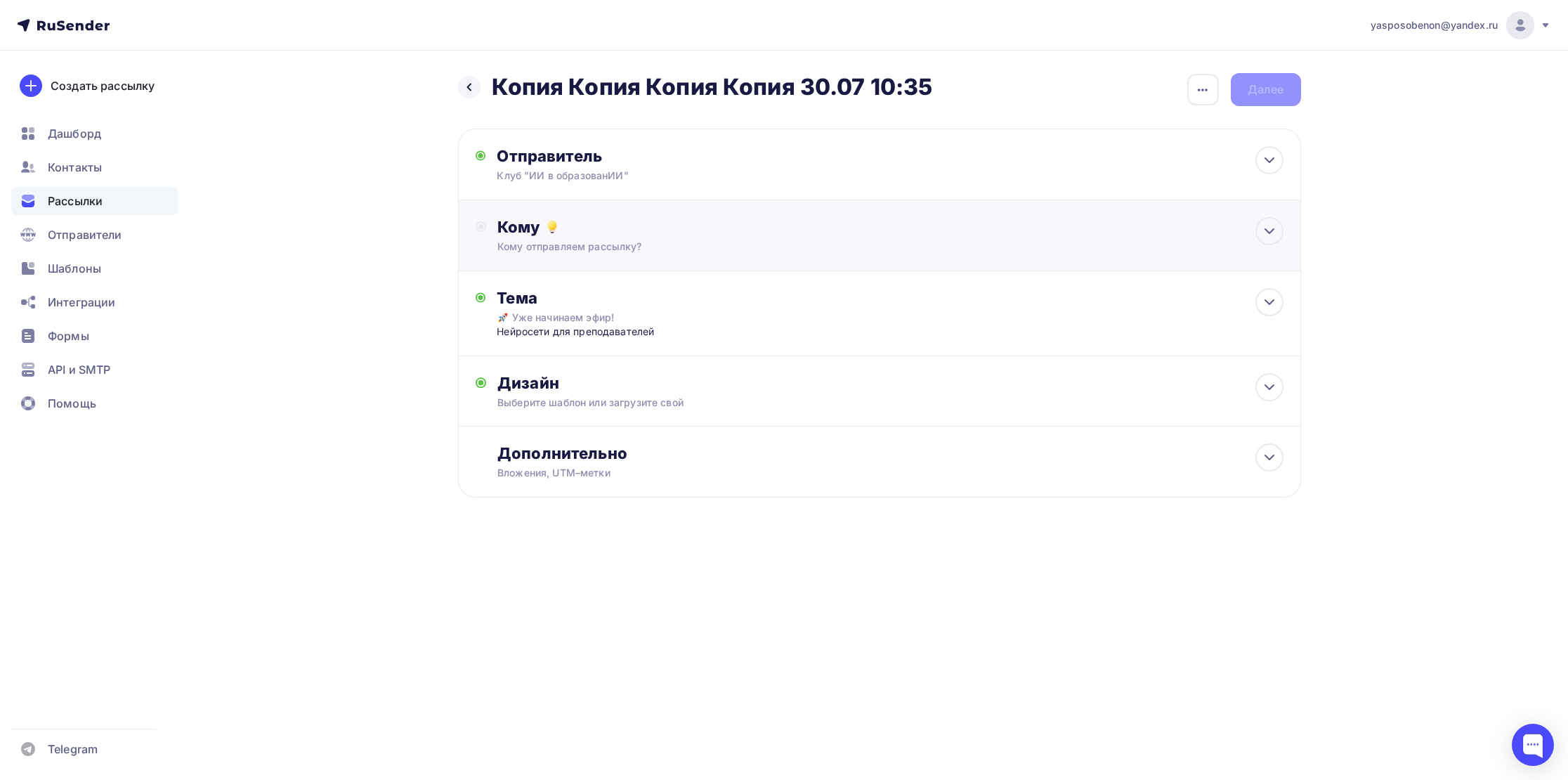 click 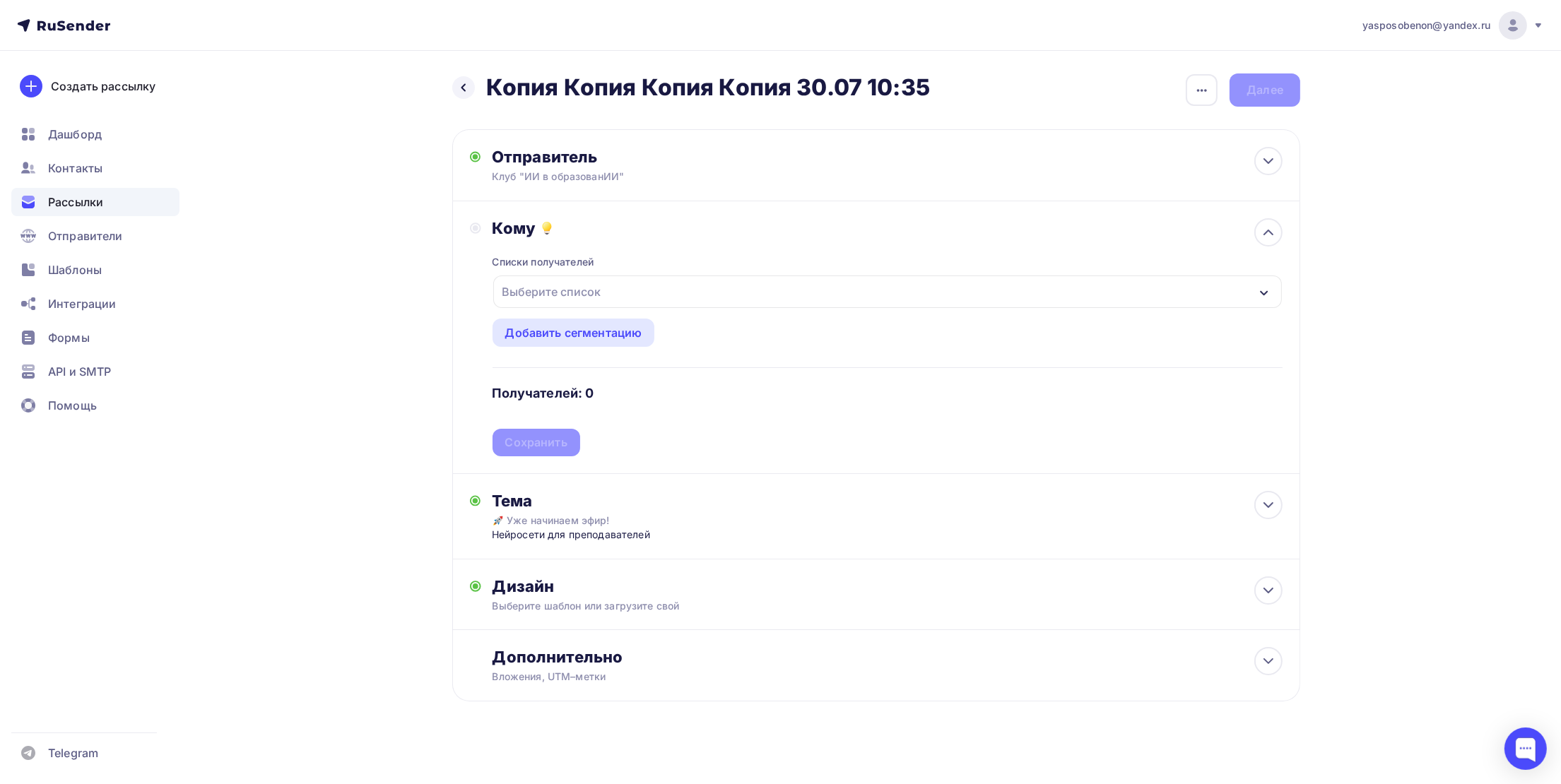click on "Выберите список" at bounding box center (552, 292) 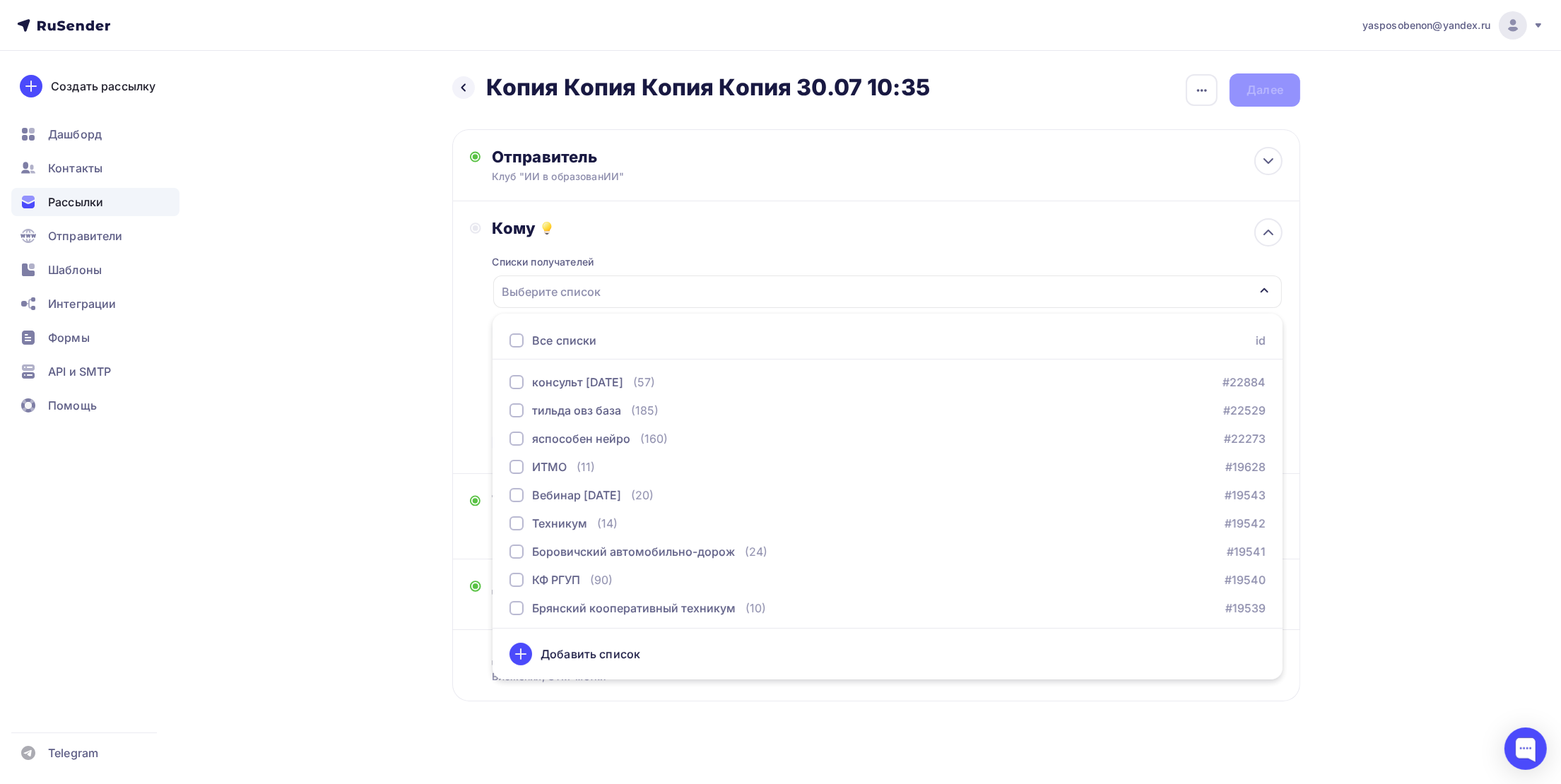 drag, startPoint x: 514, startPoint y: 338, endPoint x: 532, endPoint y: 337, distance: 18.027756 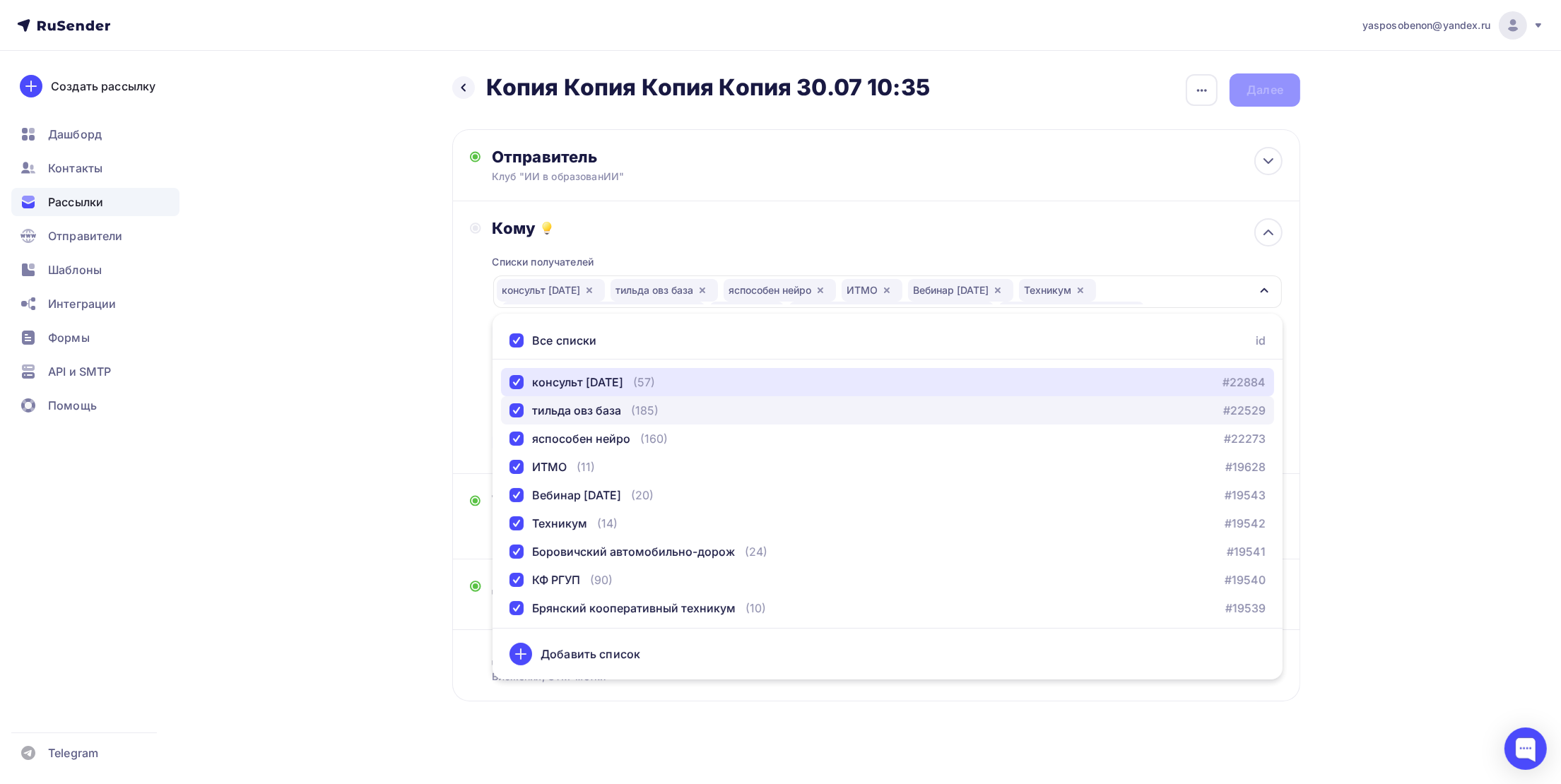 drag, startPoint x: 517, startPoint y: 388, endPoint x: 519, endPoint y: 404, distance: 16.12452 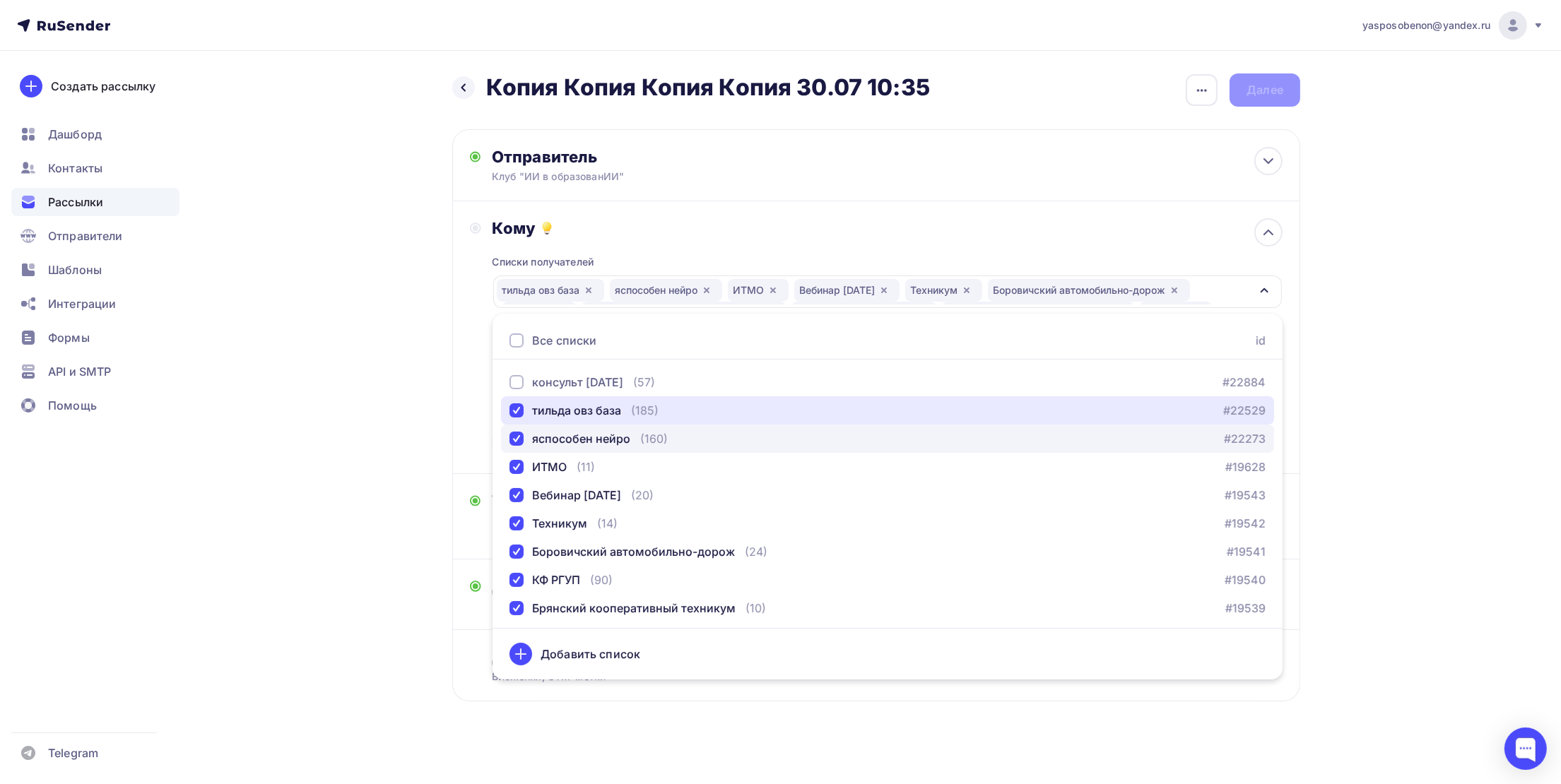 drag, startPoint x: 518, startPoint y: 415, endPoint x: 517, endPoint y: 437, distance: 22.02272 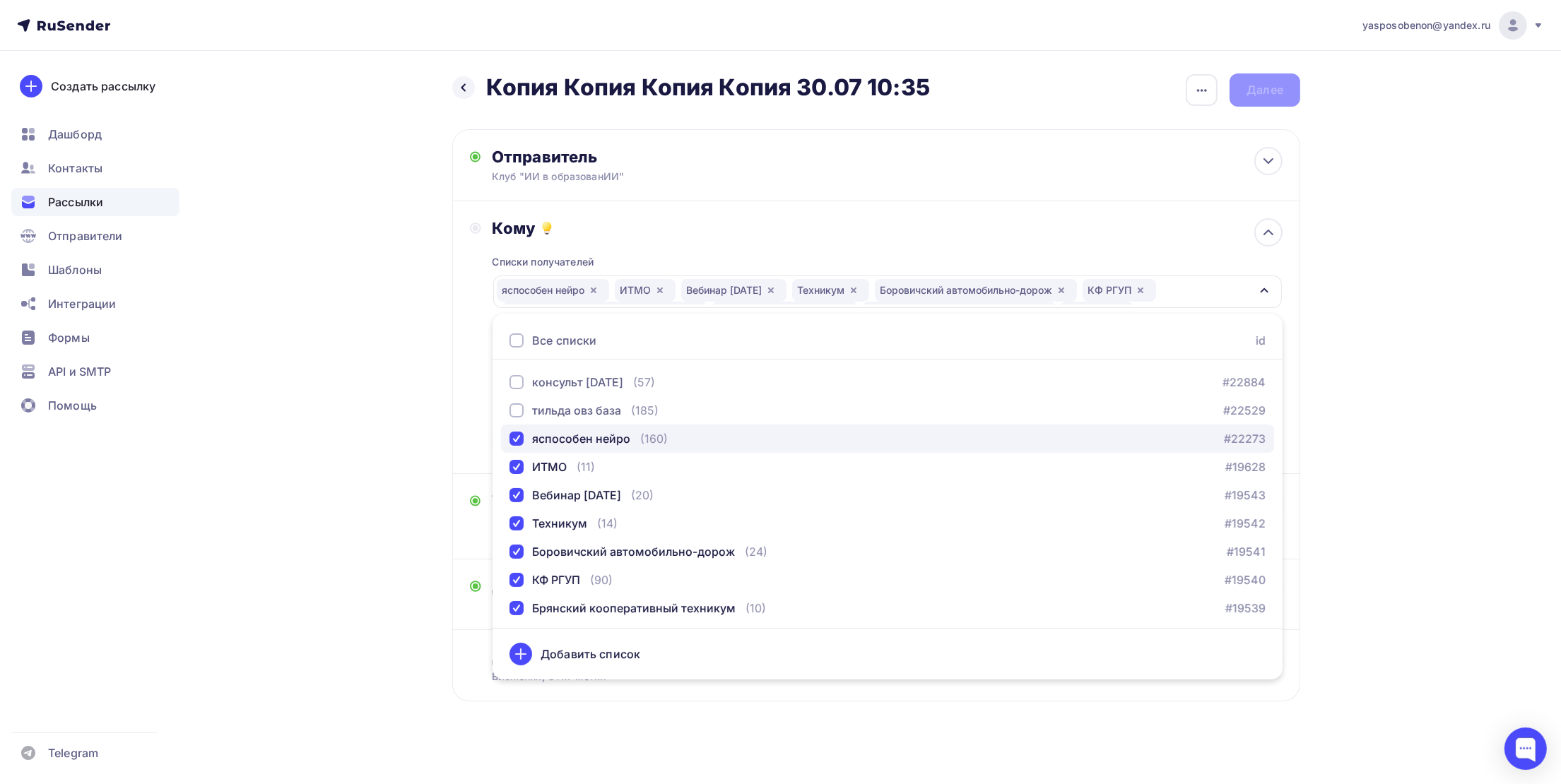 click at bounding box center (517, 439) 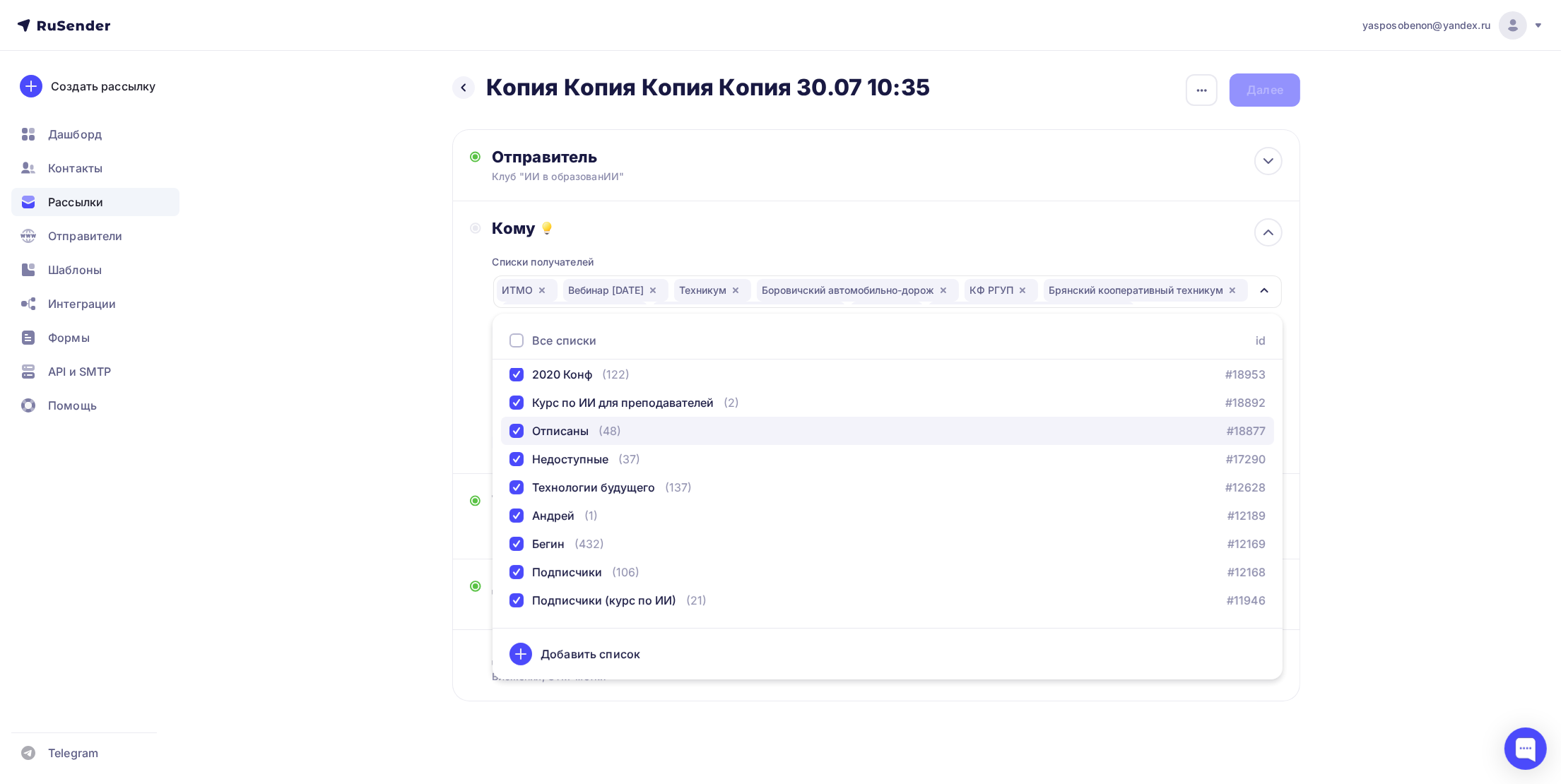 scroll, scrollTop: 424, scrollLeft: 0, axis: vertical 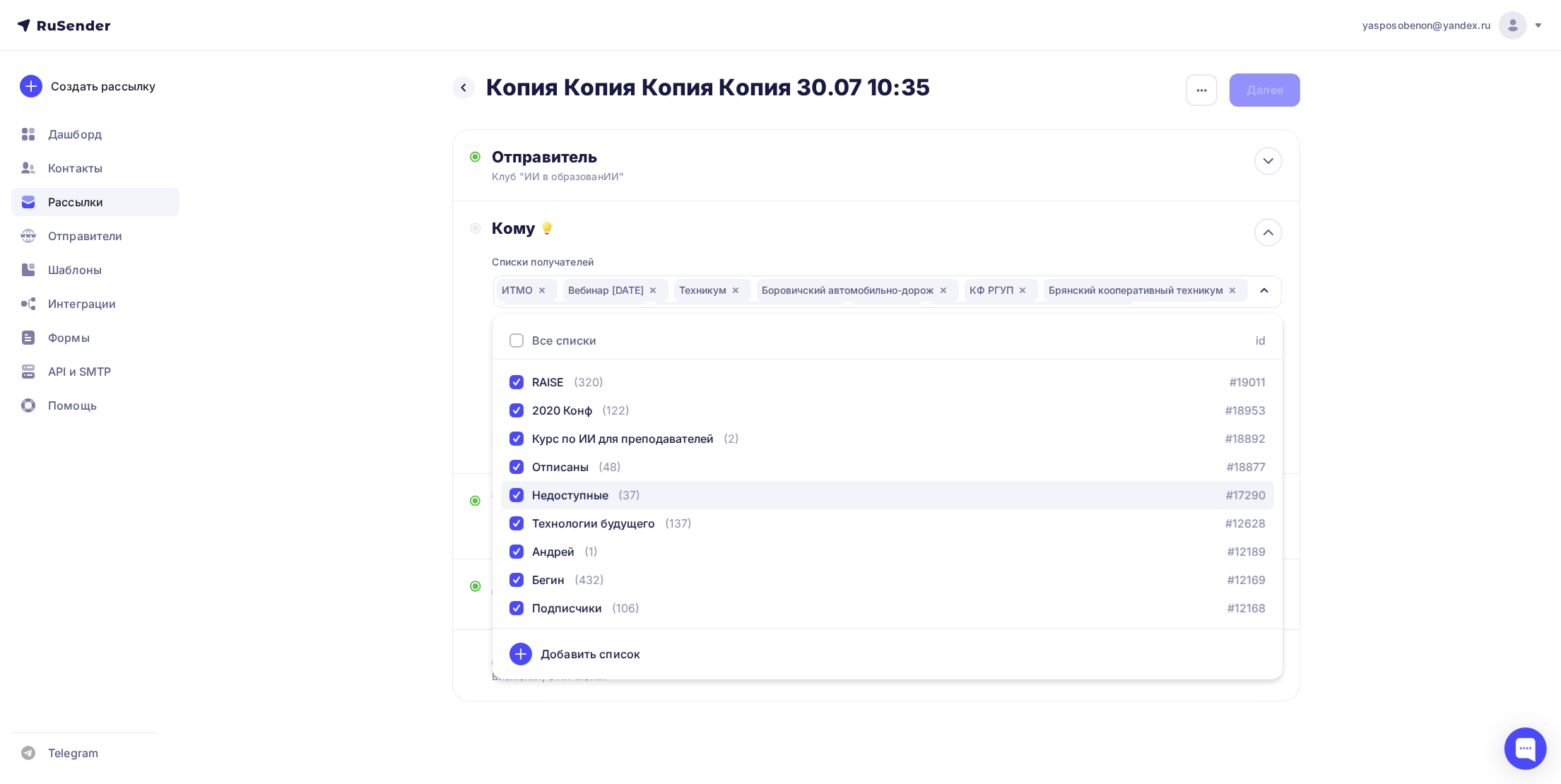 click on "Недоступные" at bounding box center [559, 495] 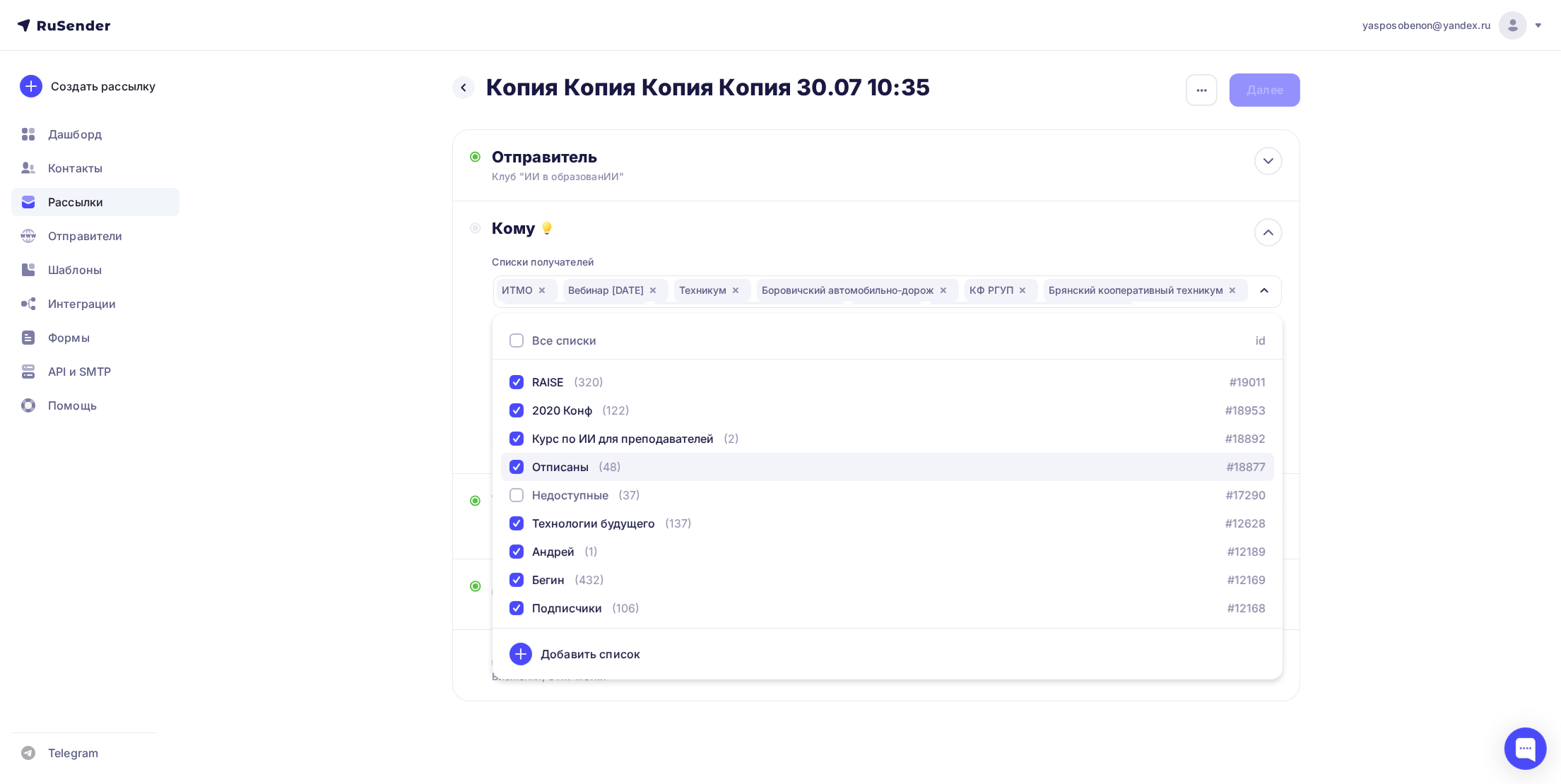 click on "Отписаны" at bounding box center [549, 467] 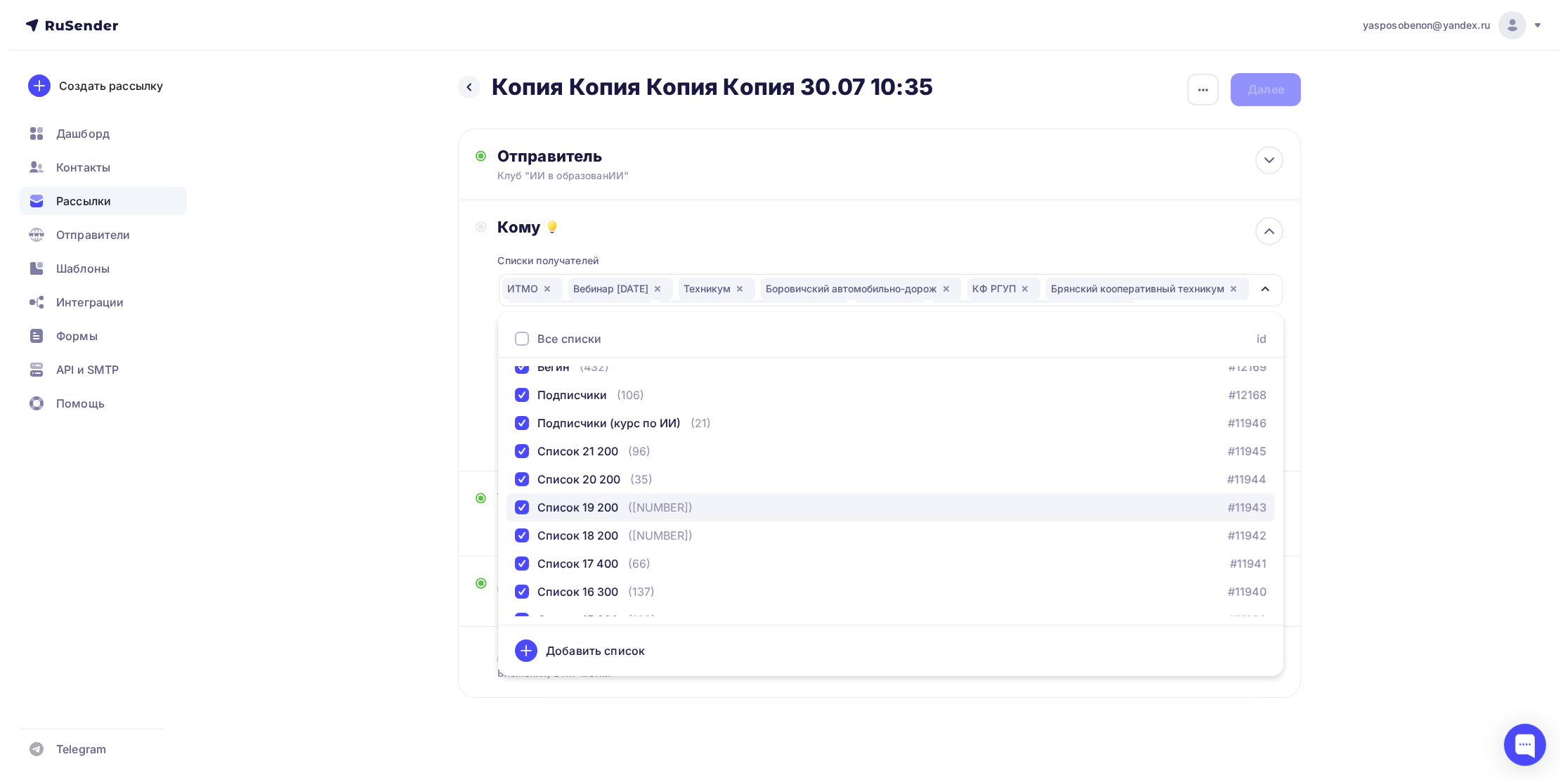 scroll, scrollTop: 1154, scrollLeft: 0, axis: vertical 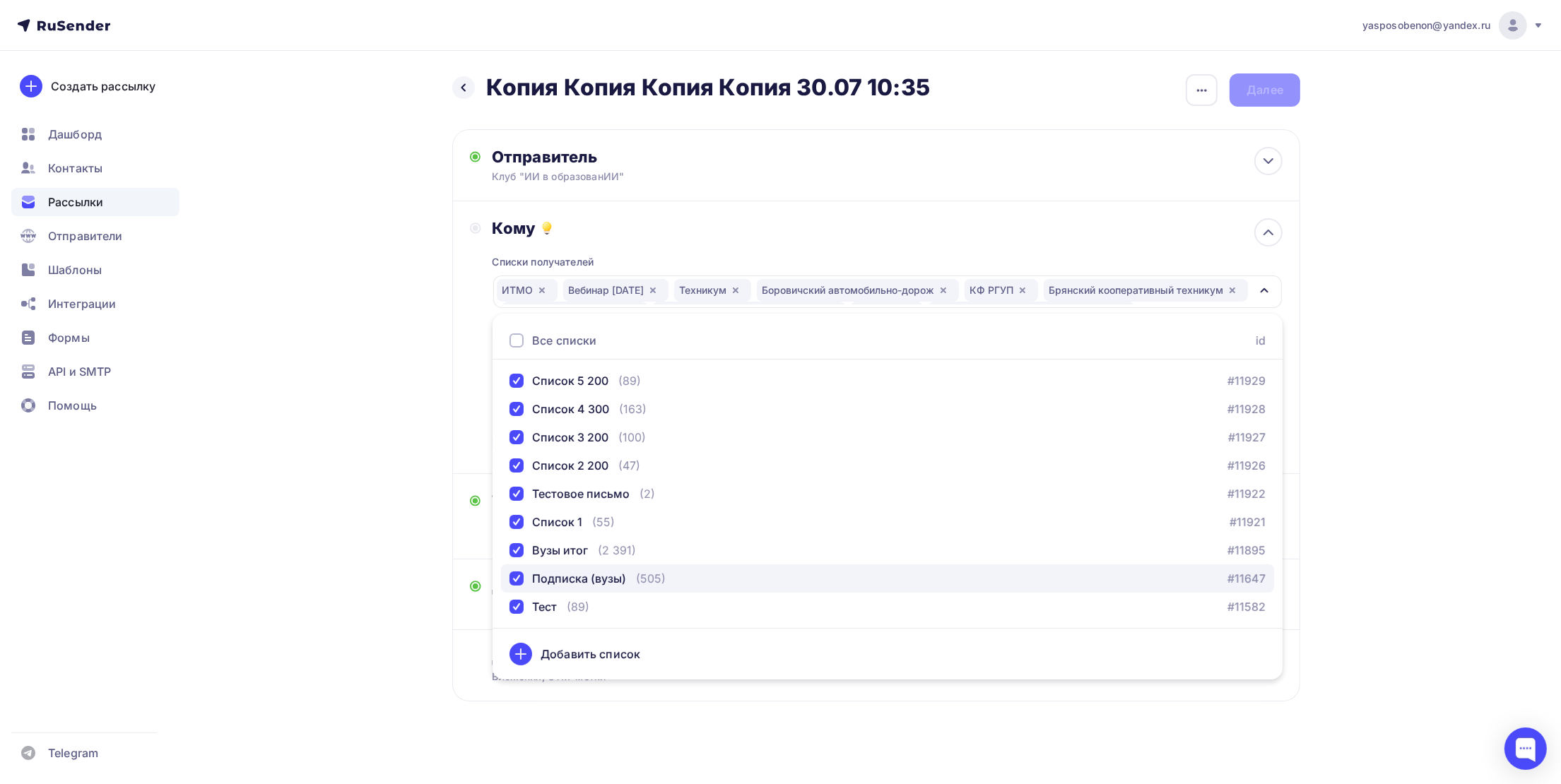 click on "Подписка (вузы)" at bounding box center (567, 578) 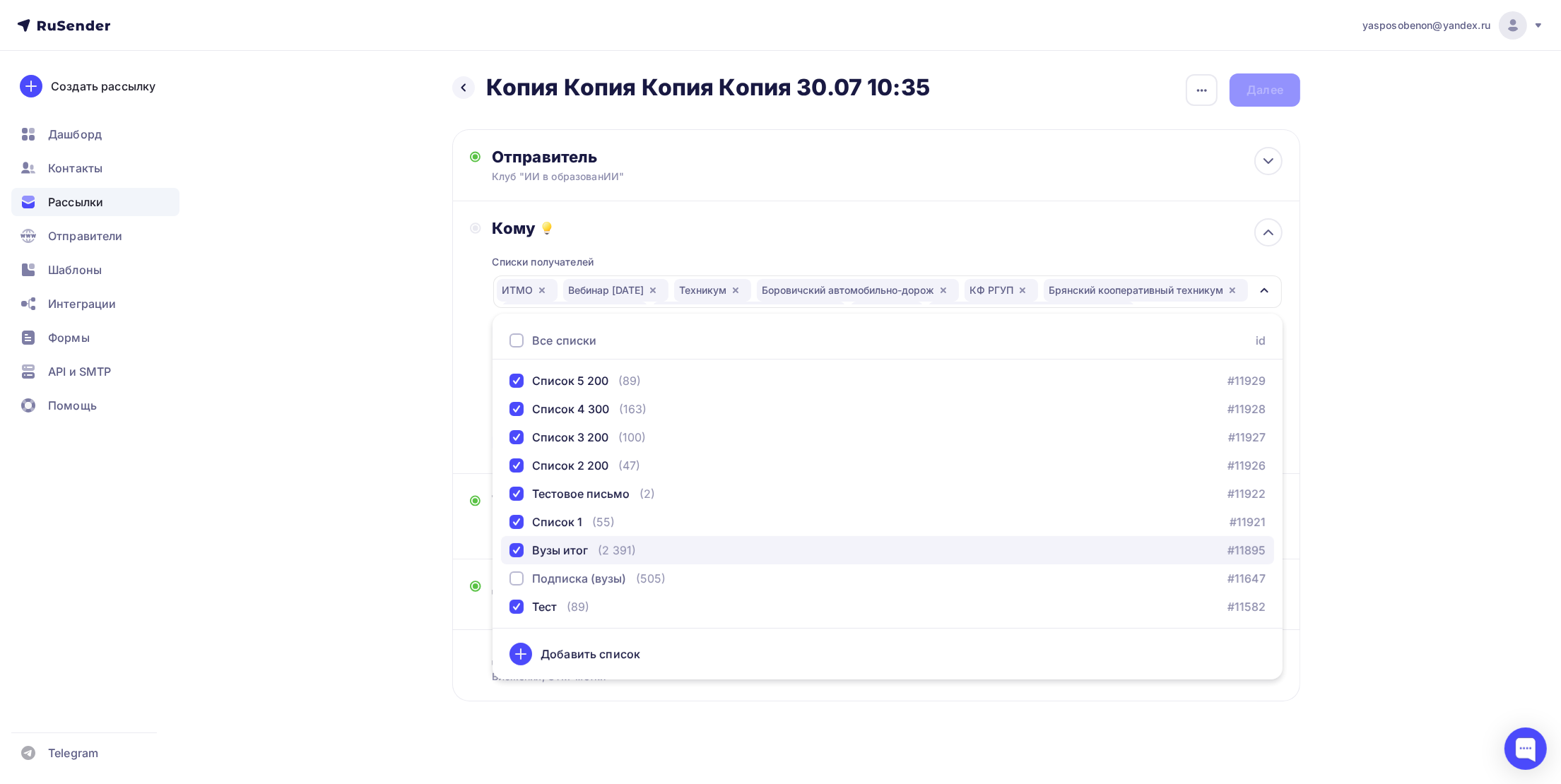 click on "Вузы итог" at bounding box center (548, 550) 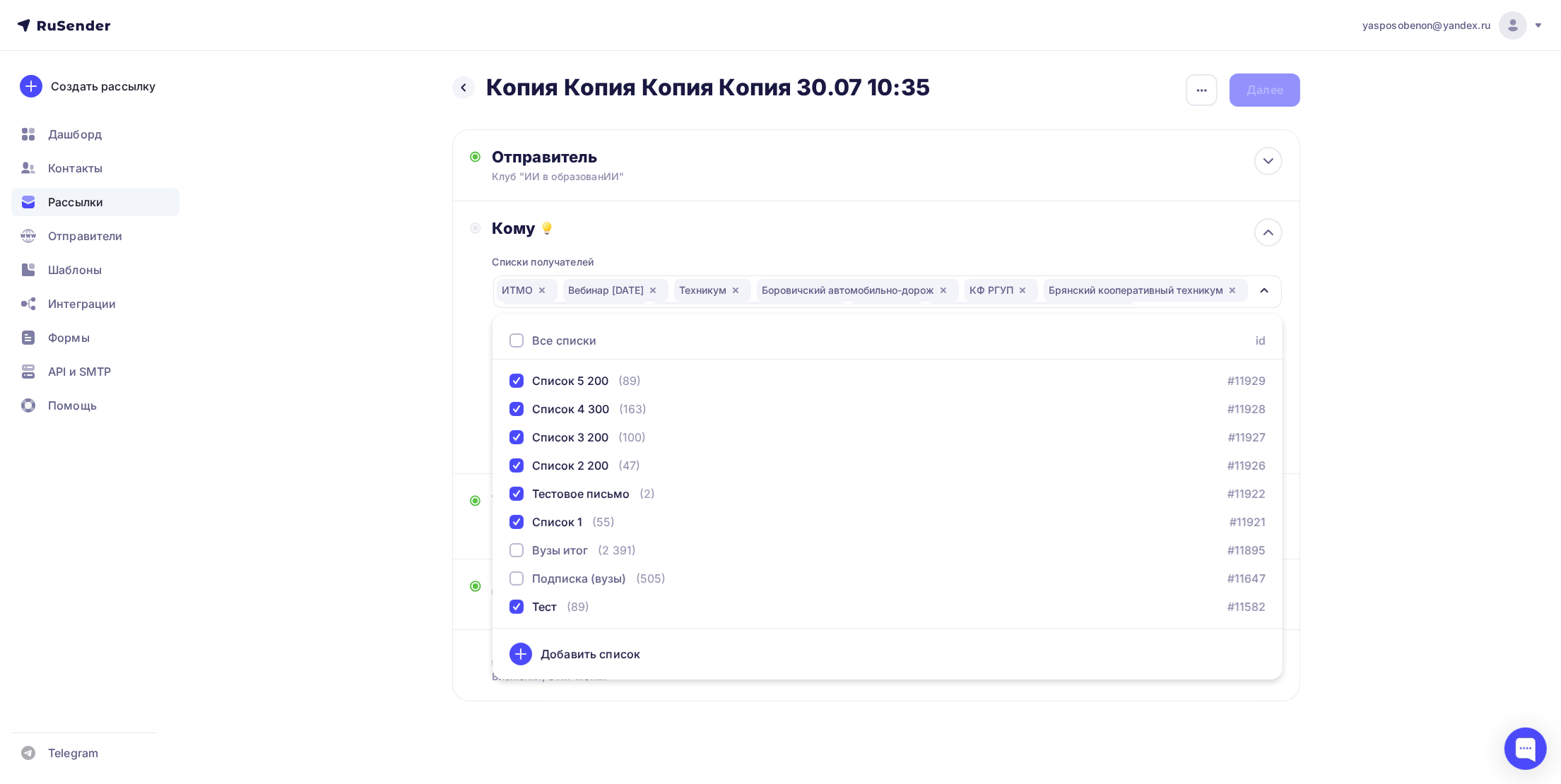 drag, startPoint x: 1411, startPoint y: 424, endPoint x: 1408, endPoint y: 400, distance: 24.186773 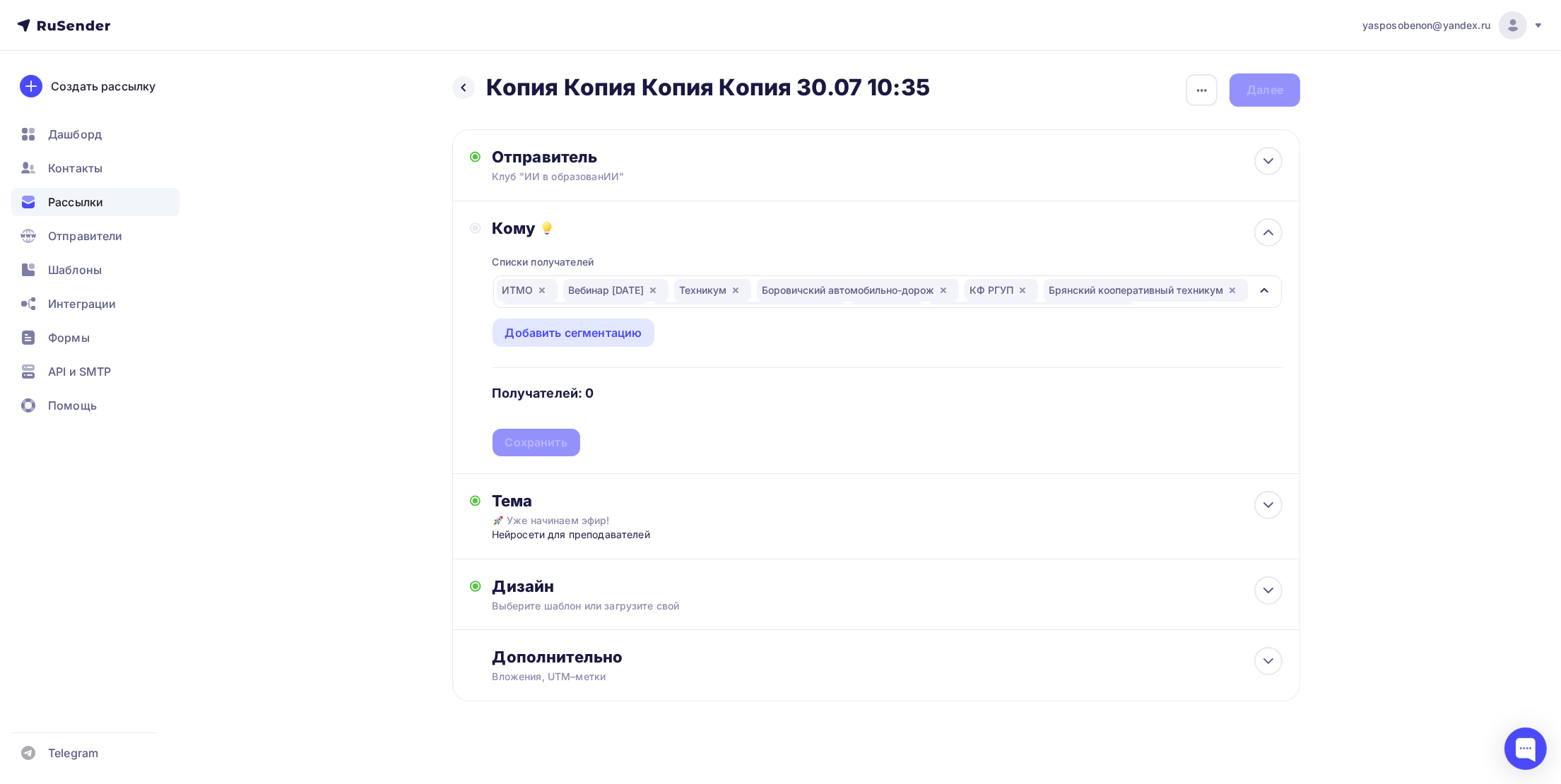 click on "ИТМО
Вебинар [DATE]
Техникум
Боровичский автомобильно-дорож
КФ РГУП
Брянский кооперативный техникум
Алексеевский колледж
ГБПОУ "ППК им. Н.Г. Славянова"
РОСНОУ
Приднестровский государственный
Бийский технологический институ
УРФУ
RAISE
[YEAR] Конф
Курс по ИИ для преподавателей
Технологии будущего
[NAME]" at bounding box center [873, 292] 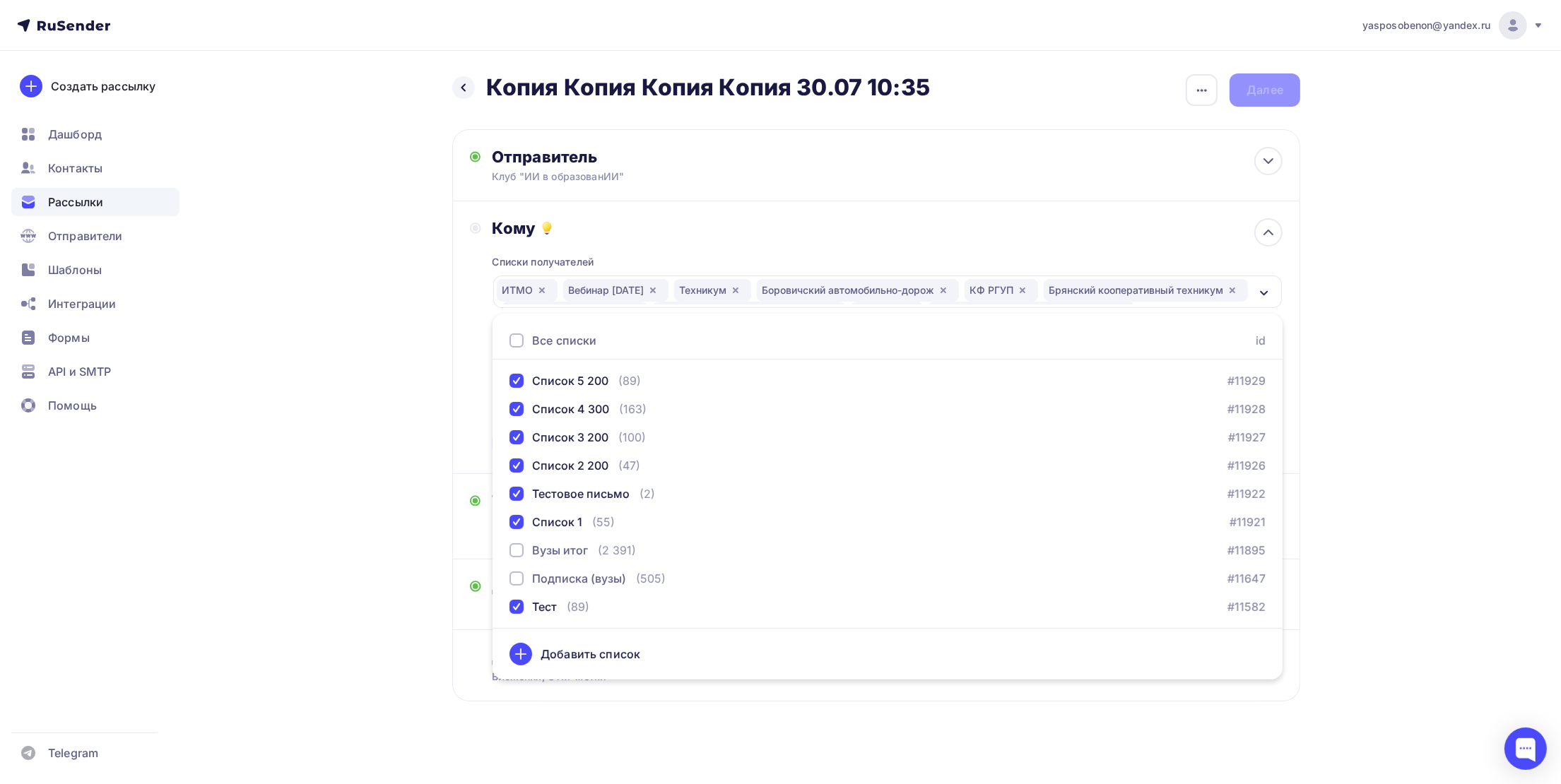 click on "[EMAIL]             Аккаунт         Тарифы       Выйти
Создать рассылку
Дашборд
Контакты
Рассылки
Отправители
Шаблоны
Интеграции
Формы
API и SMTP
Помощь
Telegram
Аккаунт         Тарифы                   Помощь       Выйти       Назад
Копия Копия Копия Копия [DATE] [TIME]
Копия Копия Копия Копия [DATE] [TIME]
Закончить позже" at bounding box center [780, 396] 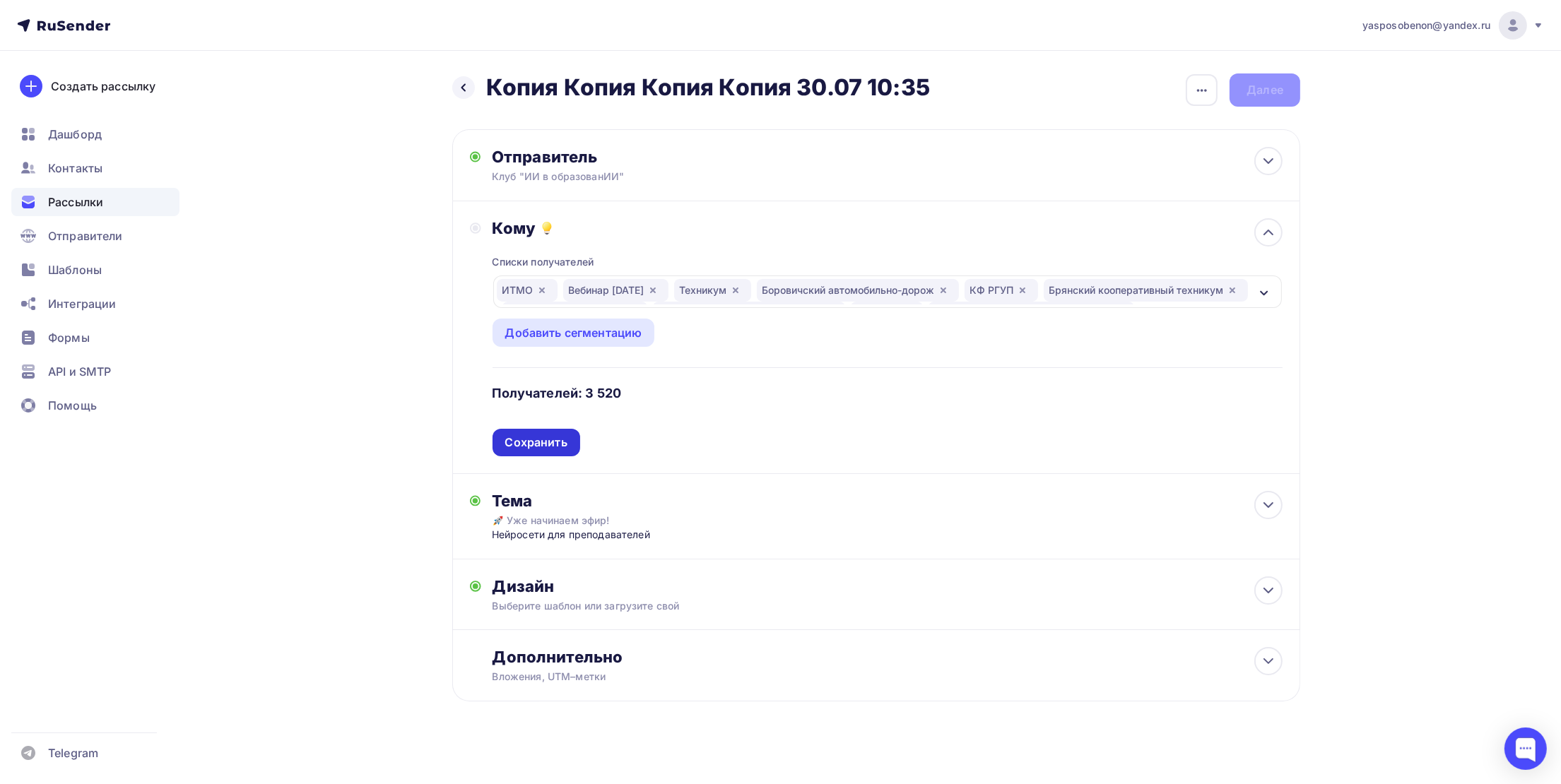 click on "Сохранить" at bounding box center (536, 442) 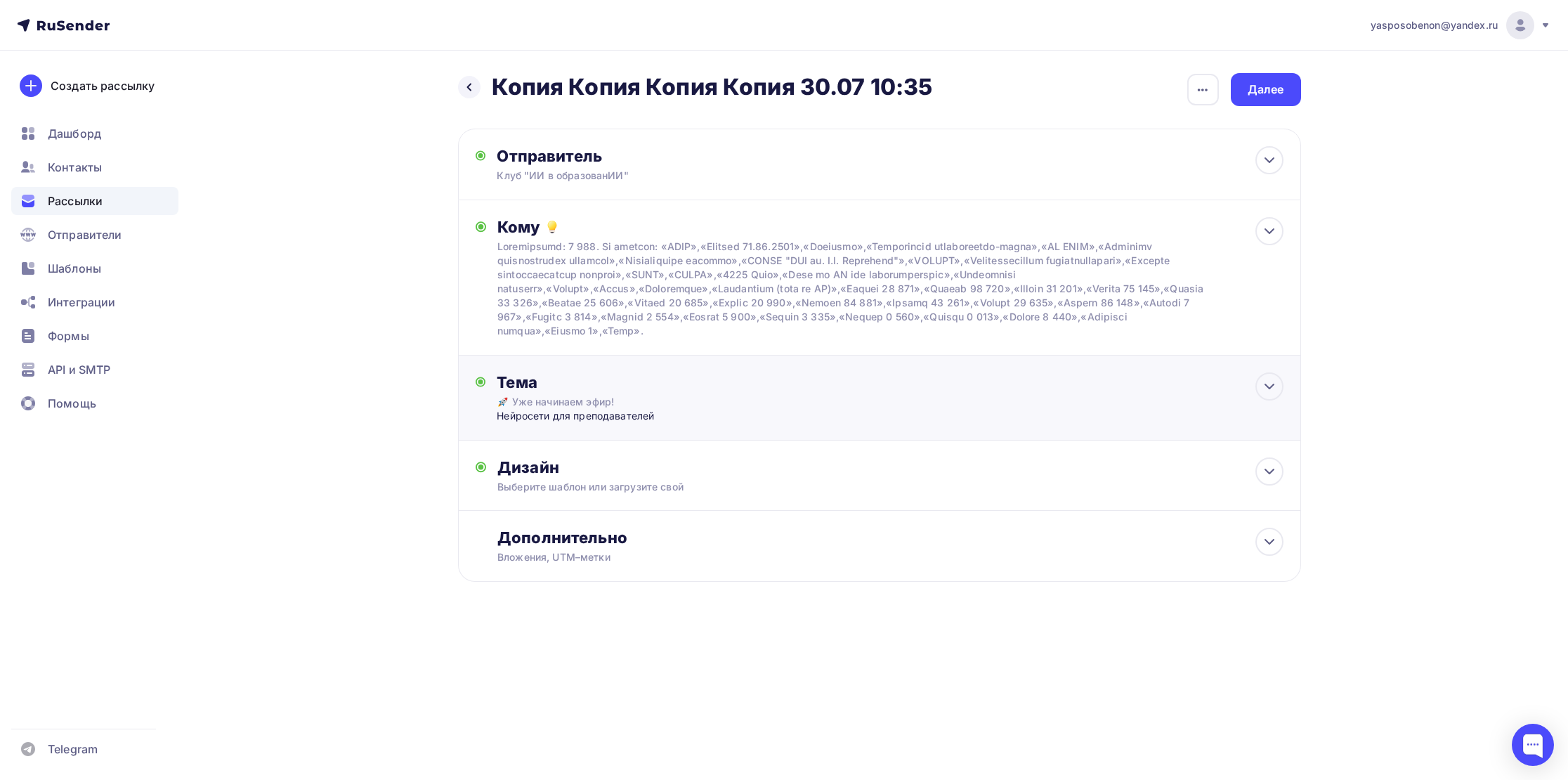 click on "Нейросети для преподавателей" at bounding box center (635, 416) 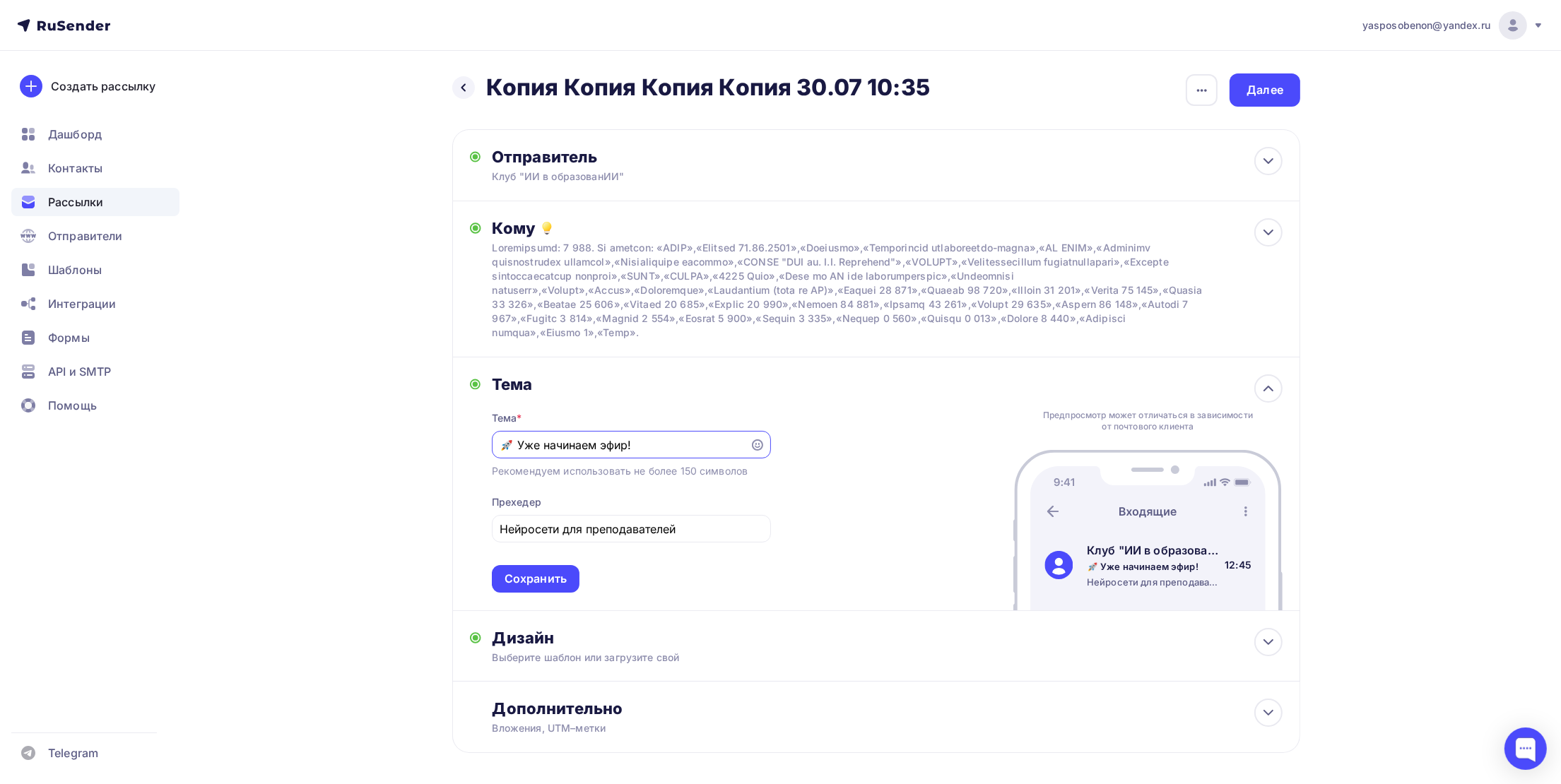scroll, scrollTop: 0, scrollLeft: 0, axis: both 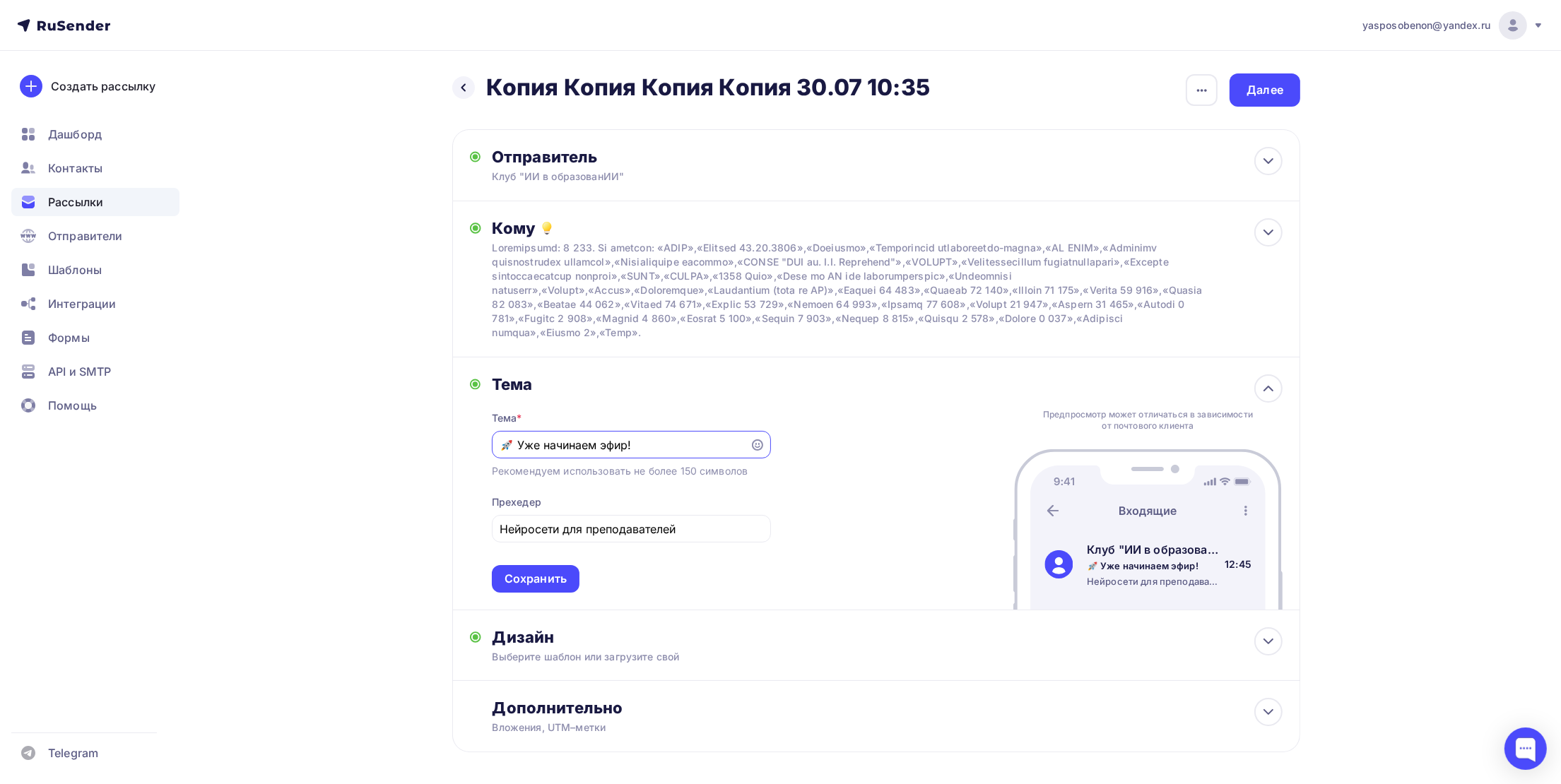 drag, startPoint x: 656, startPoint y: 448, endPoint x: 511, endPoint y: 448, distance: 145 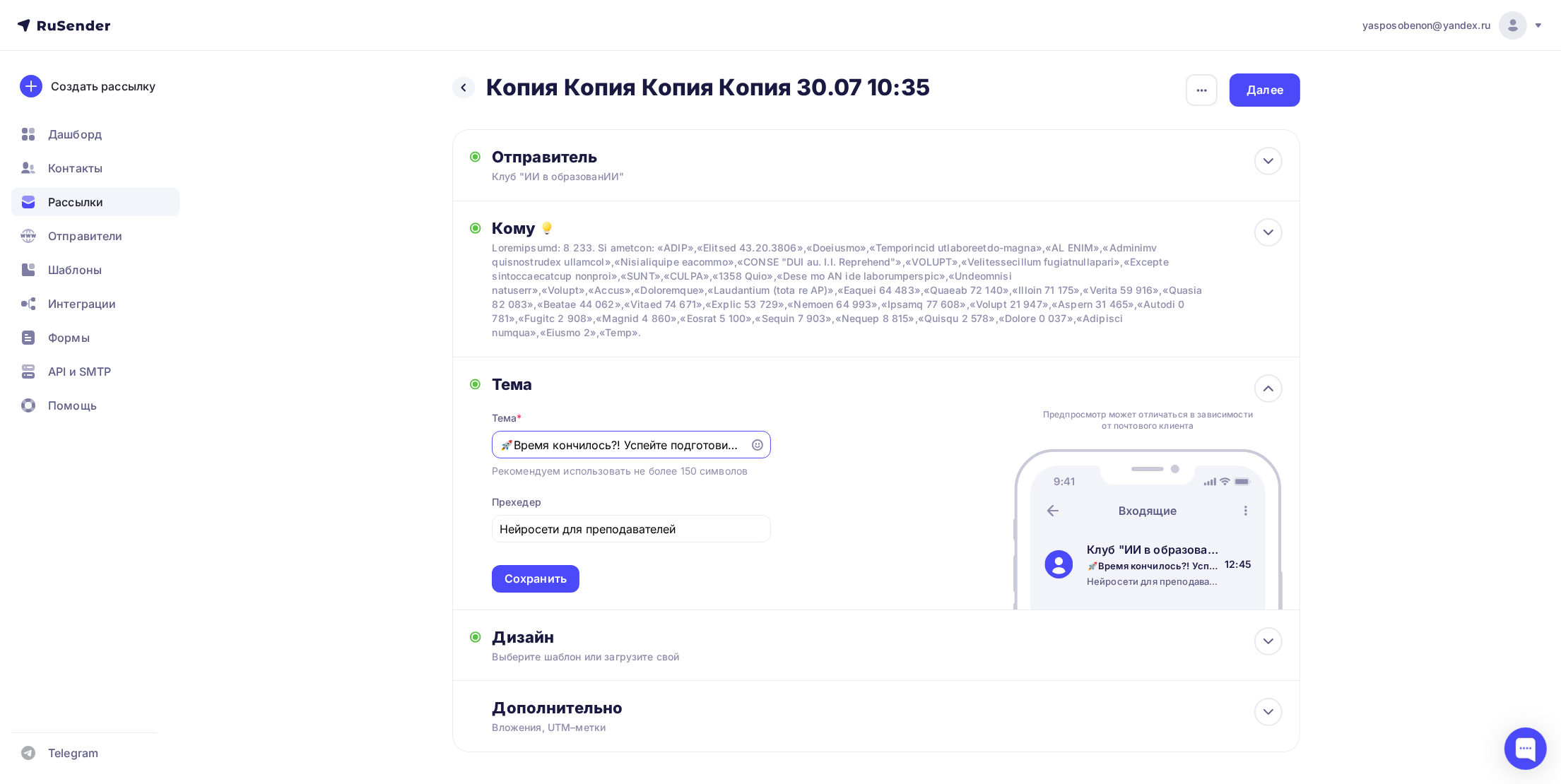 scroll, scrollTop: 0, scrollLeft: 160, axis: horizontal 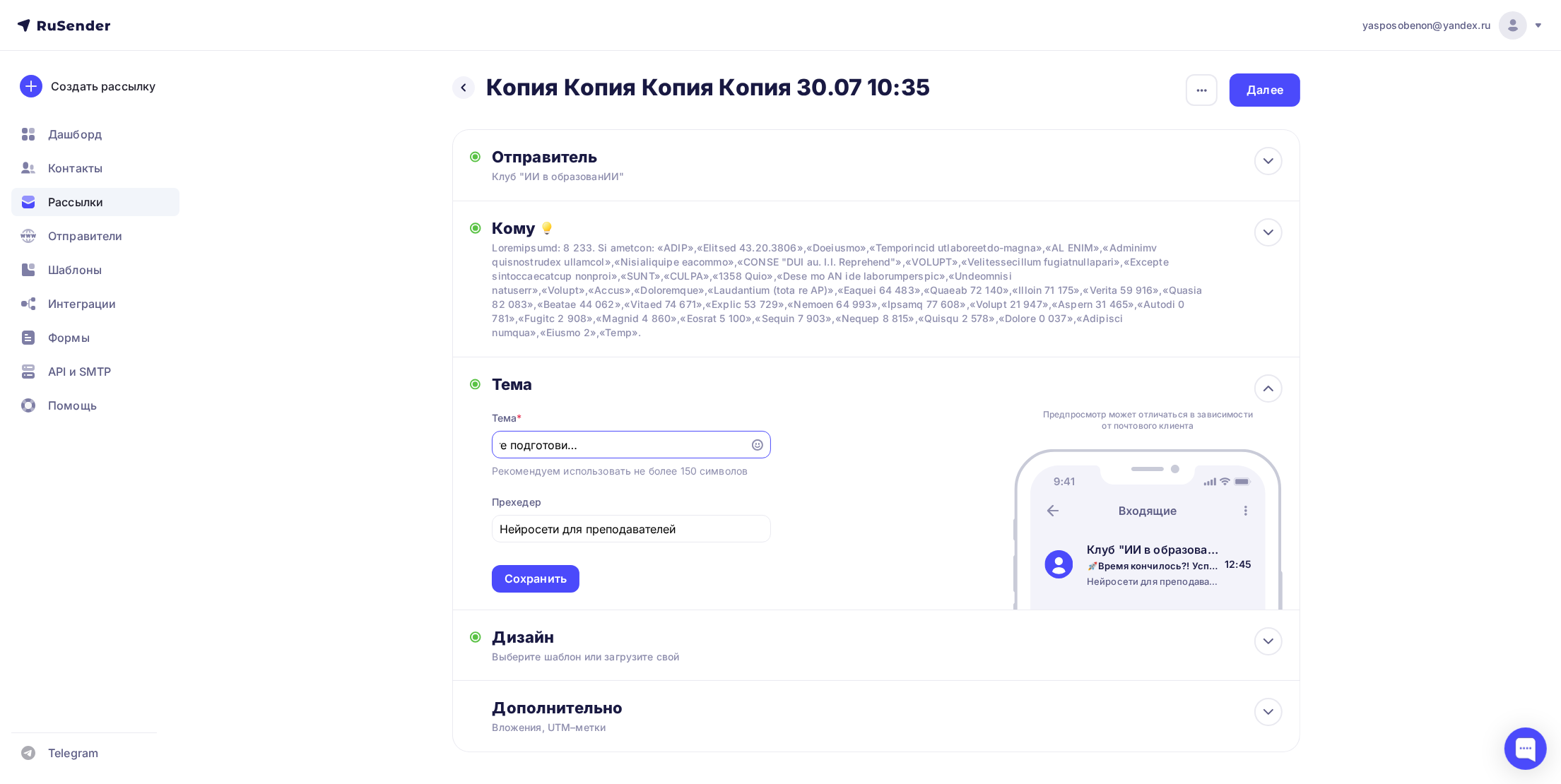 drag, startPoint x: 582, startPoint y: 441, endPoint x: 669, endPoint y: 440, distance: 87.00575 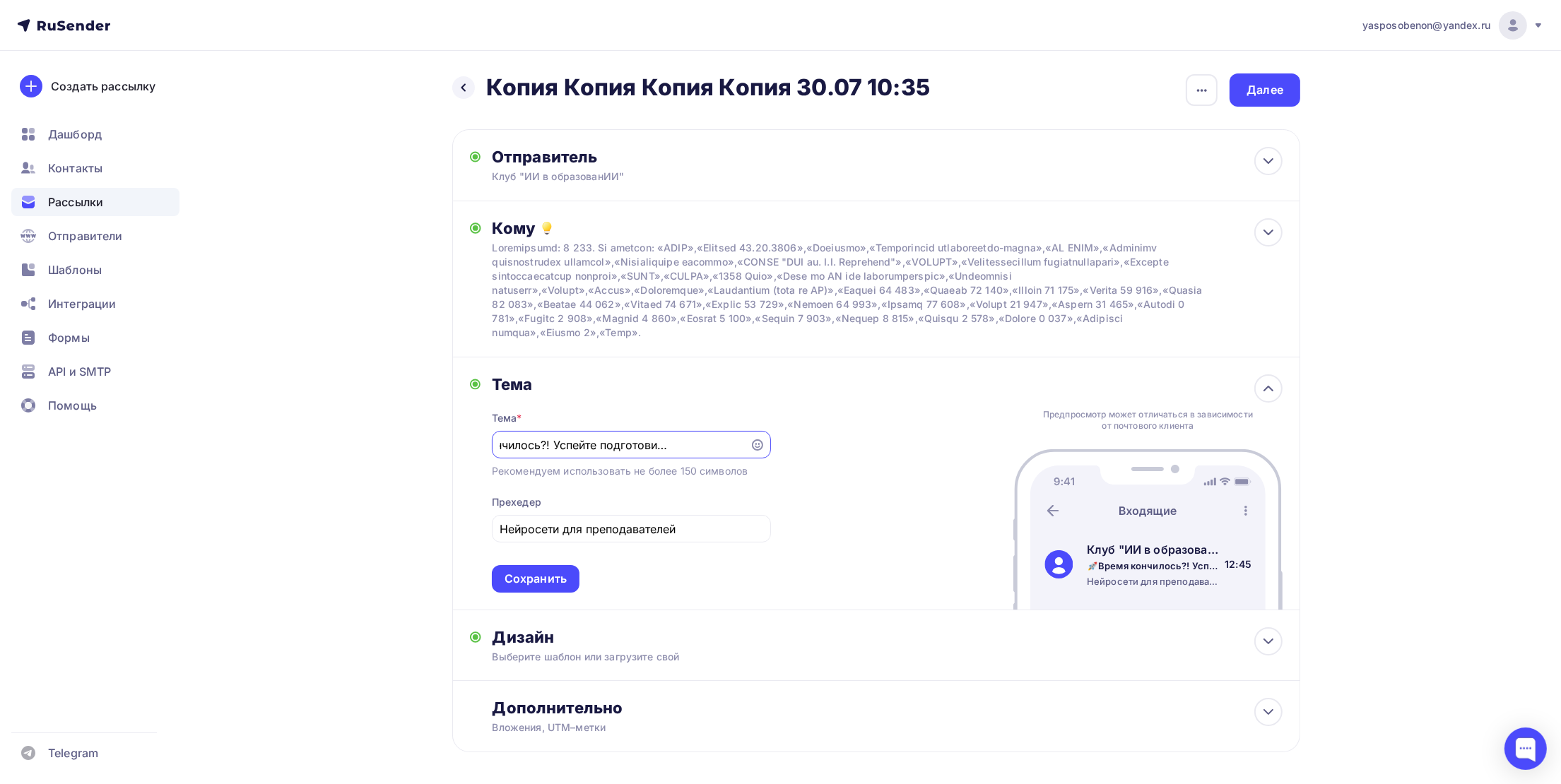 scroll, scrollTop: 0, scrollLeft: 71, axis: horizontal 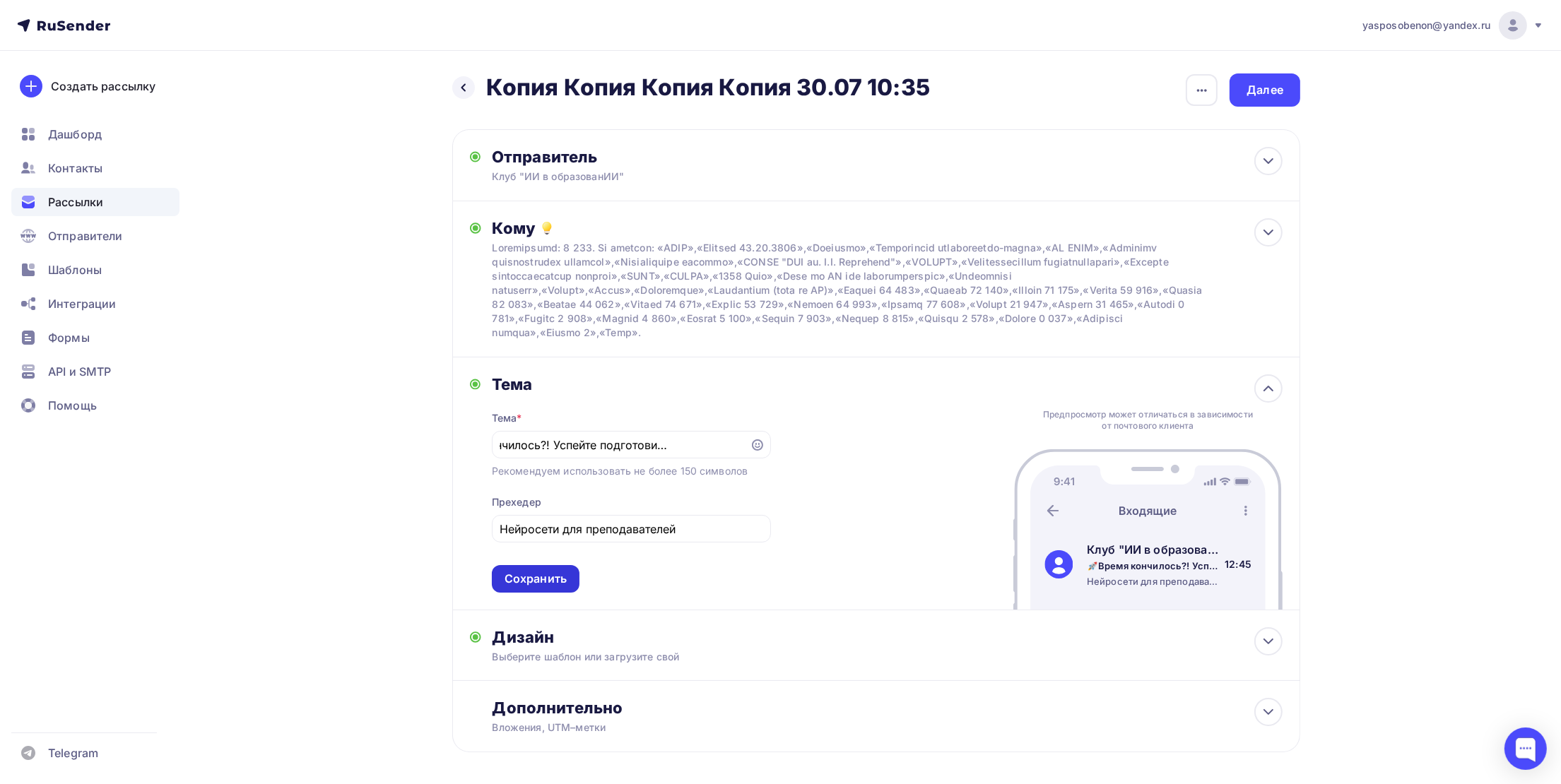 click on "Сохранить" at bounding box center [536, 578] 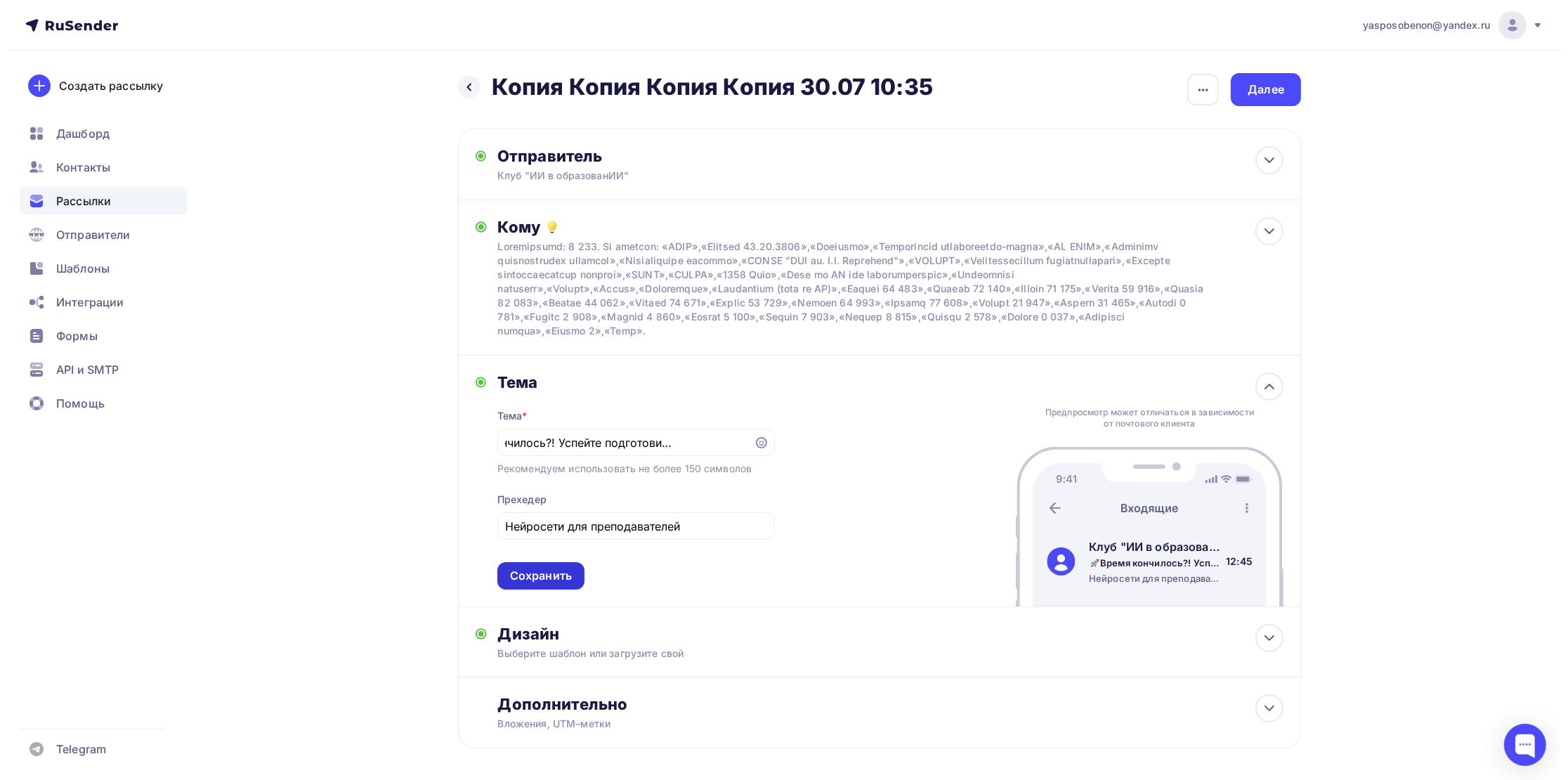 scroll, scrollTop: 0, scrollLeft: 0, axis: both 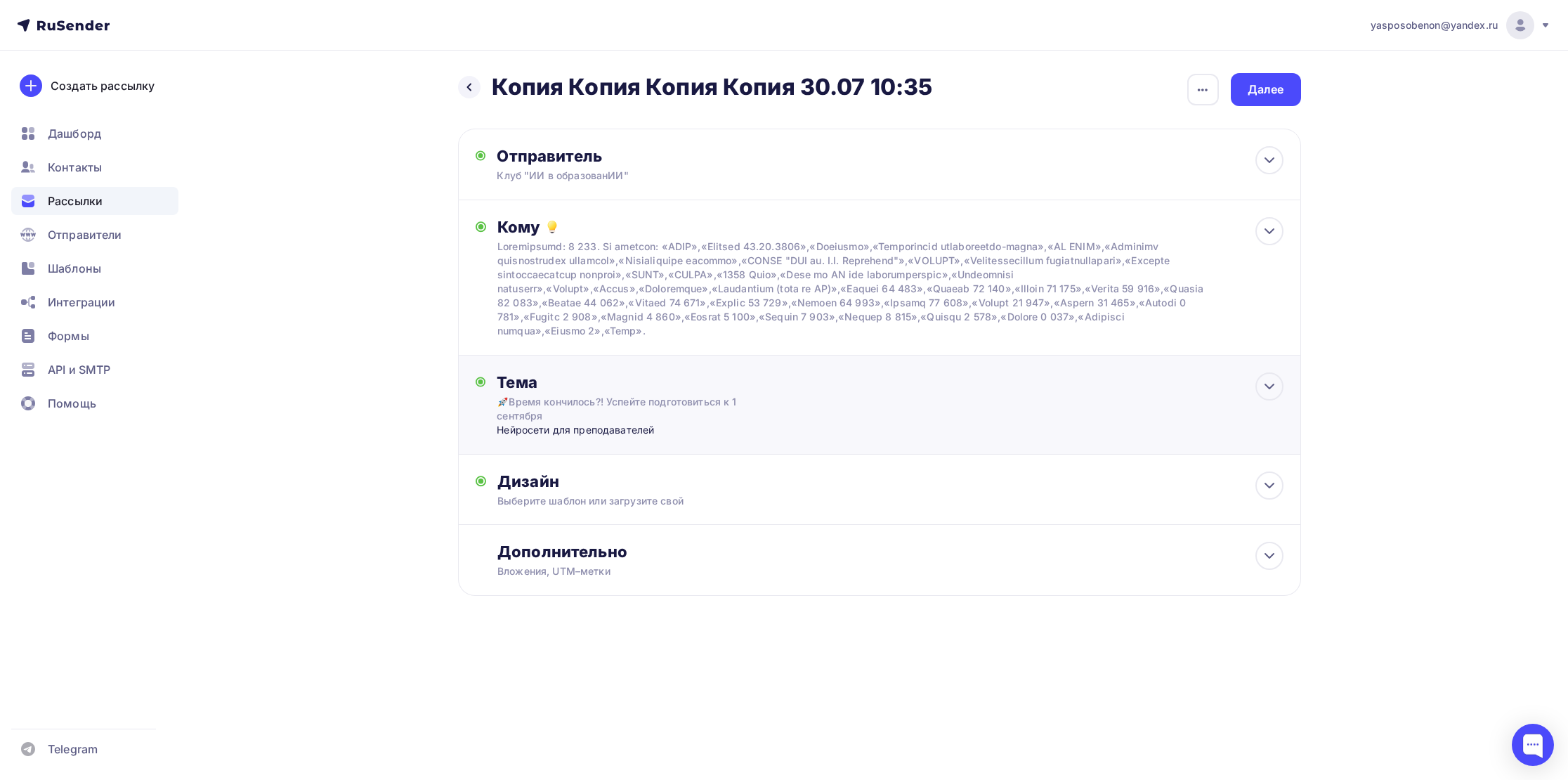 click on "🚀Время кончилось?! Успейте подготовиться к 1 сентября" at bounding box center (622, 409) 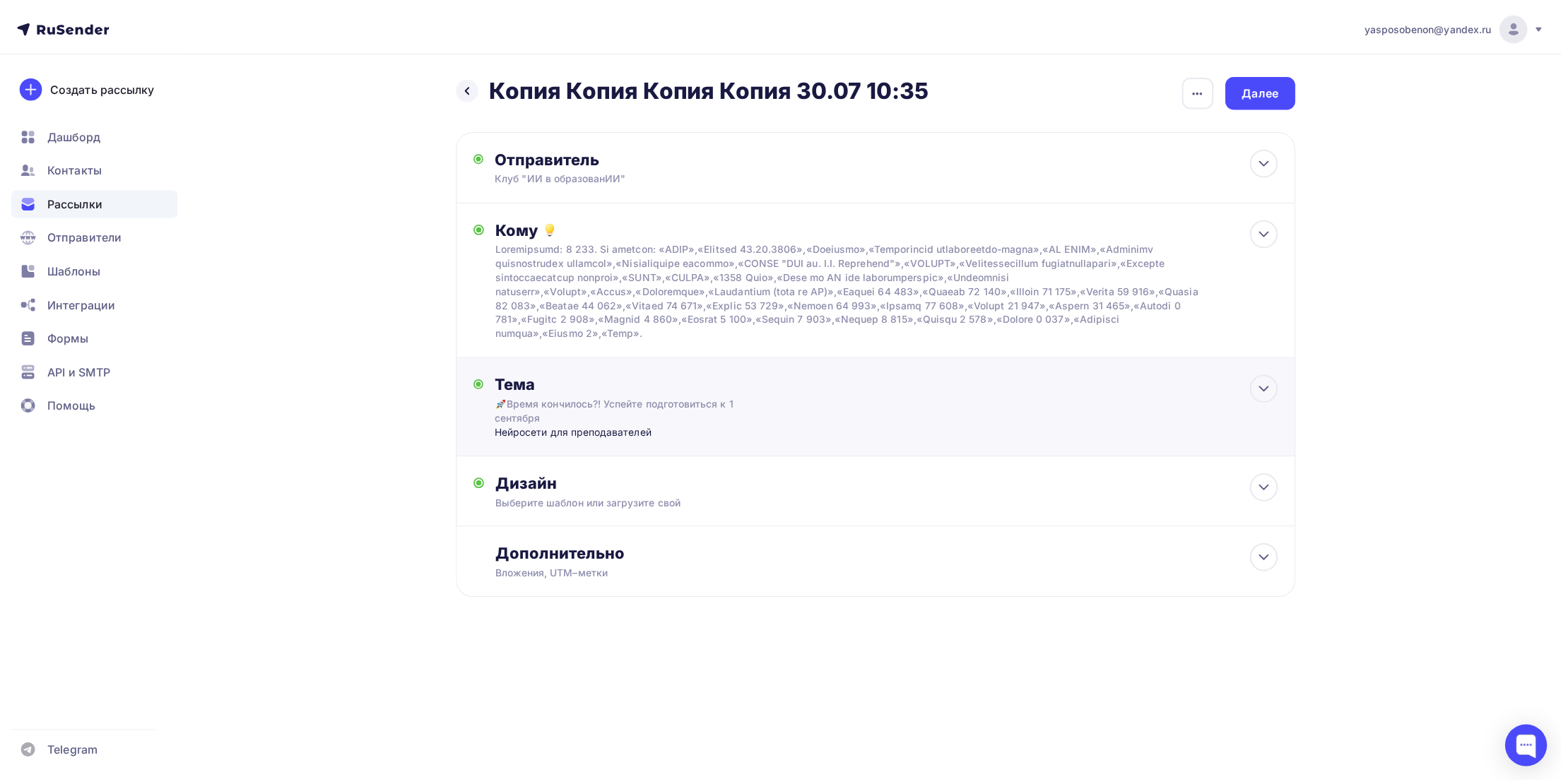 scroll, scrollTop: 0, scrollLeft: 83, axis: horizontal 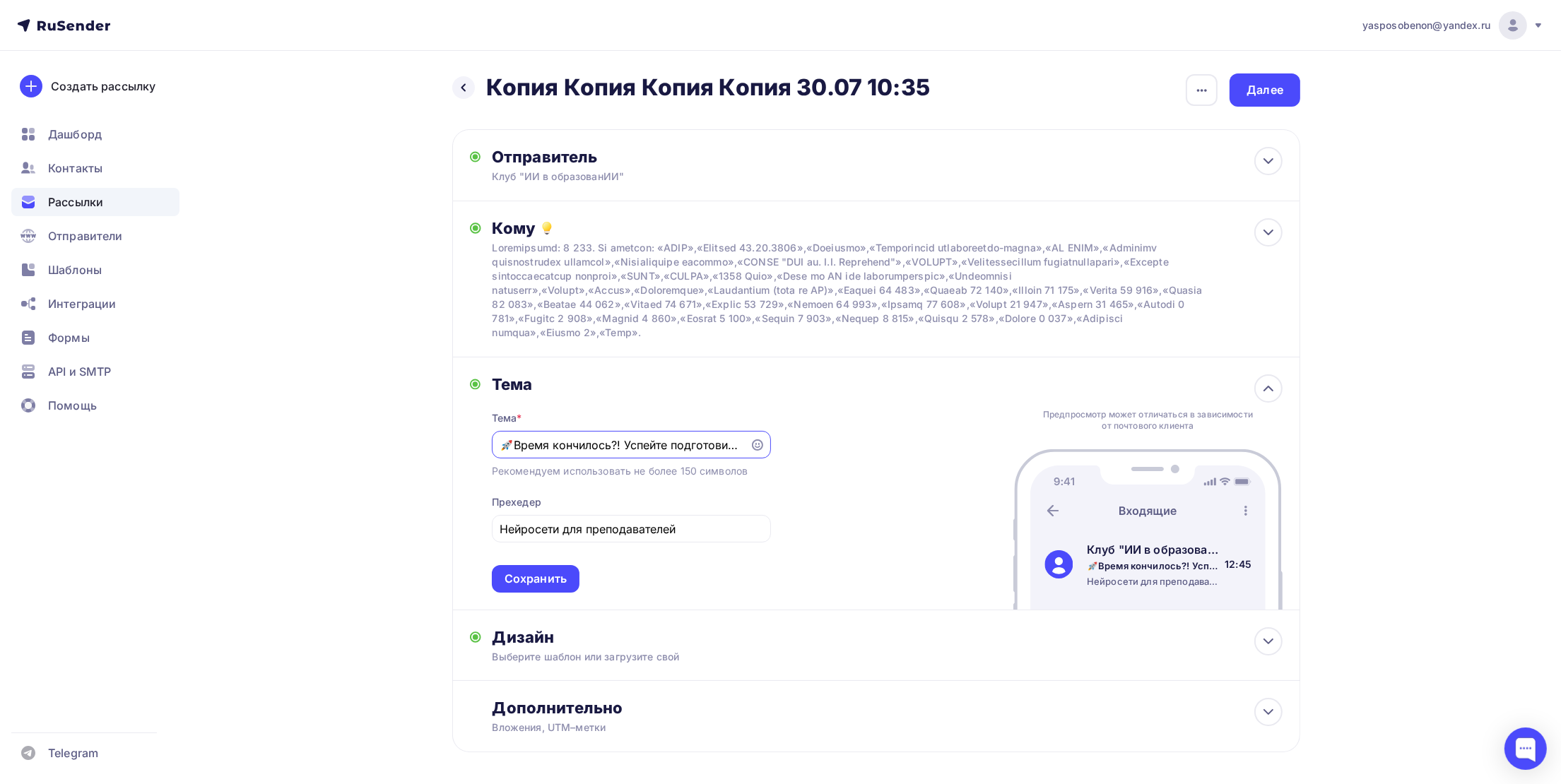 drag, startPoint x: 514, startPoint y: 449, endPoint x: 485, endPoint y: 438, distance: 31.01612 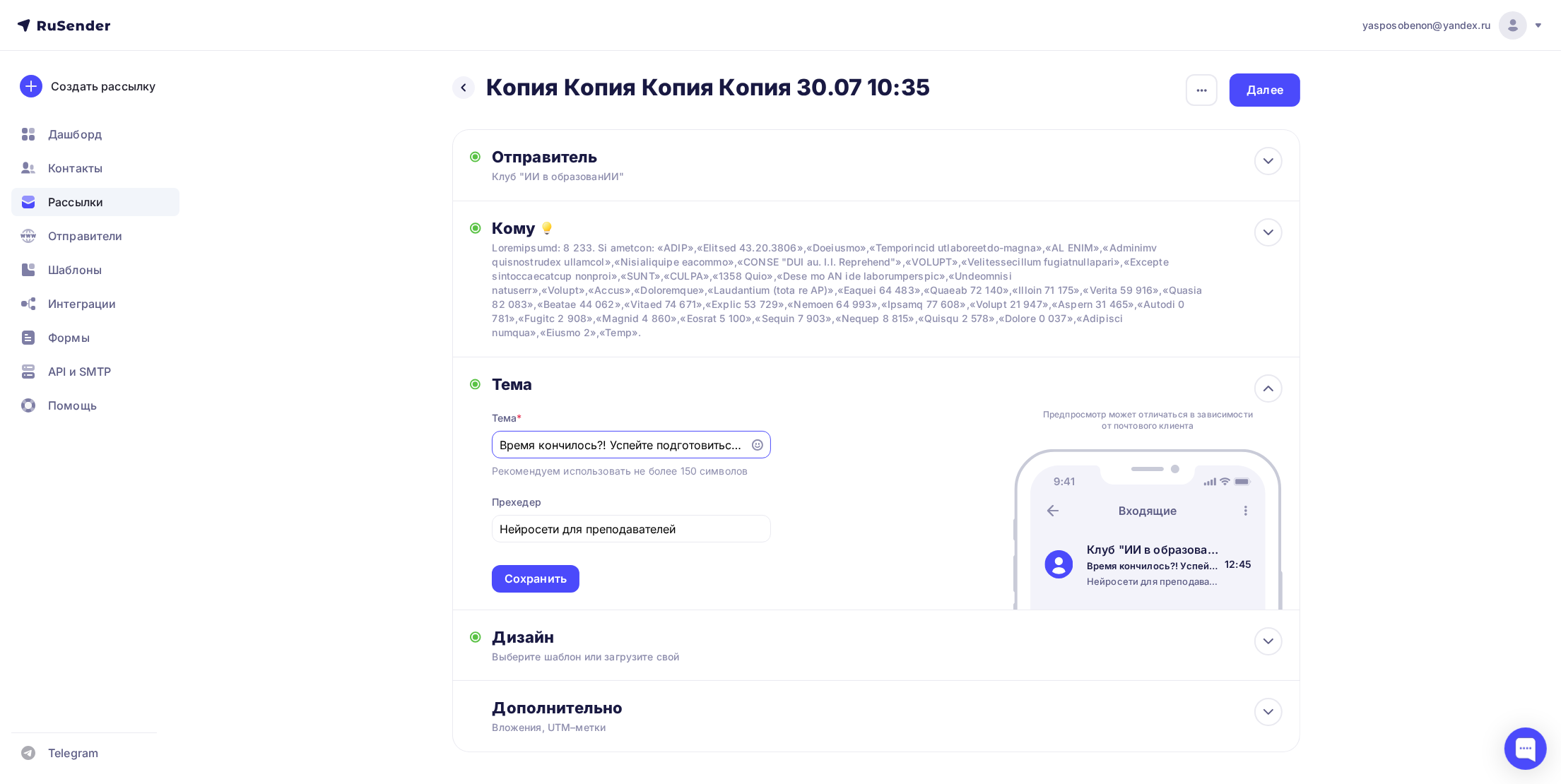 paste on "⏰" 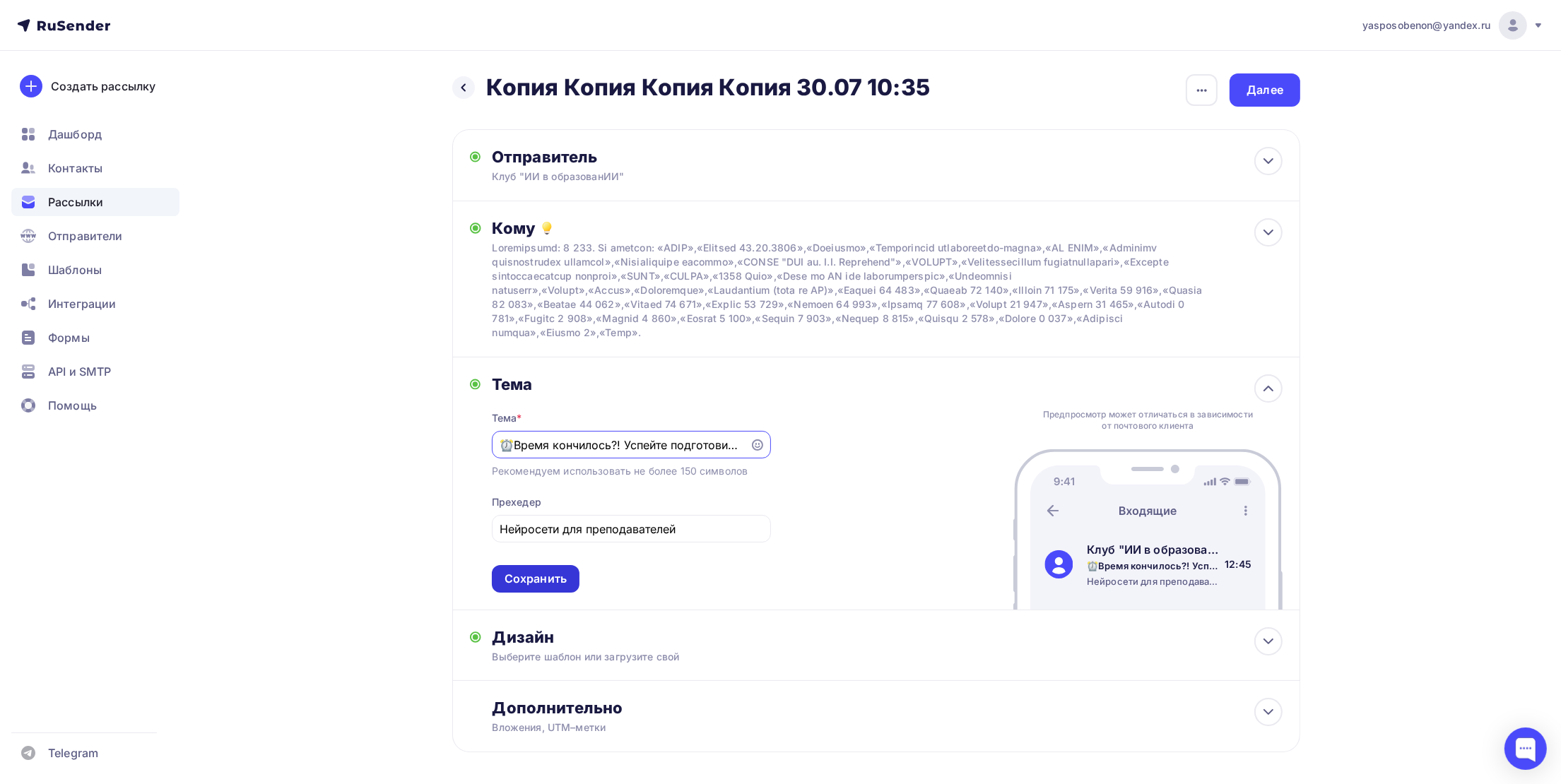 type on "⏰Время кончилось?! Успейте подготовиться к 1 сентября" 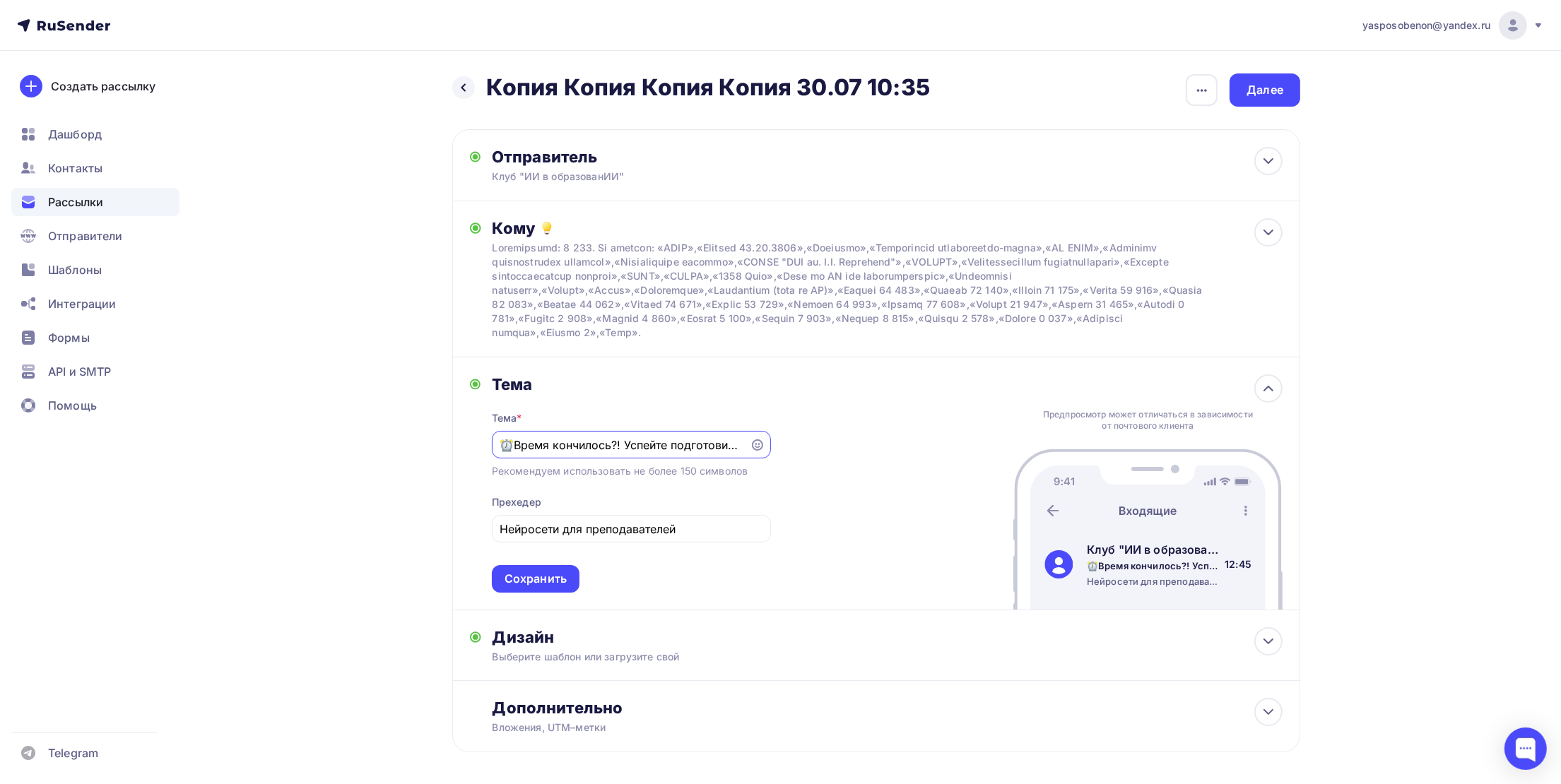 click on "Сохранить" at bounding box center [536, 578] 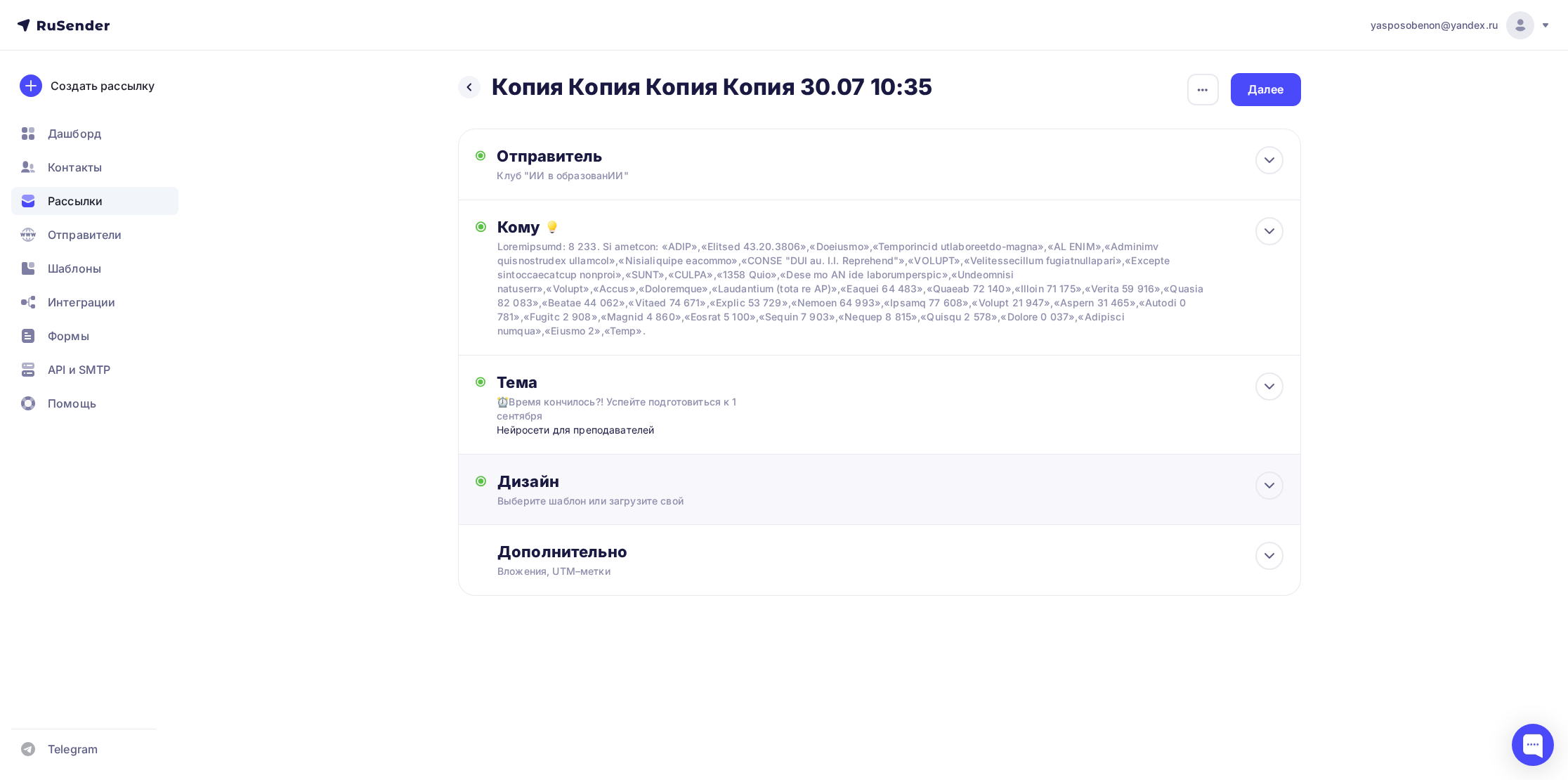 click on "Выберите шаблон или загрузите свой" at bounding box center [851, 501] 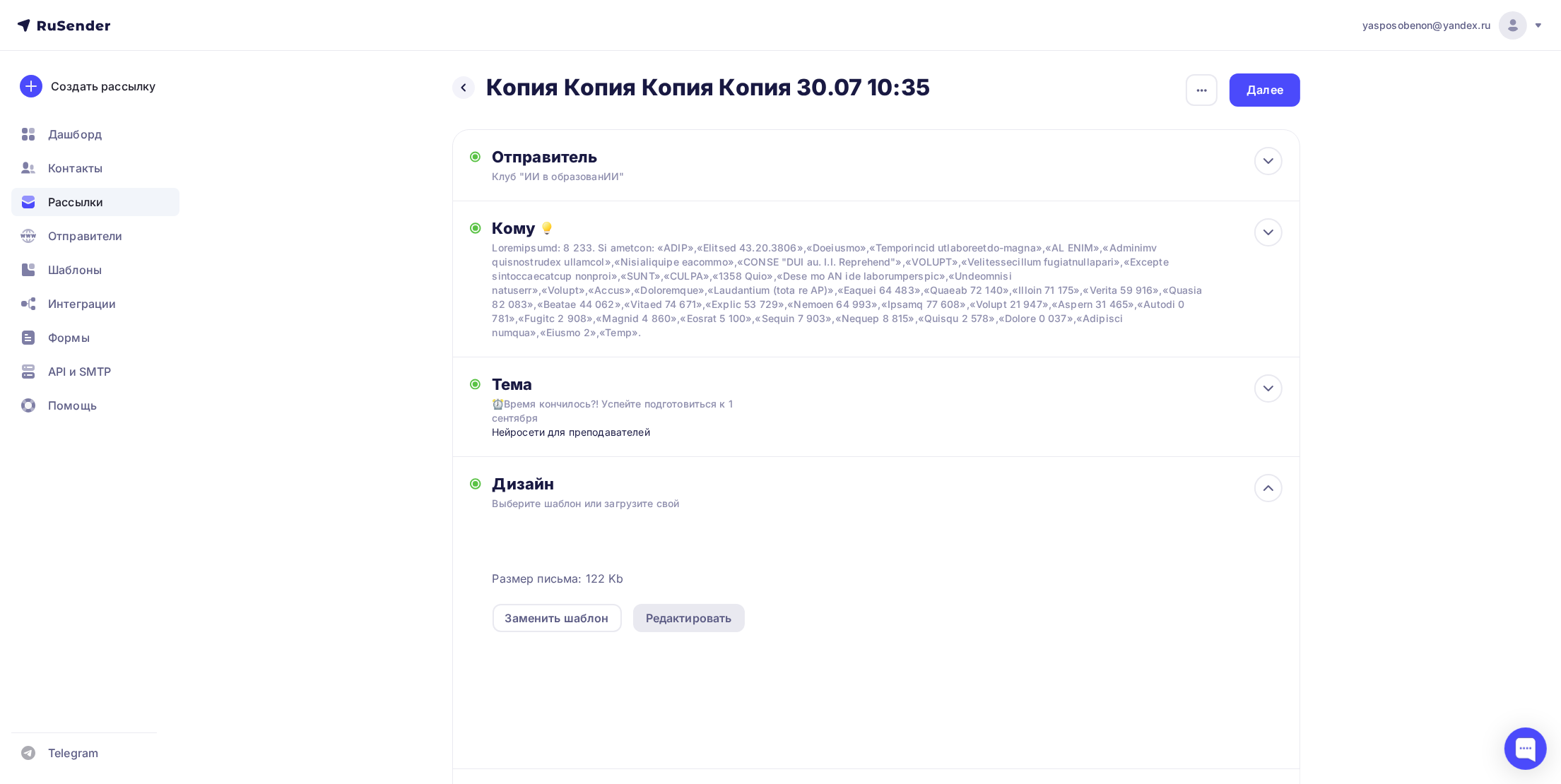 click on "Редактировать" at bounding box center [689, 618] 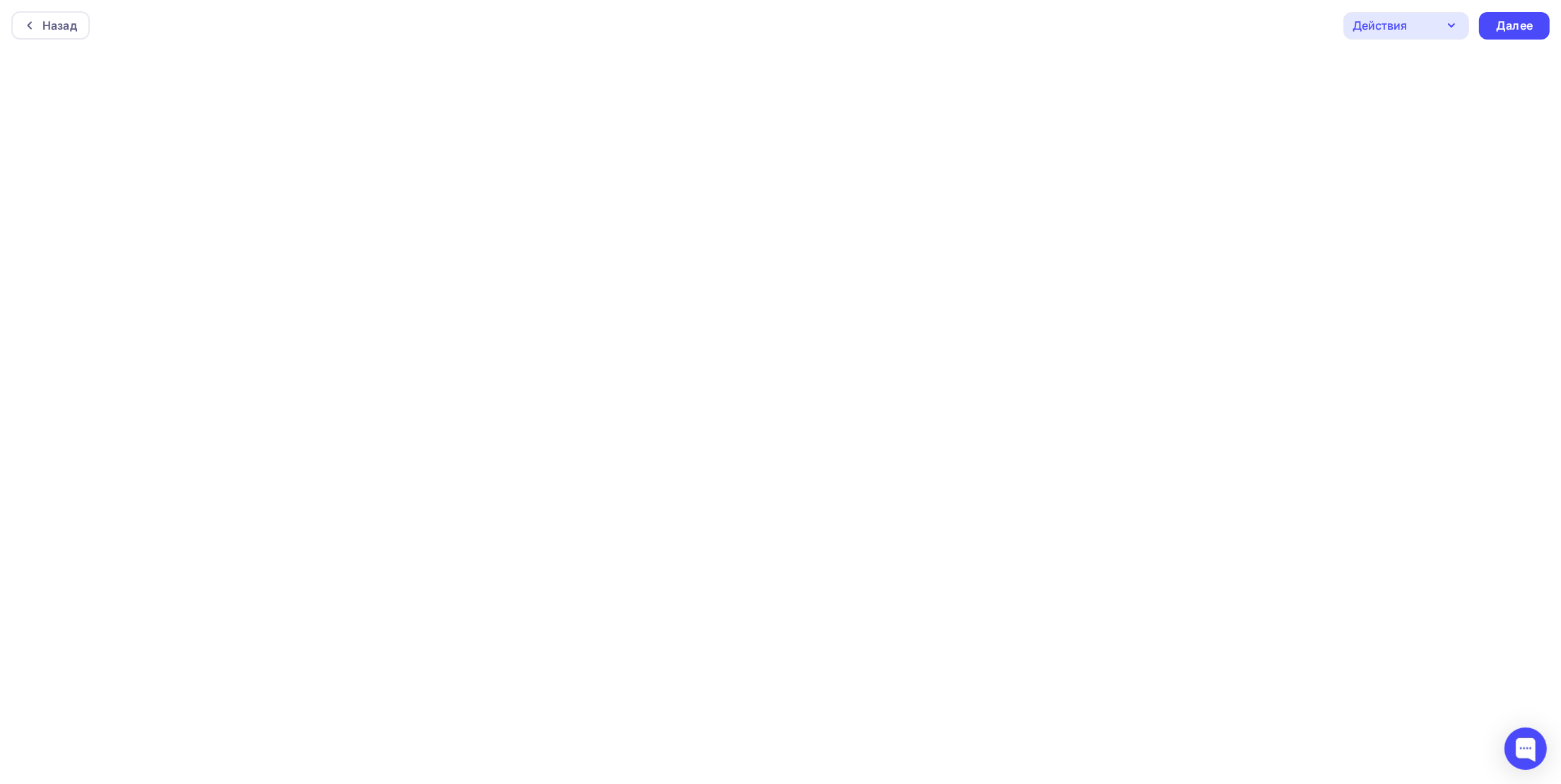 click 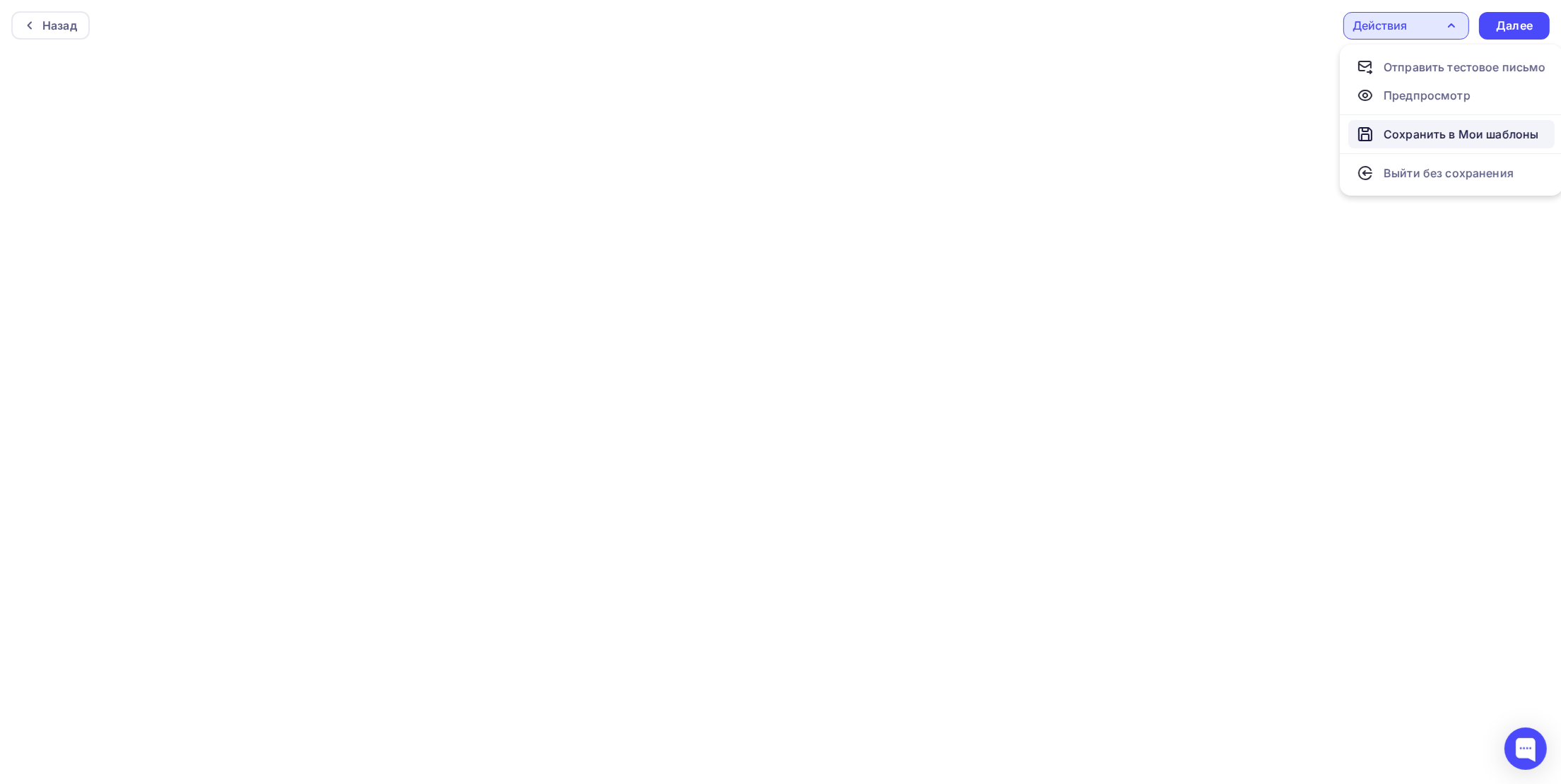 click on "Сохранить в Мои шаблоны" at bounding box center [1461, 134] 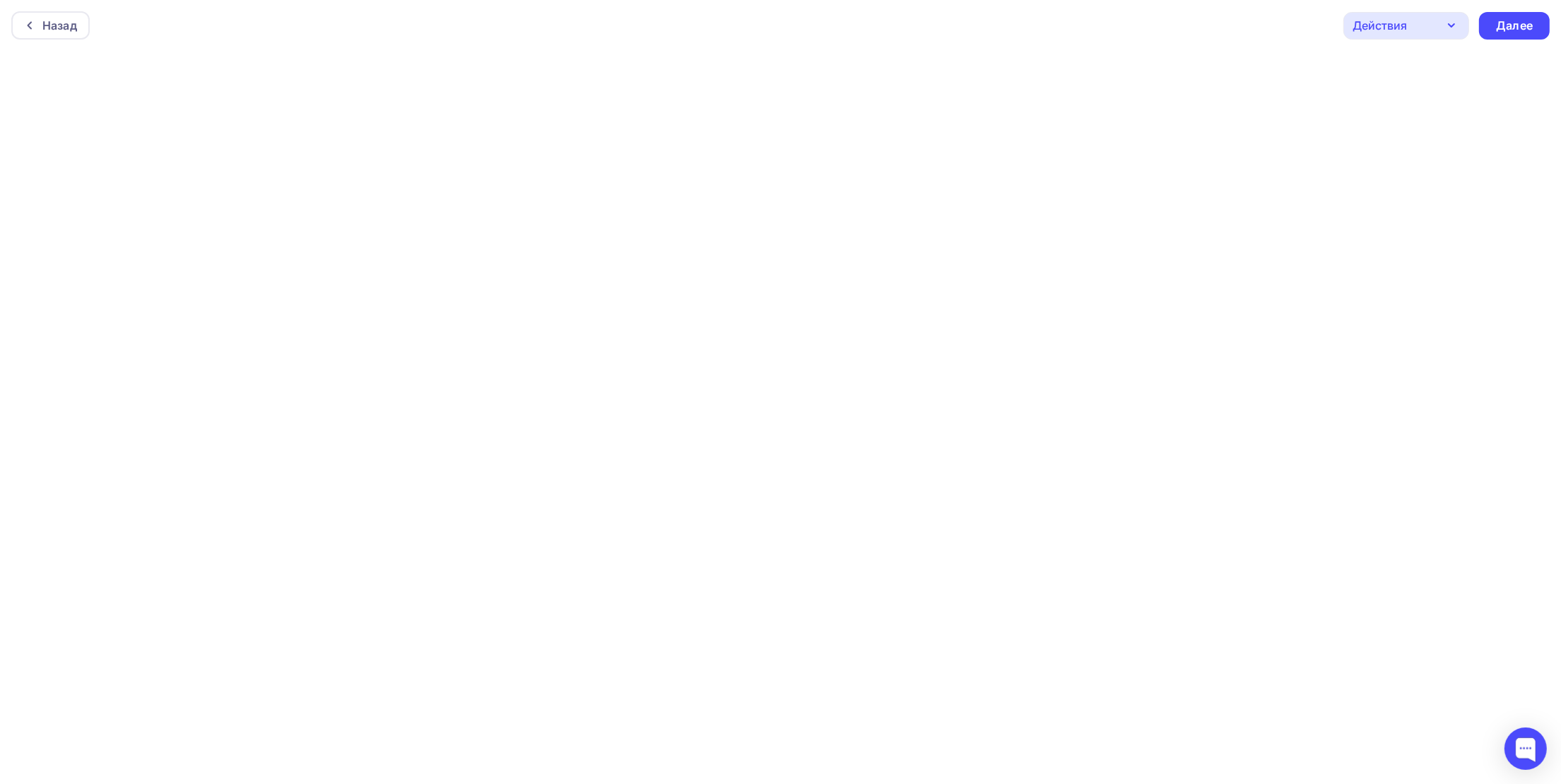 click on "Действия" at bounding box center [1406, 25] 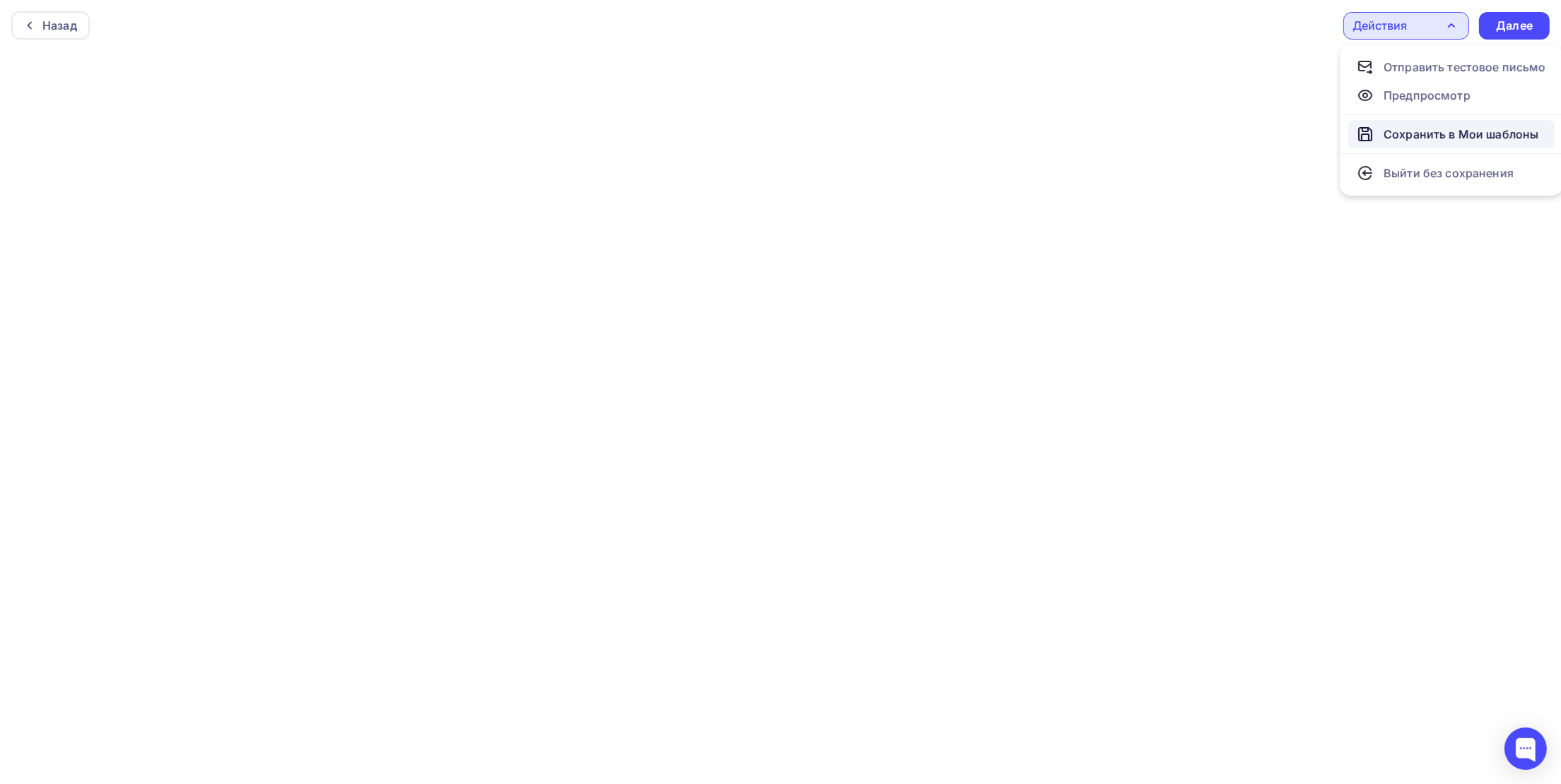 click on "Сохранить в Мои шаблоны" at bounding box center (1461, 134) 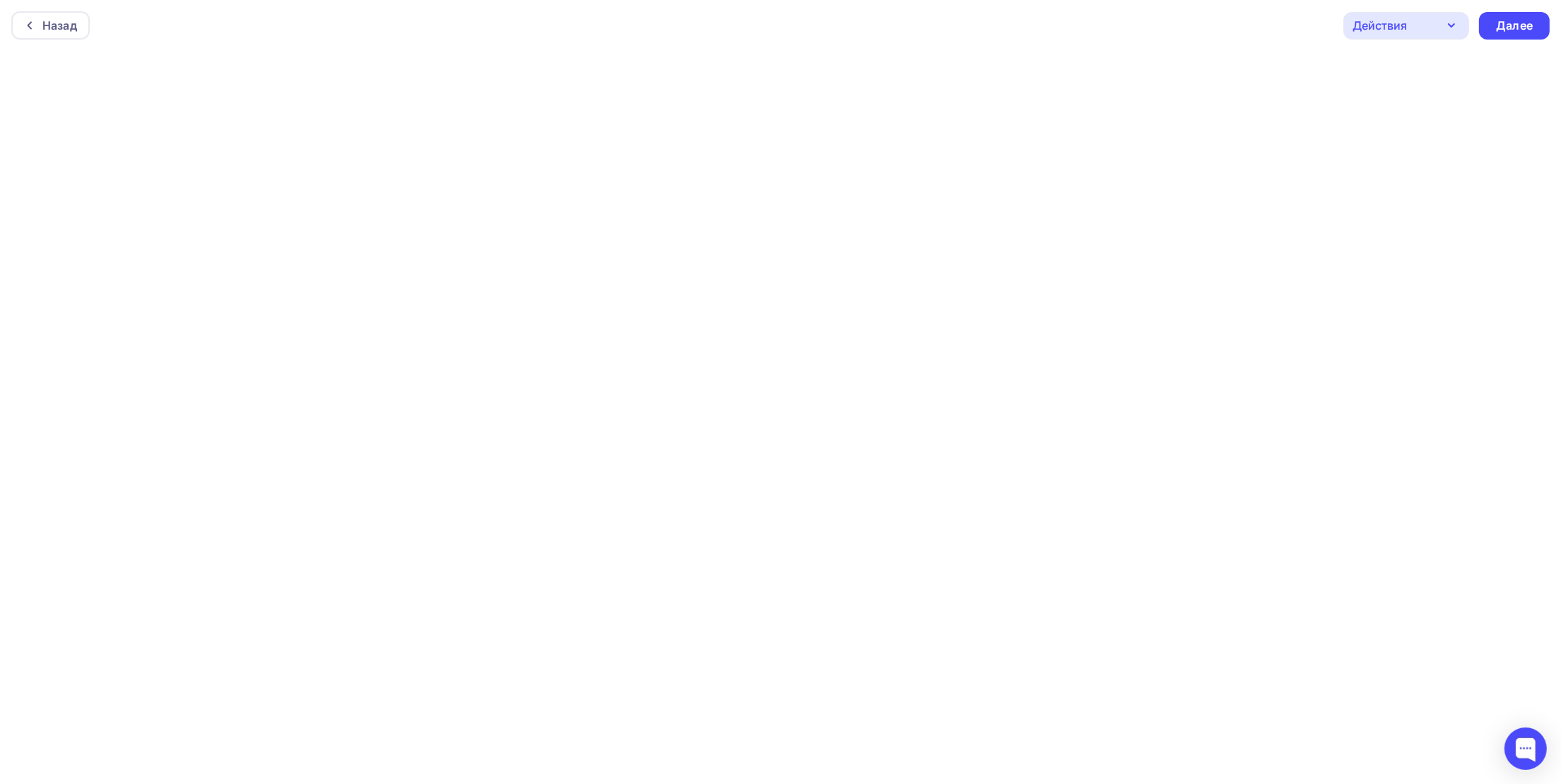 scroll, scrollTop: 4, scrollLeft: 0, axis: vertical 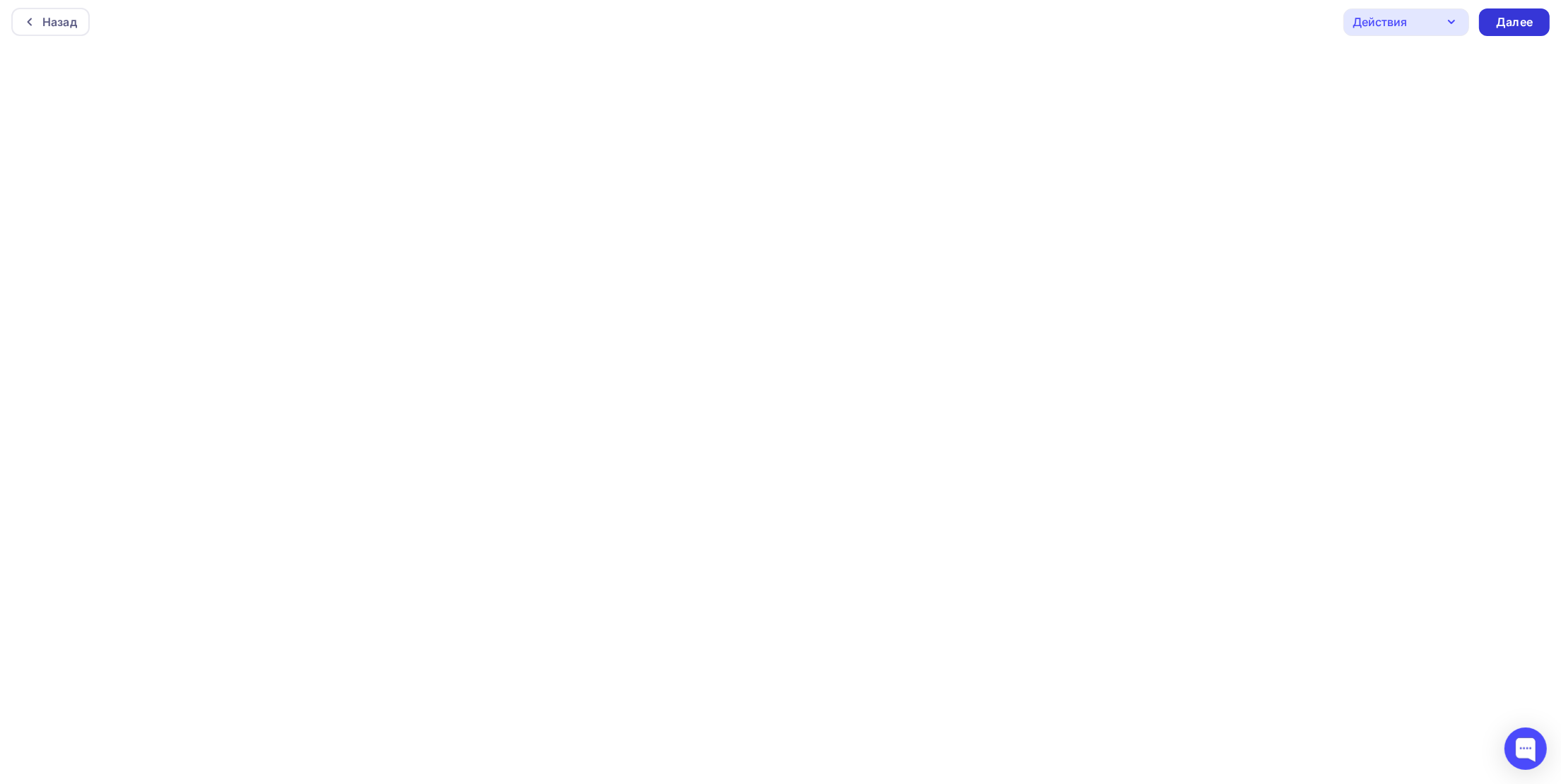 click on "Далее" at bounding box center [1514, 22] 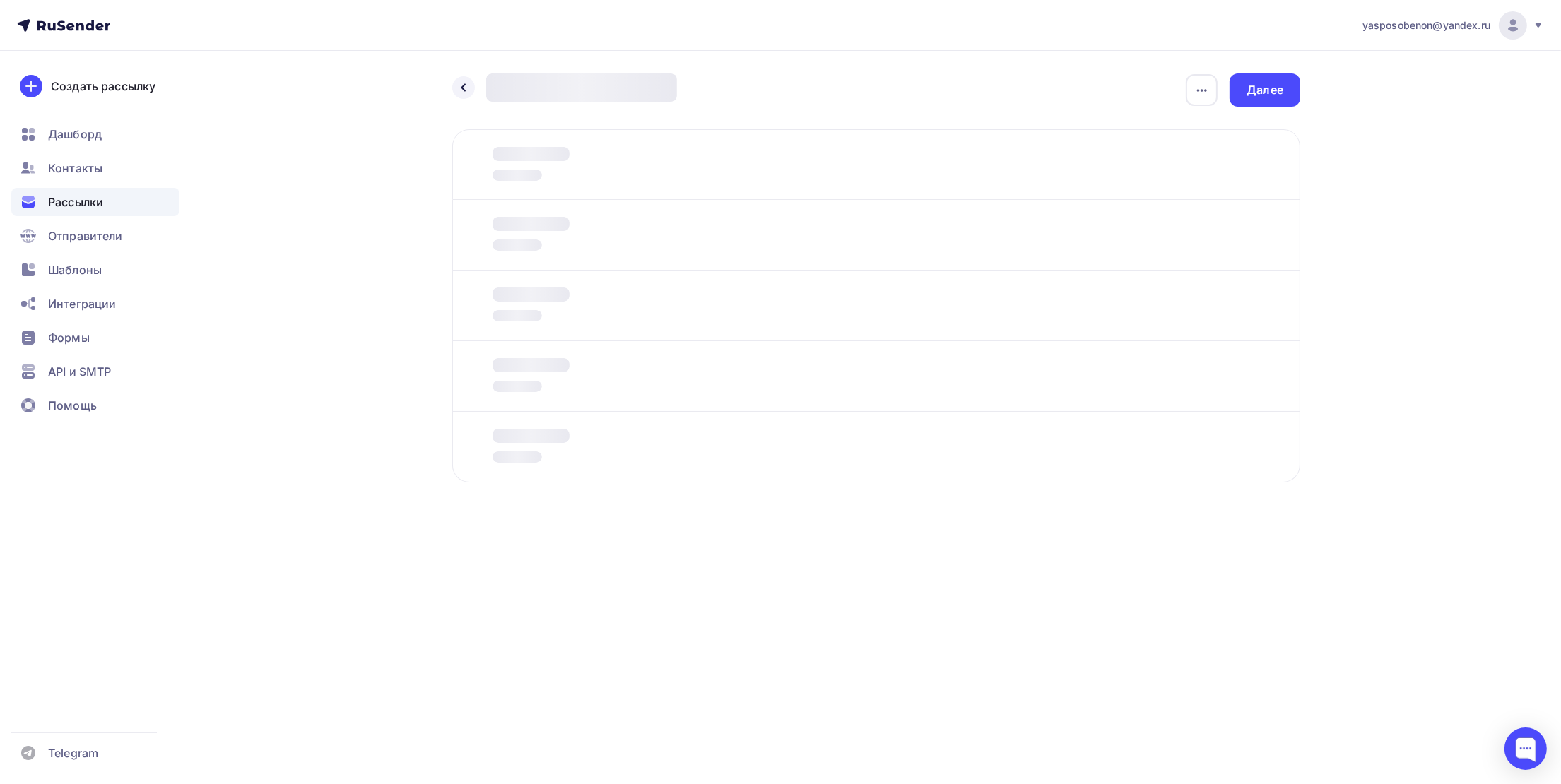 scroll, scrollTop: 0, scrollLeft: 0, axis: both 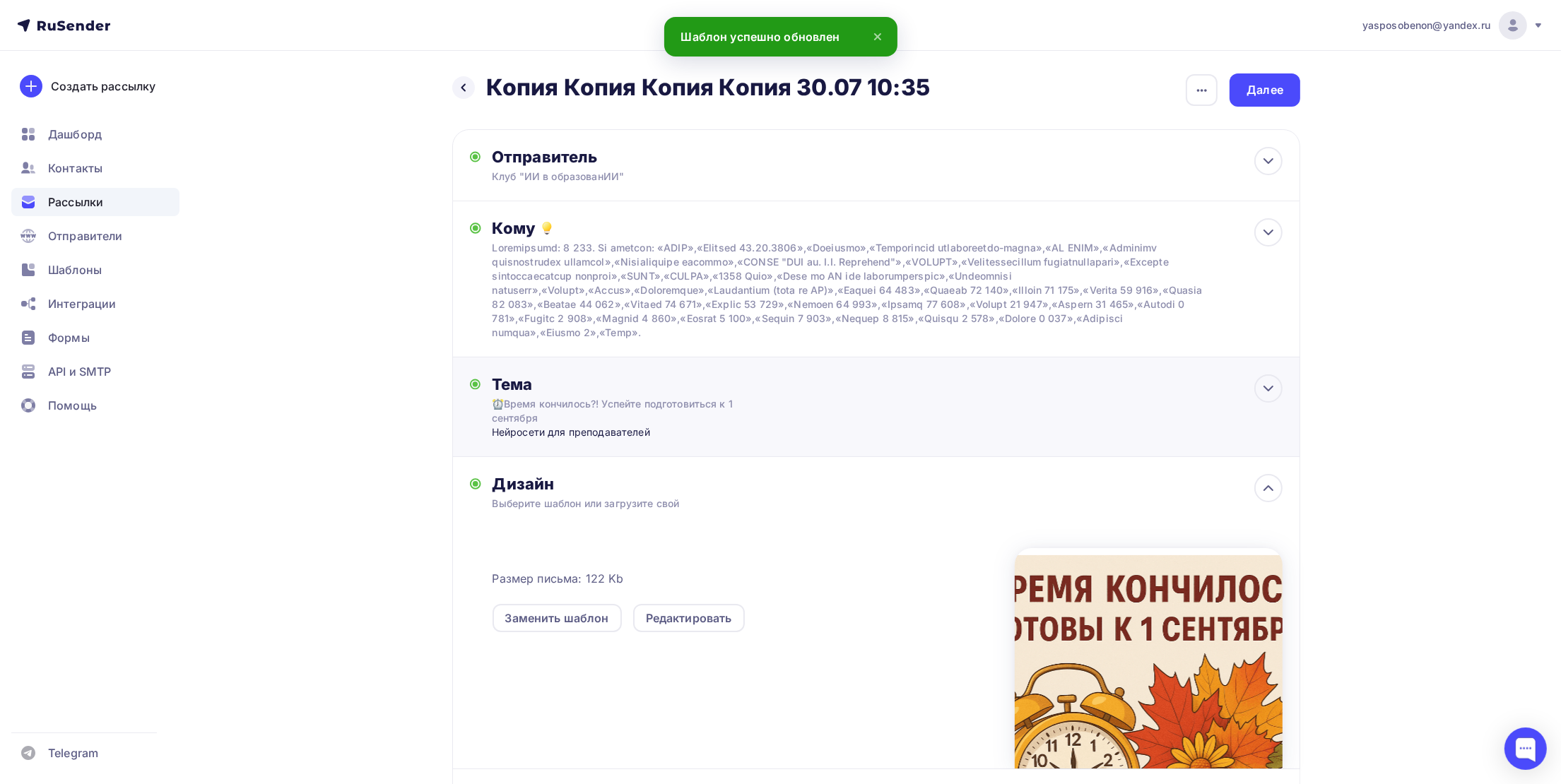 click on "⏰Время кончилось?! Успейте подготовиться к 1 сентября" at bounding box center (618, 411) 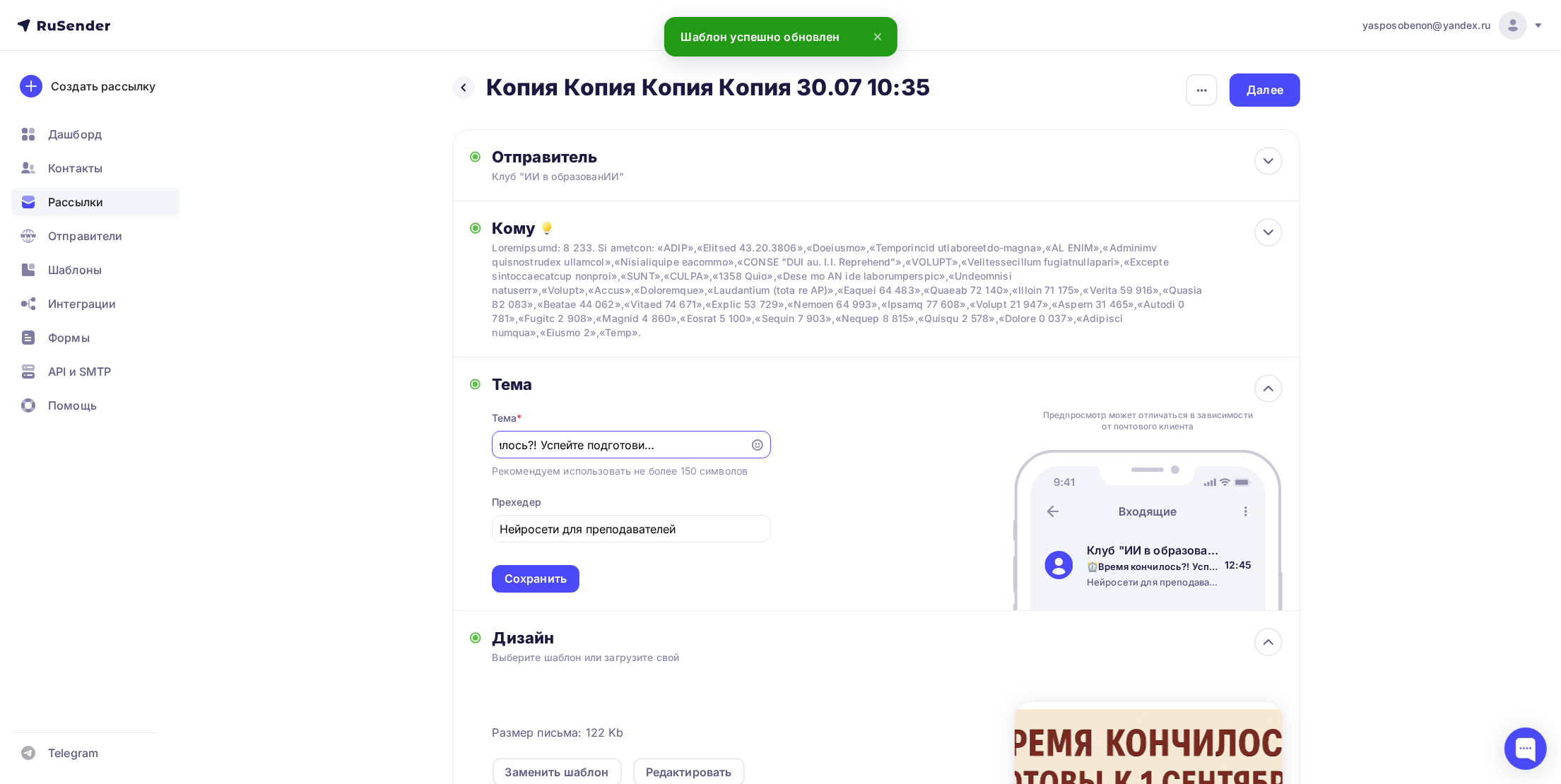 scroll, scrollTop: 0, scrollLeft: 0, axis: both 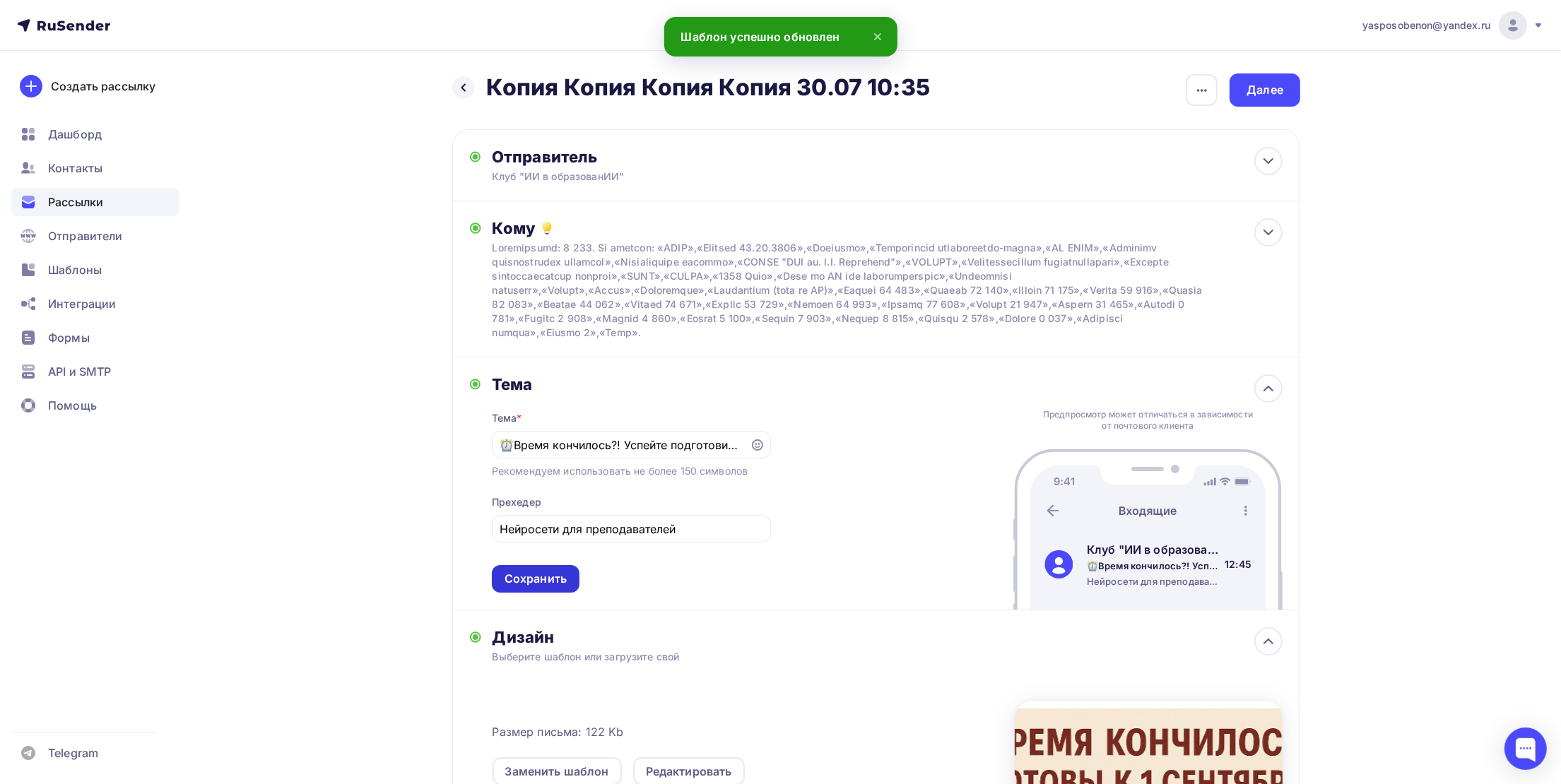 click on "Сохранить" at bounding box center [536, 578] 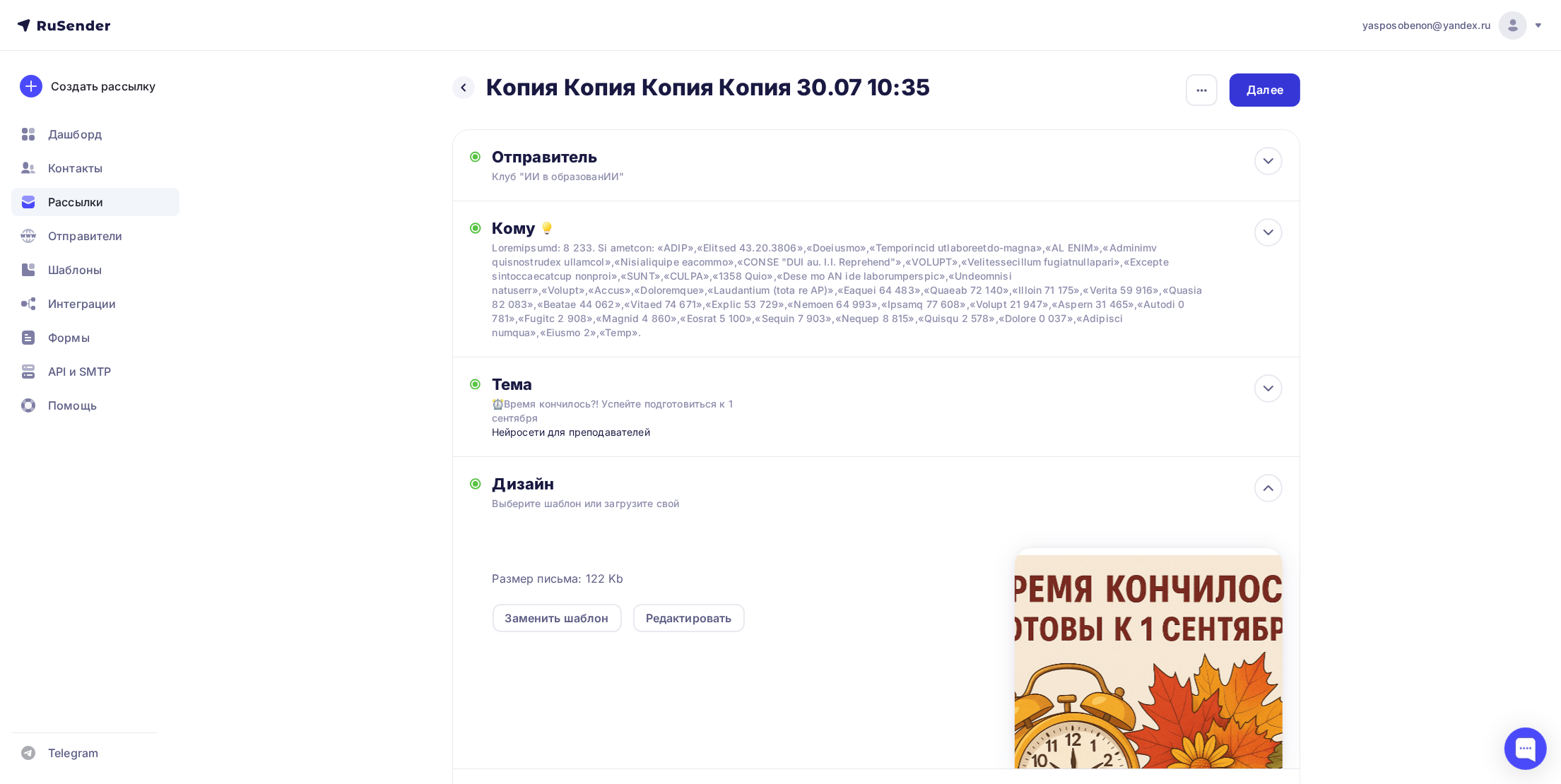 click on "Далее" at bounding box center [1265, 90] 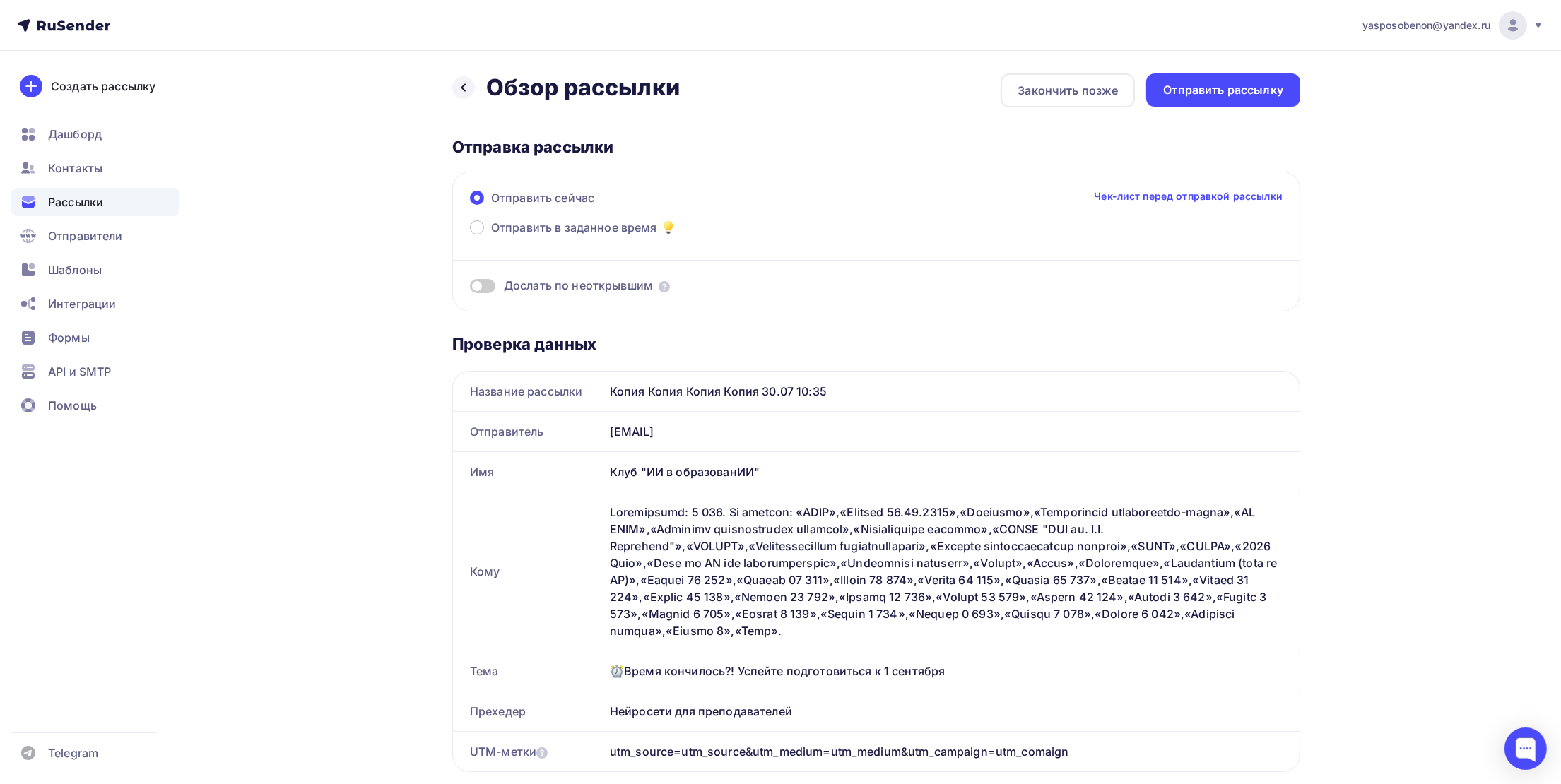 scroll, scrollTop: 0, scrollLeft: 0, axis: both 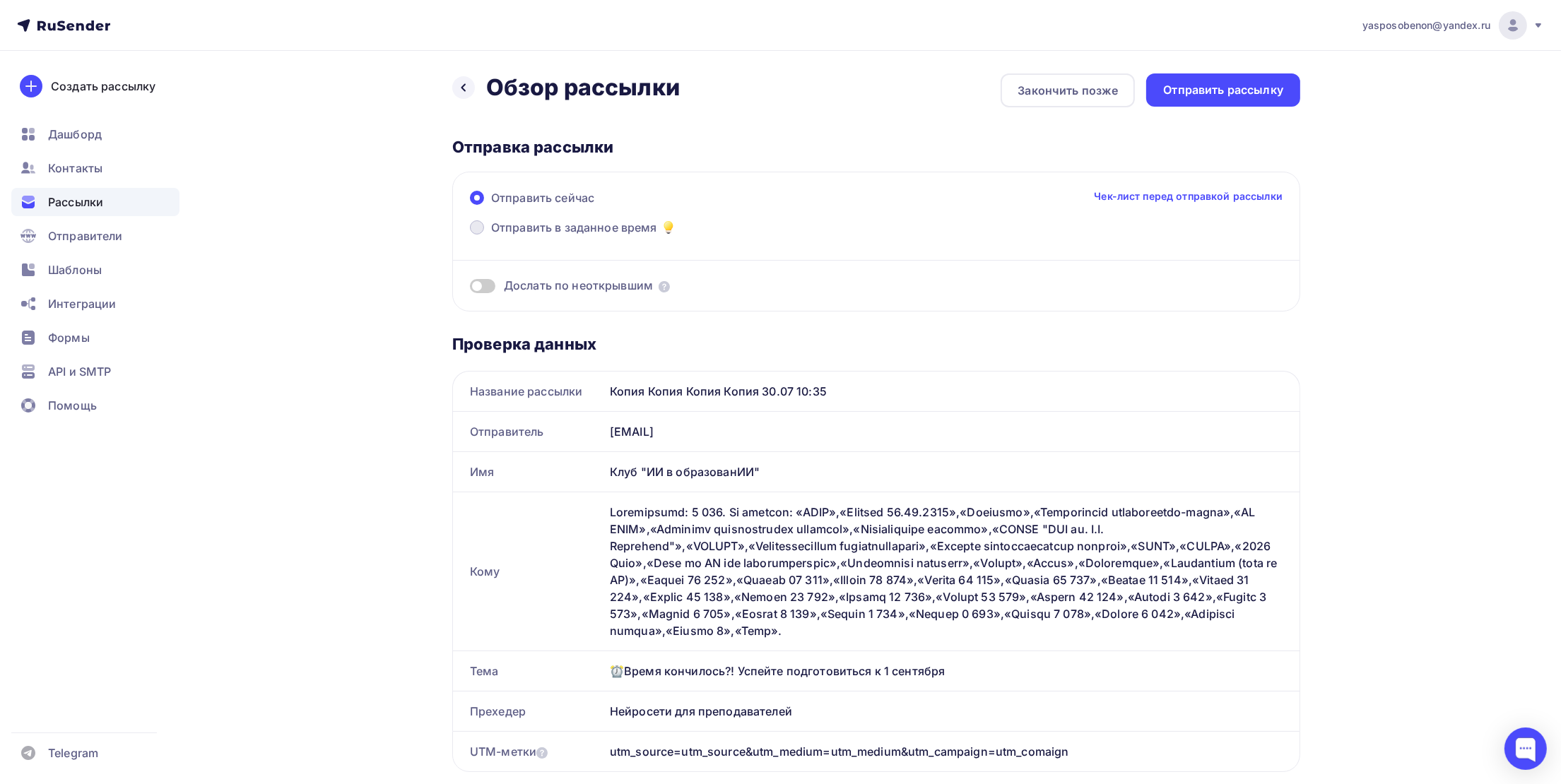click at bounding box center (477, 227) 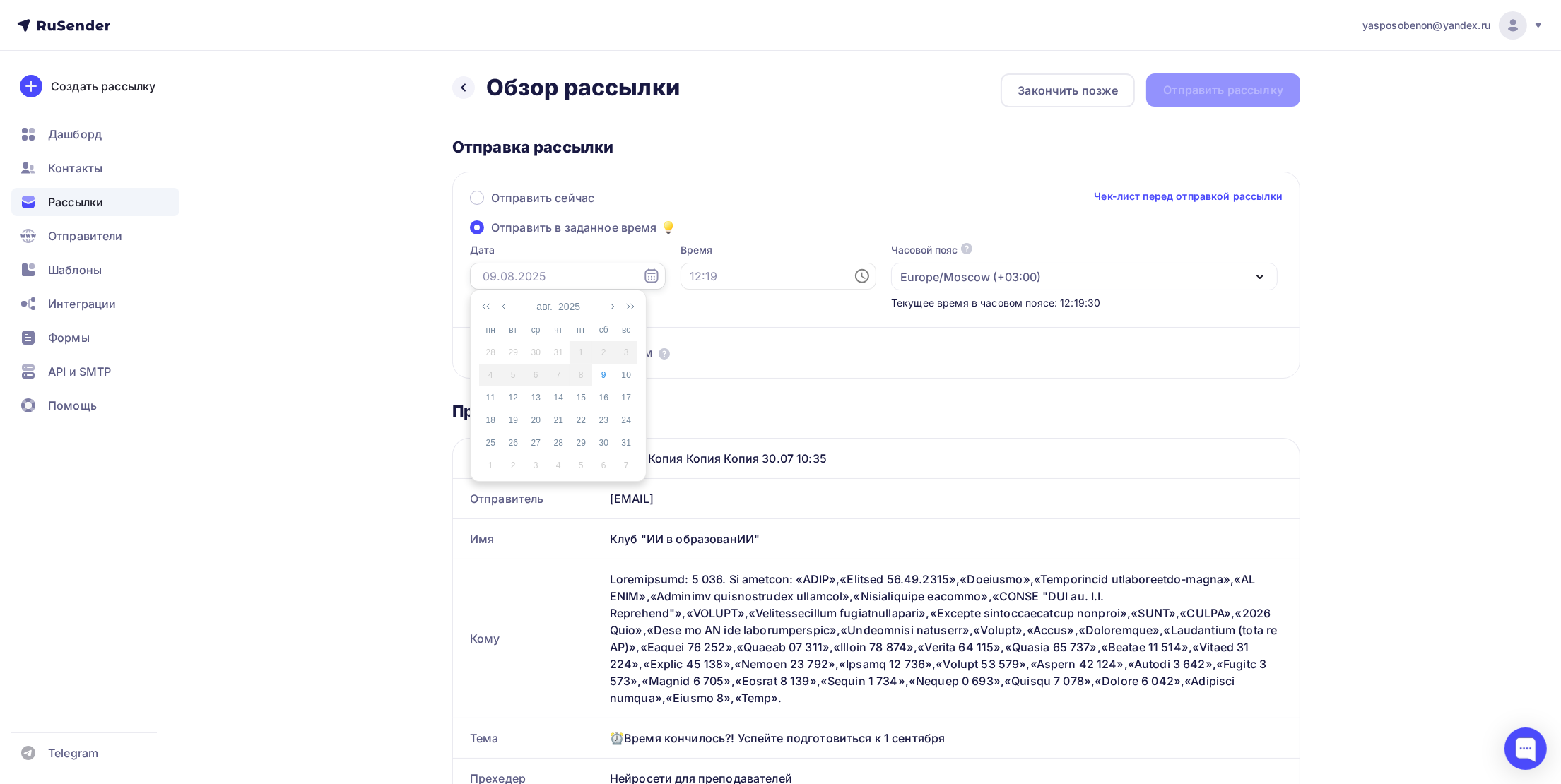 click at bounding box center (567, 276) 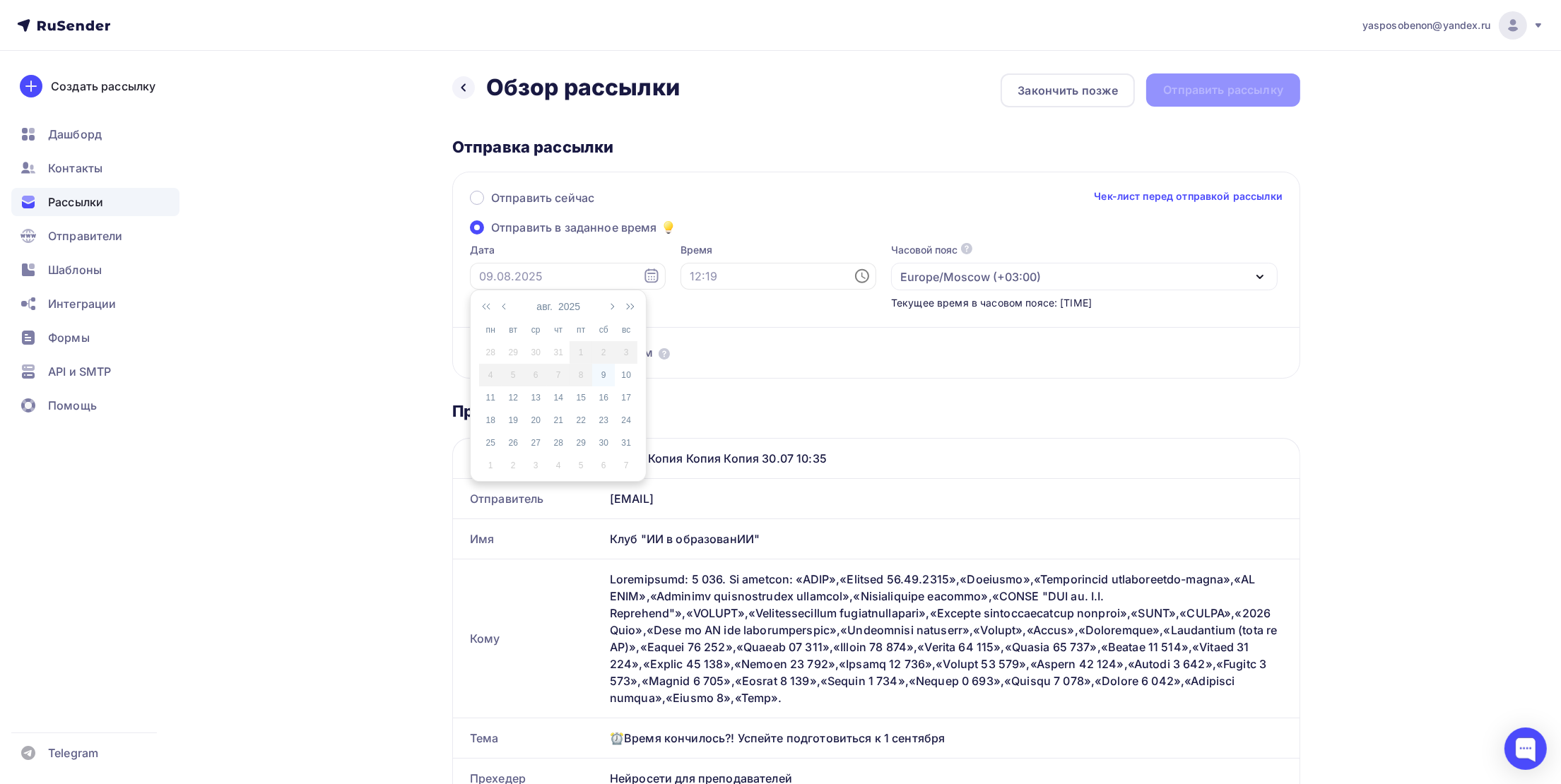 click on "9" at bounding box center (603, 375) 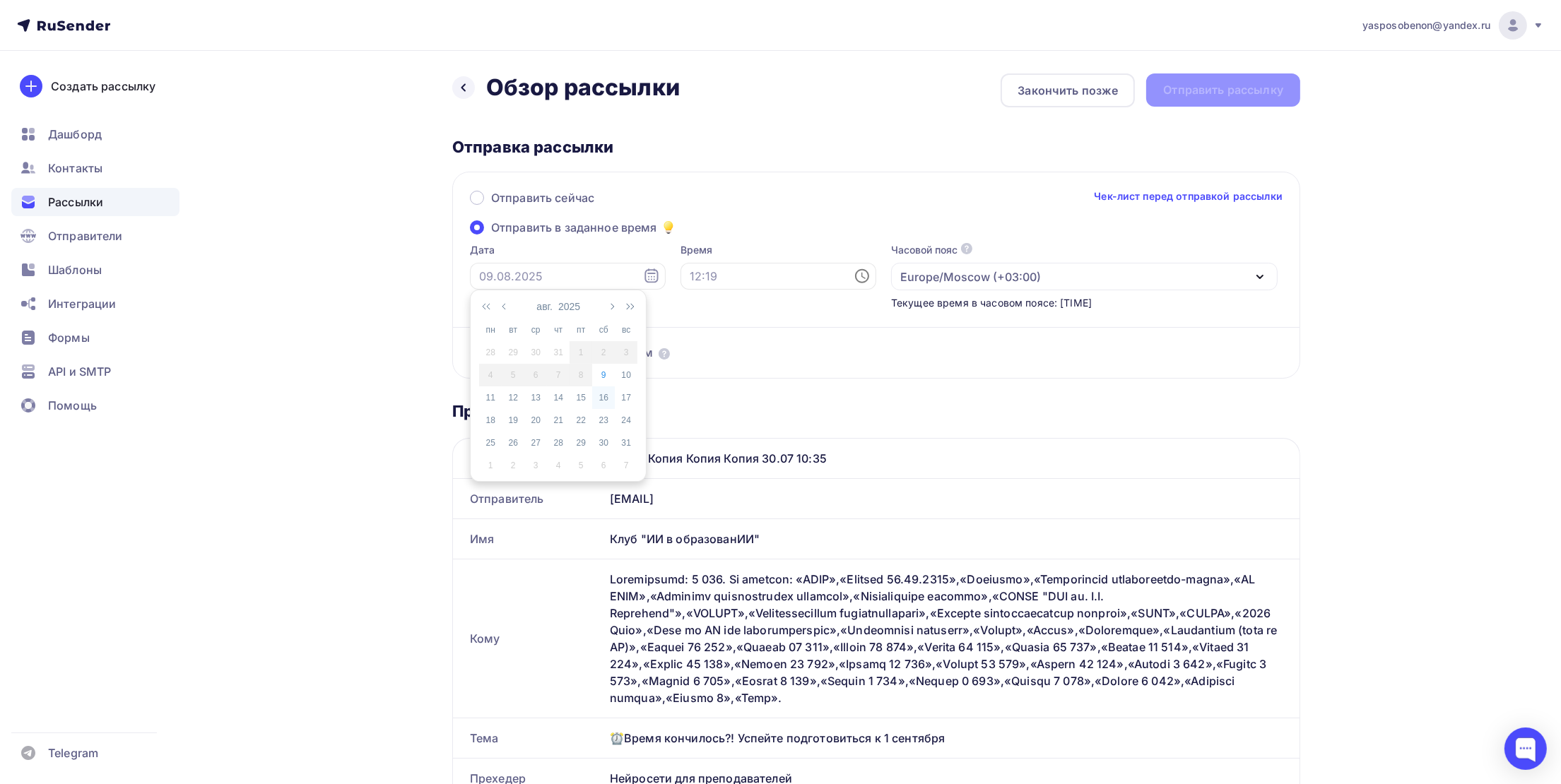 type on "09.08.2025" 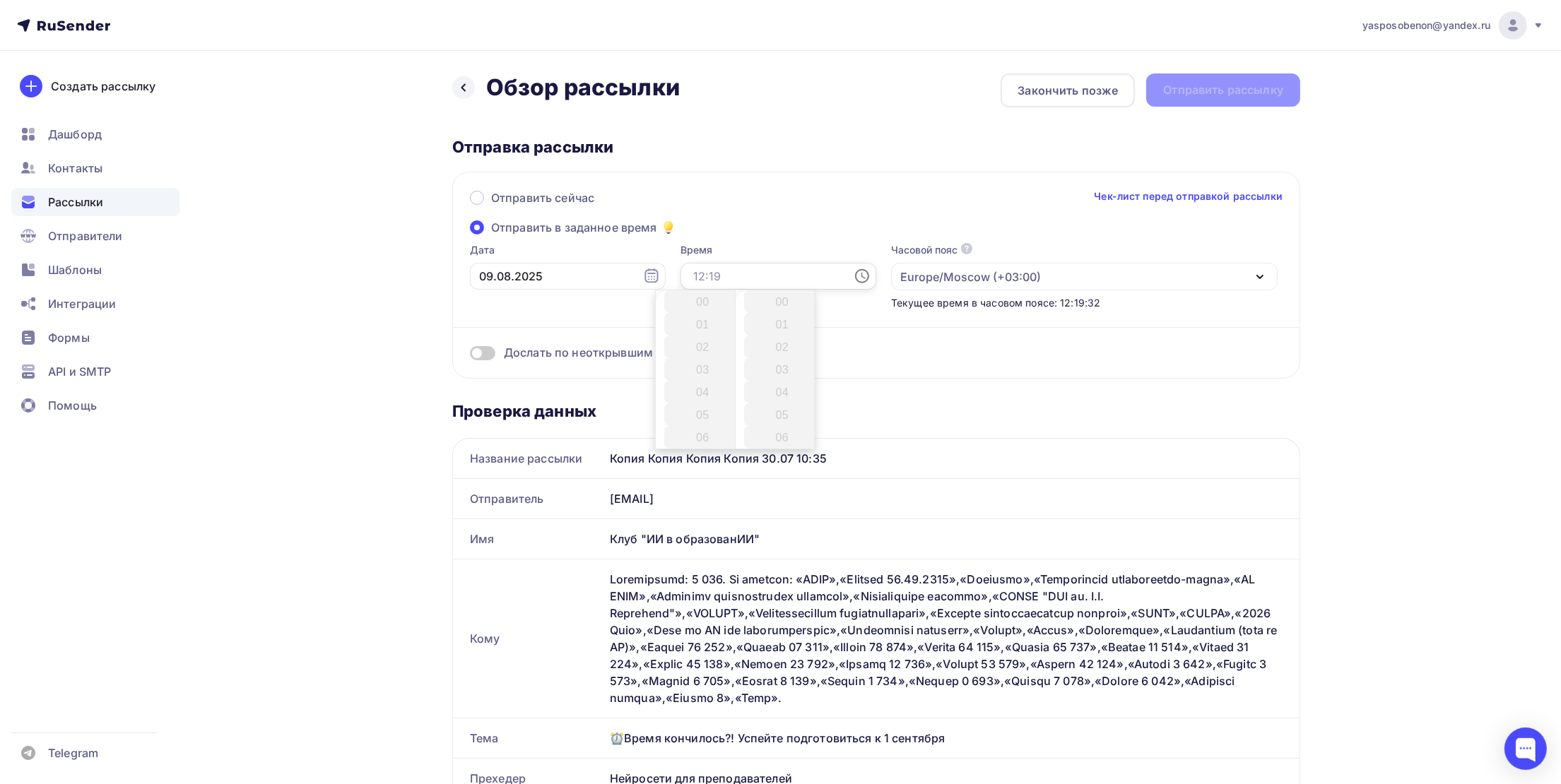 click at bounding box center [778, 276] 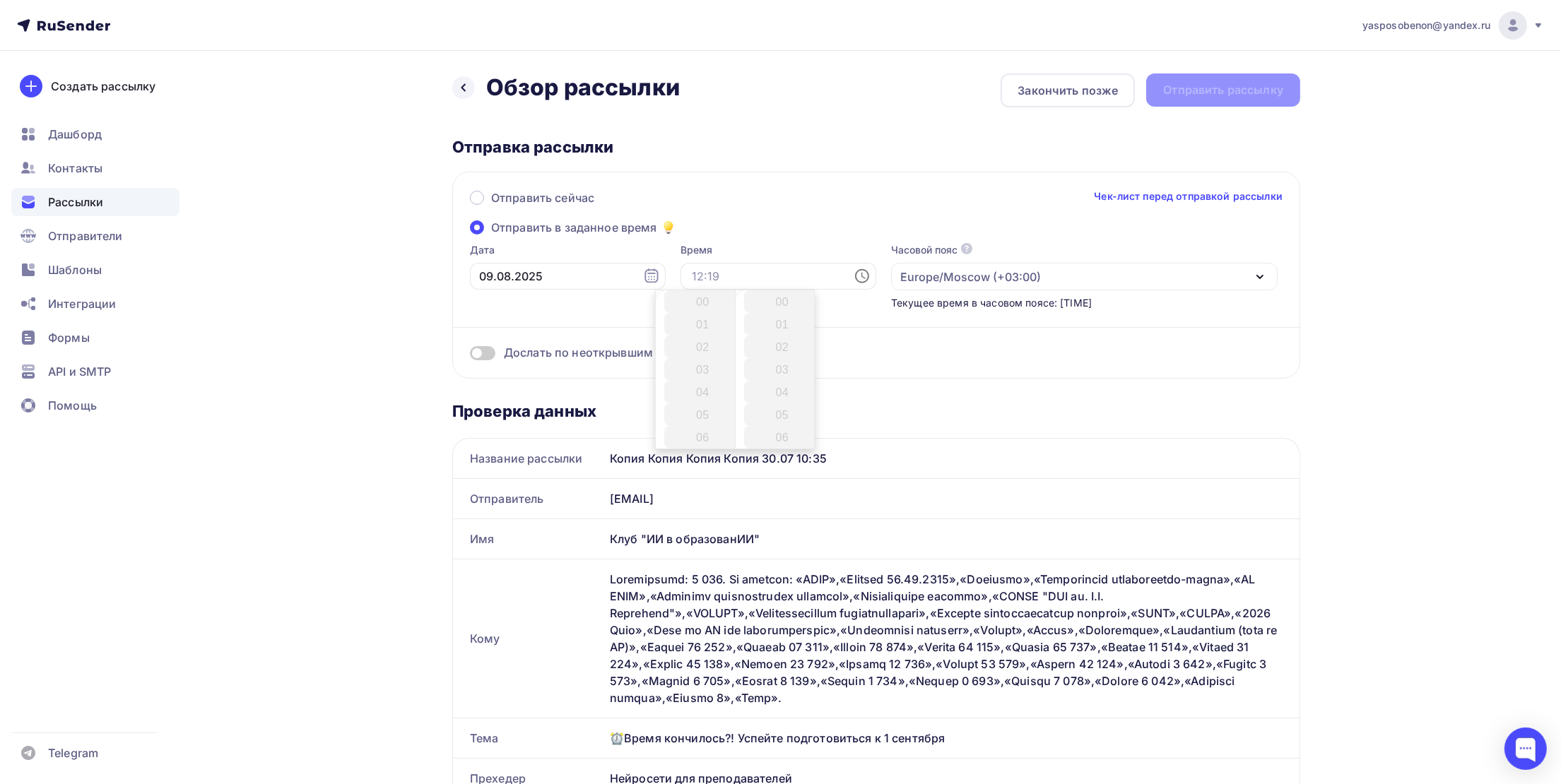 drag, startPoint x: 991, startPoint y: 351, endPoint x: 567, endPoint y: 256, distance: 434.51237 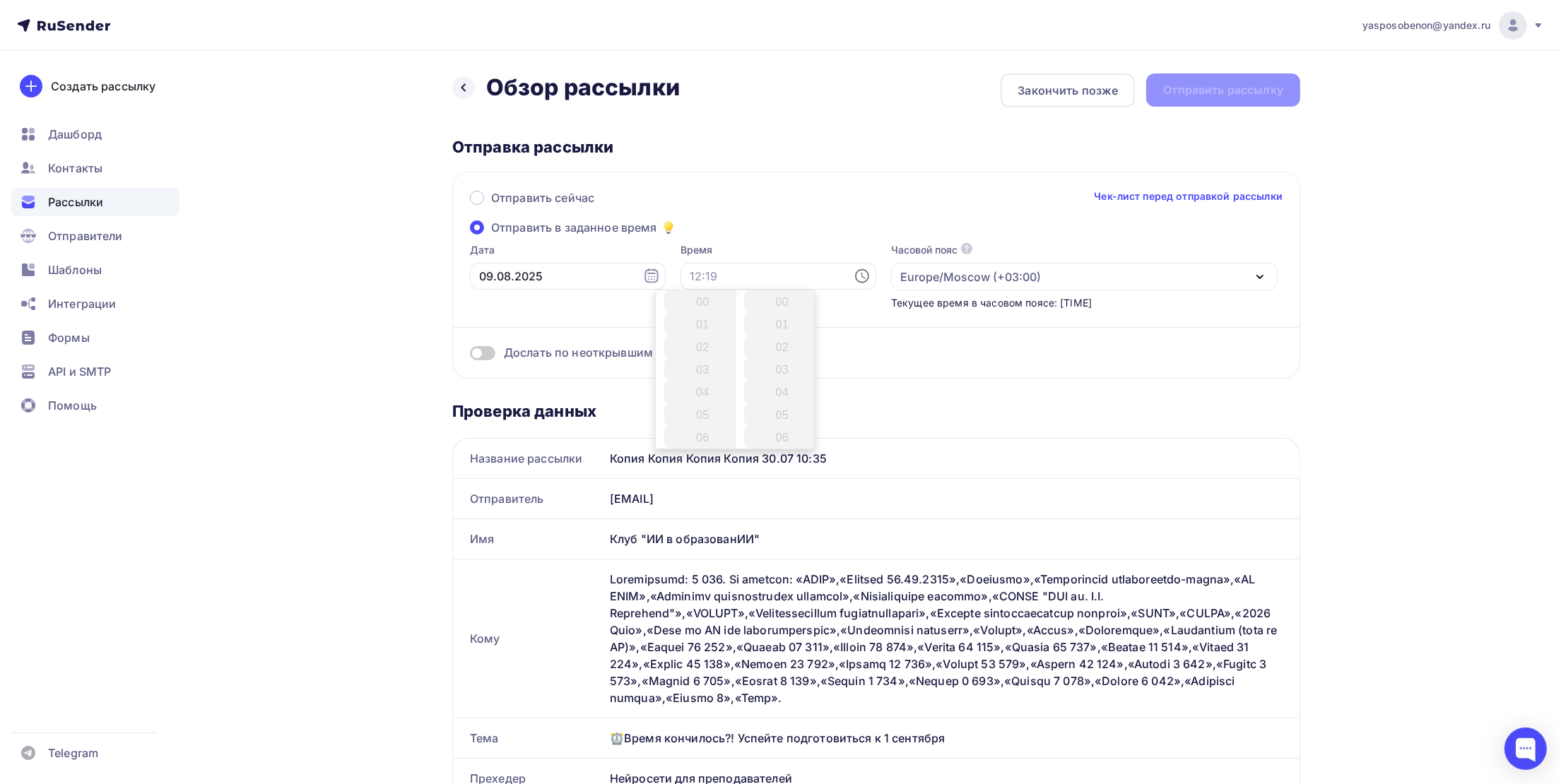 click on "Дослать по неоткрывшим" at bounding box center (876, 352) 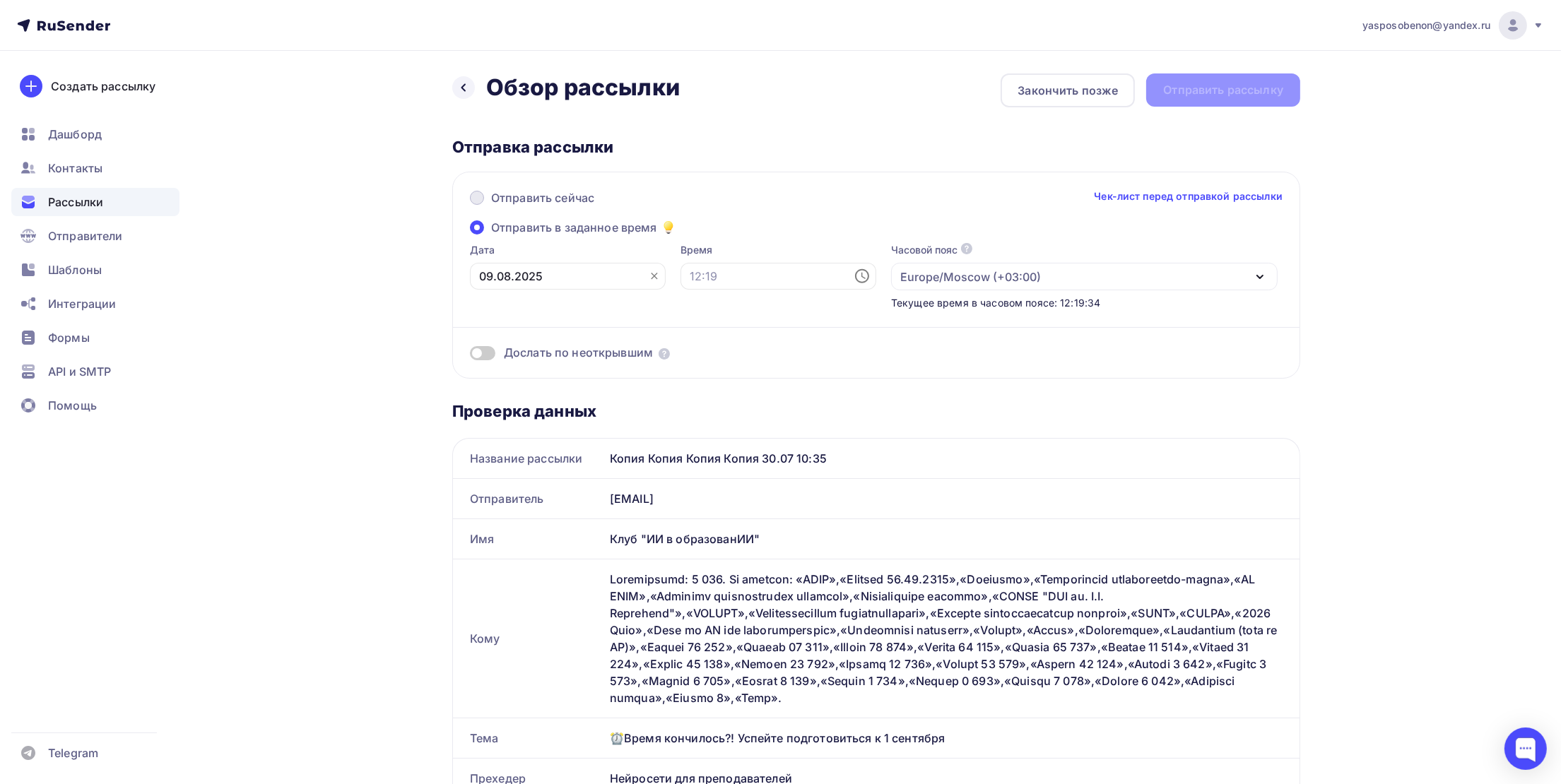 click on "Отправить сейчас" at bounding box center (543, 198) 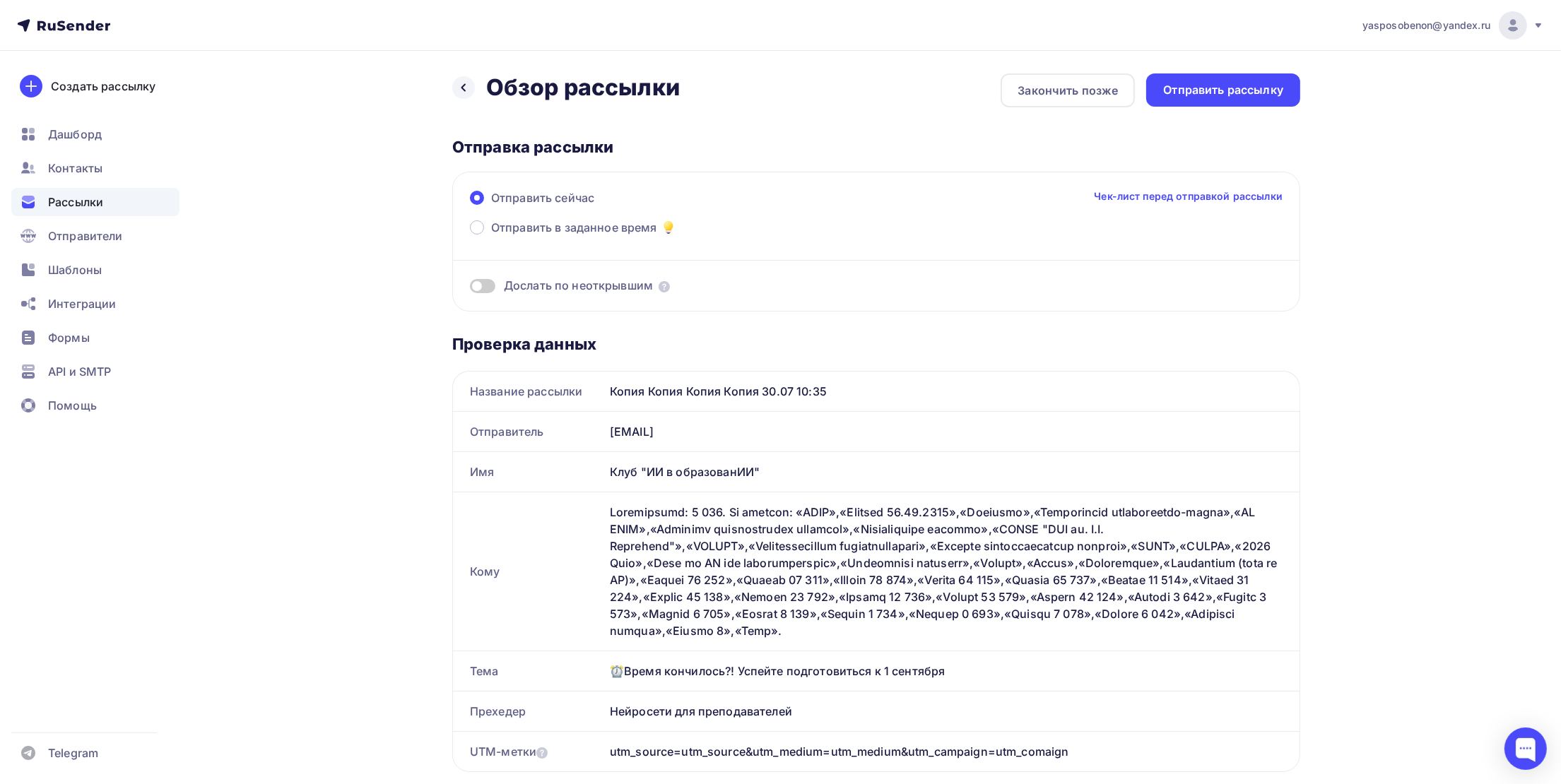 click at bounding box center [483, 286] 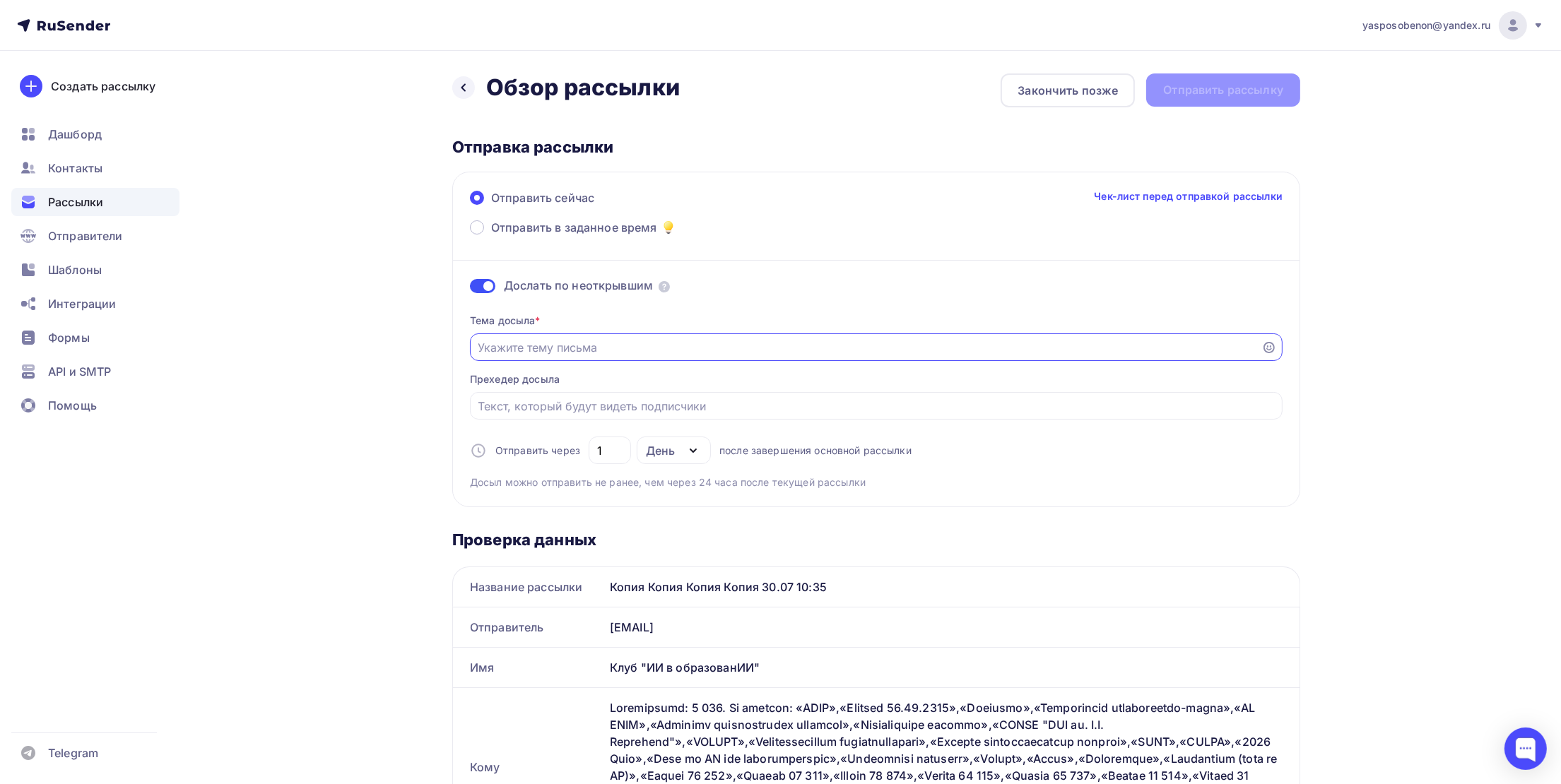click on "Отправить в заданное время" at bounding box center (866, 348) 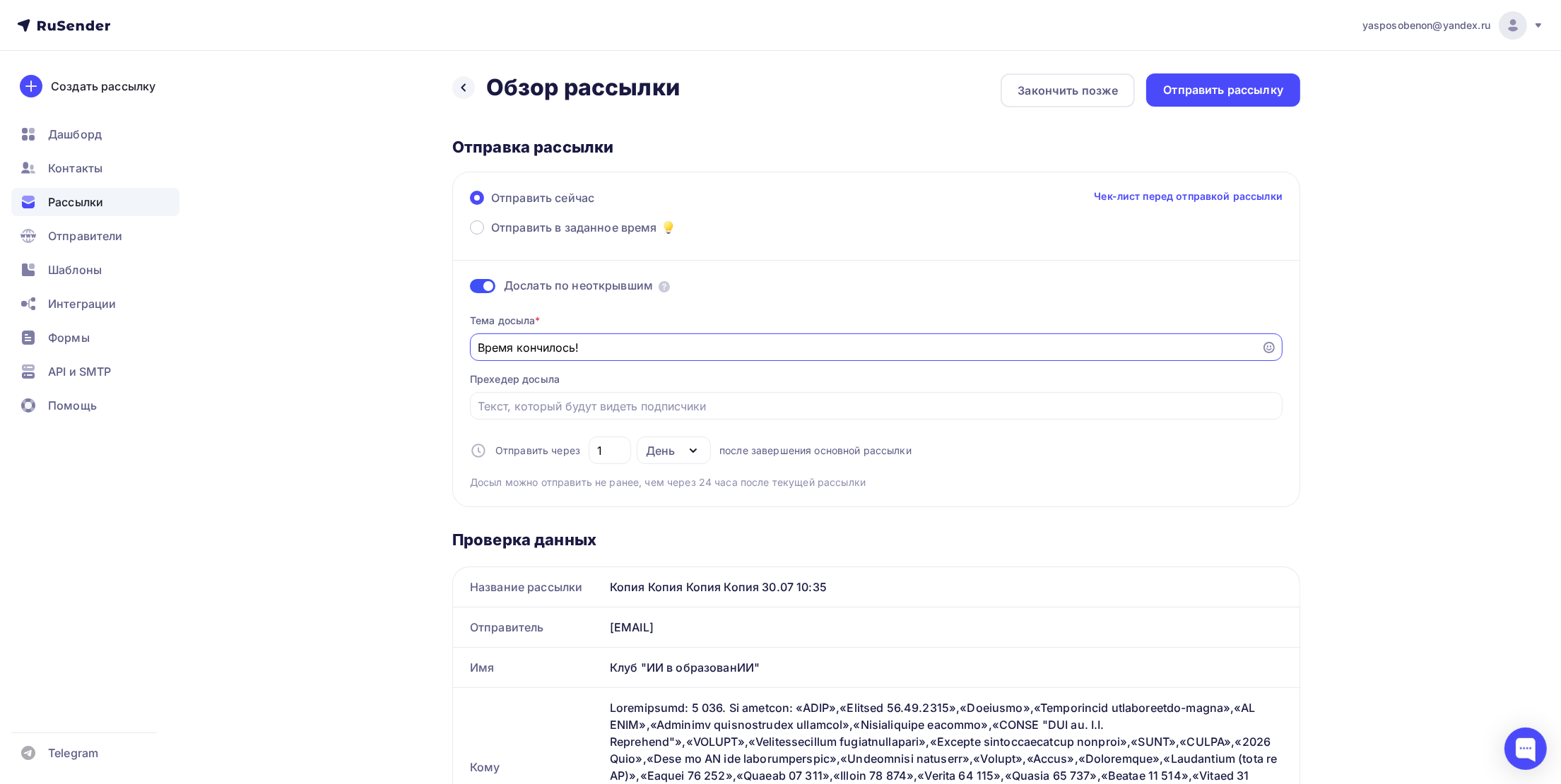 click on "Время кончилось!" at bounding box center [866, 348] 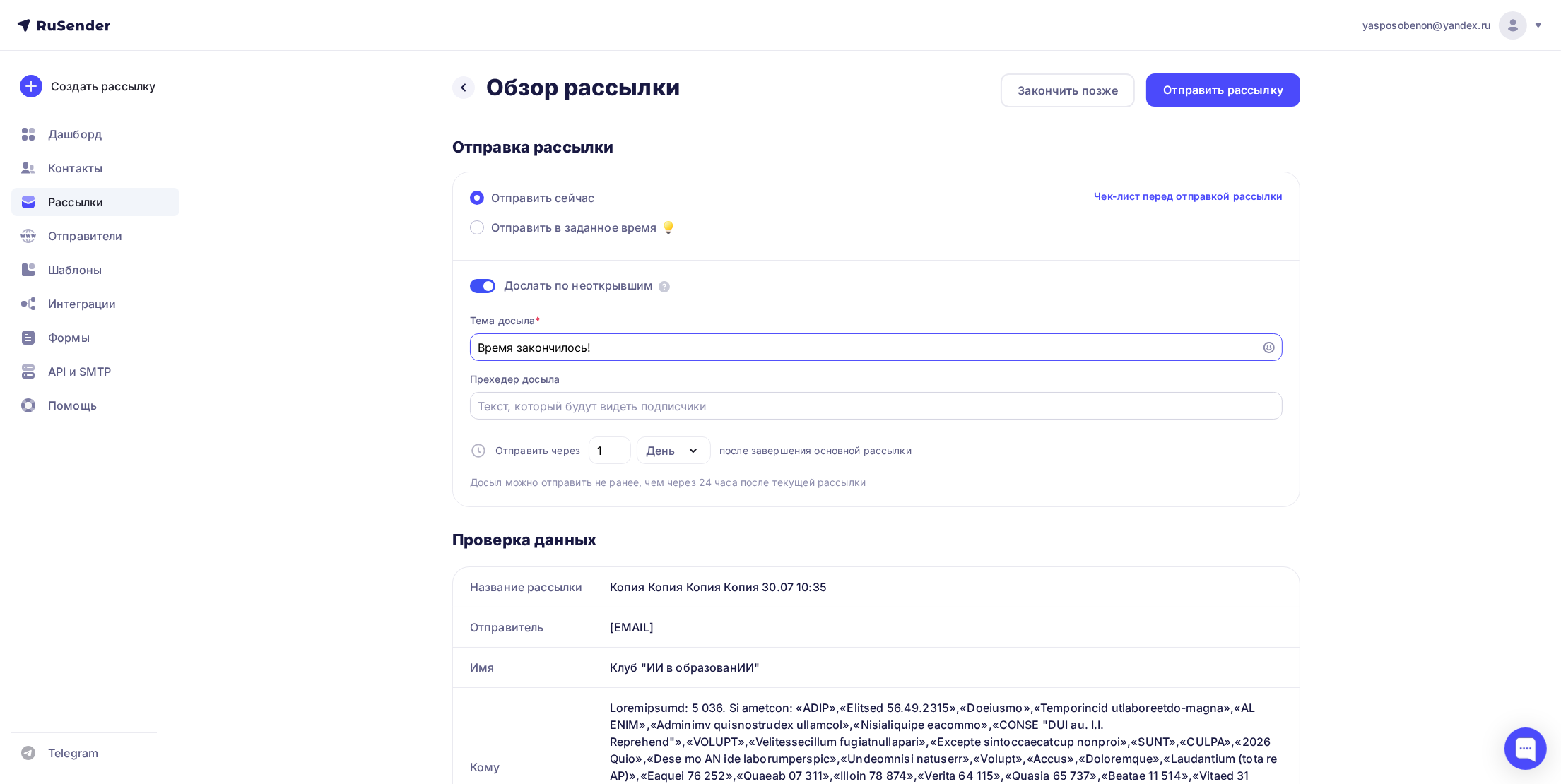 type on "Время закончилось!" 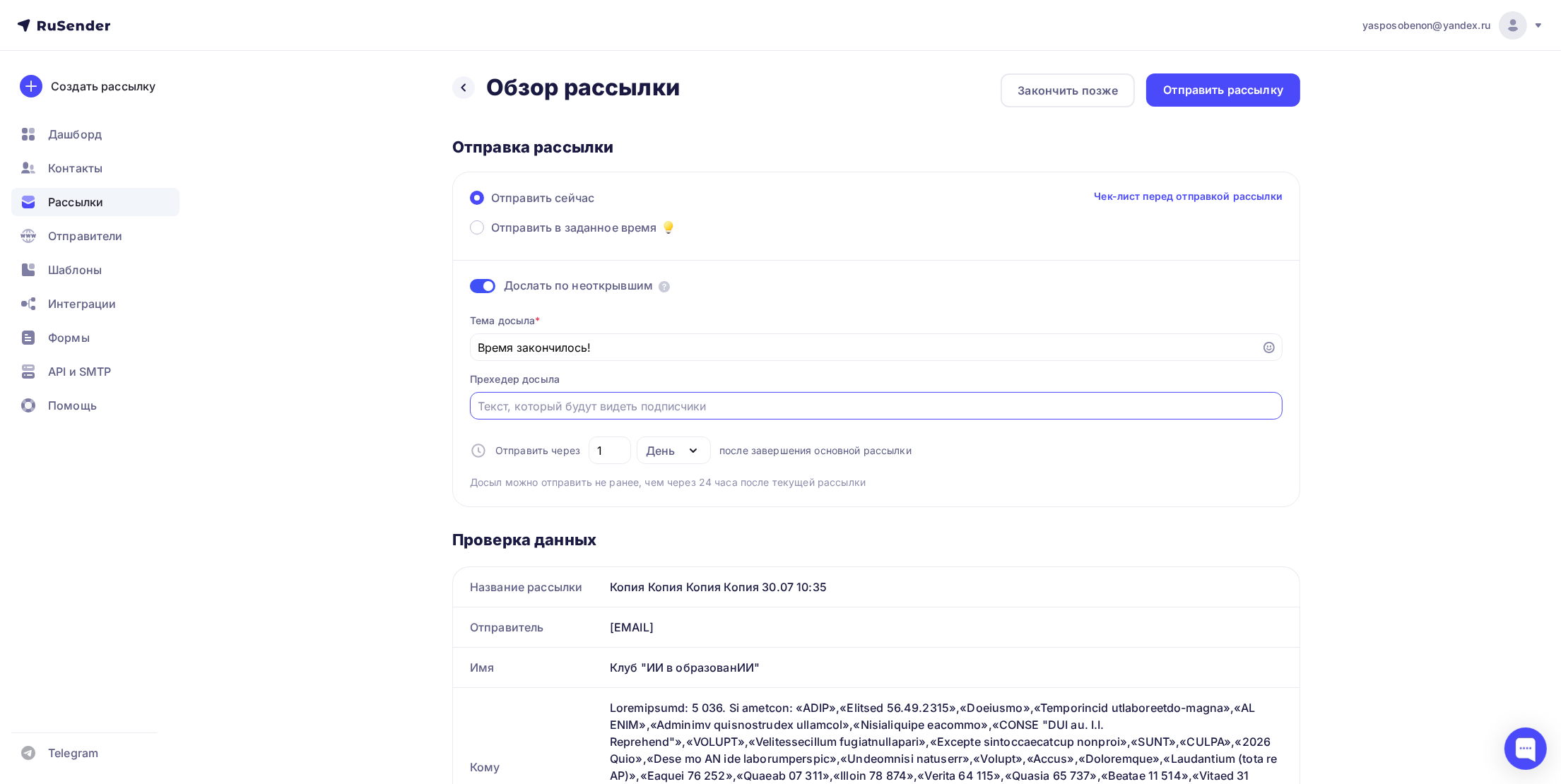 drag, startPoint x: 541, startPoint y: 408, endPoint x: 543, endPoint y: 396, distance: 12.165525 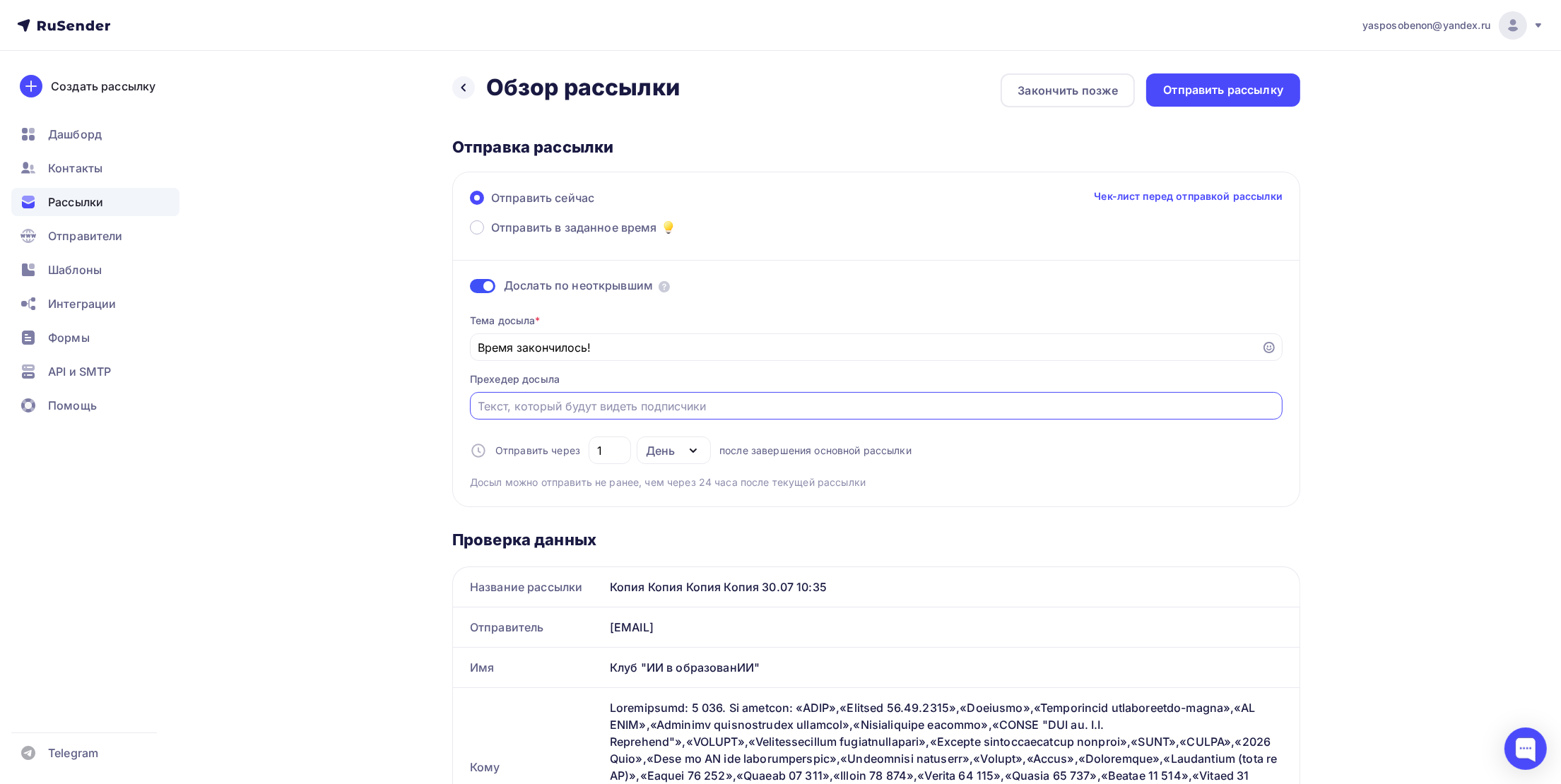 click on "Отправить в заданное время" at bounding box center (876, 406) 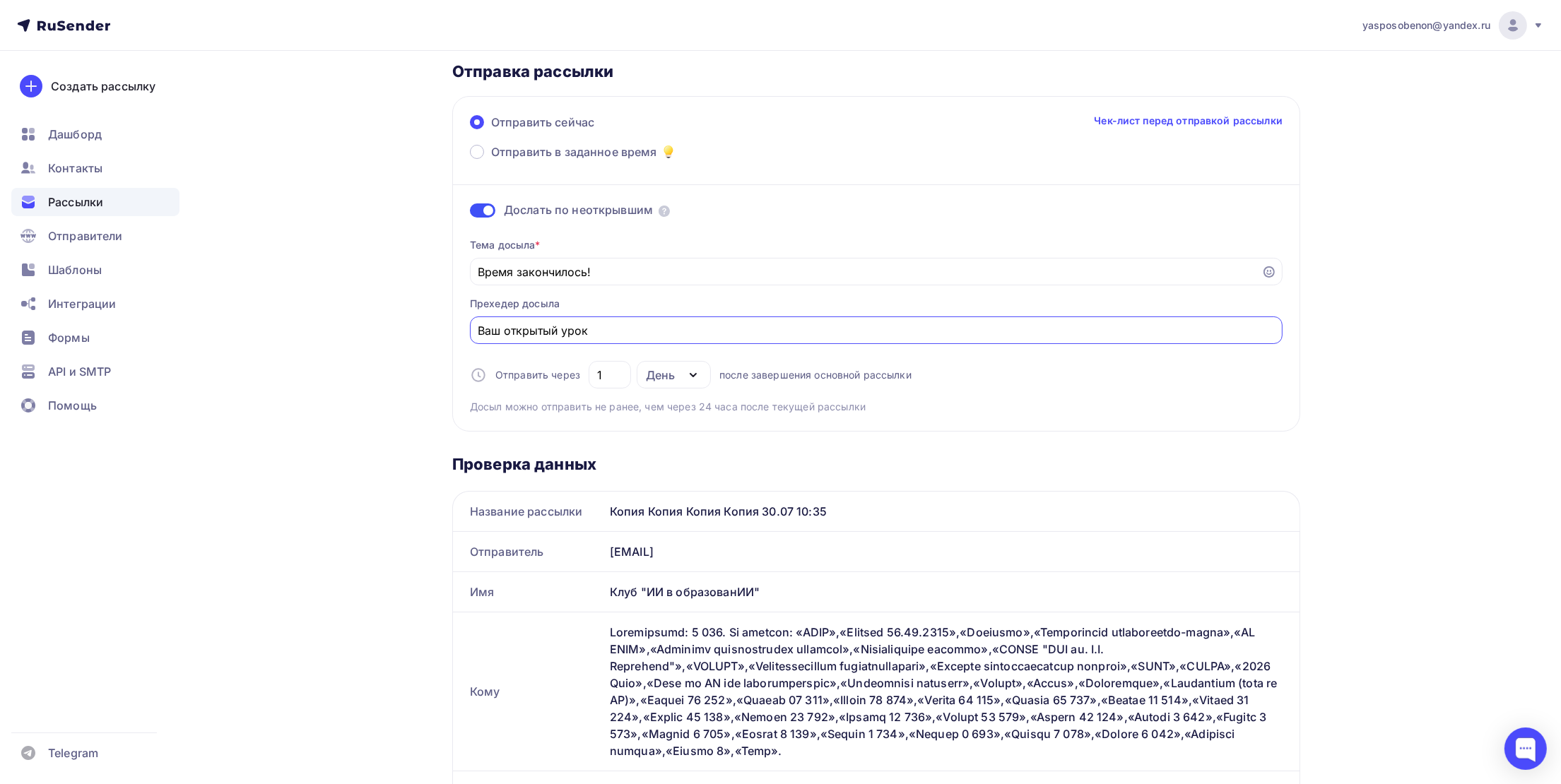 scroll, scrollTop: 0, scrollLeft: 0, axis: both 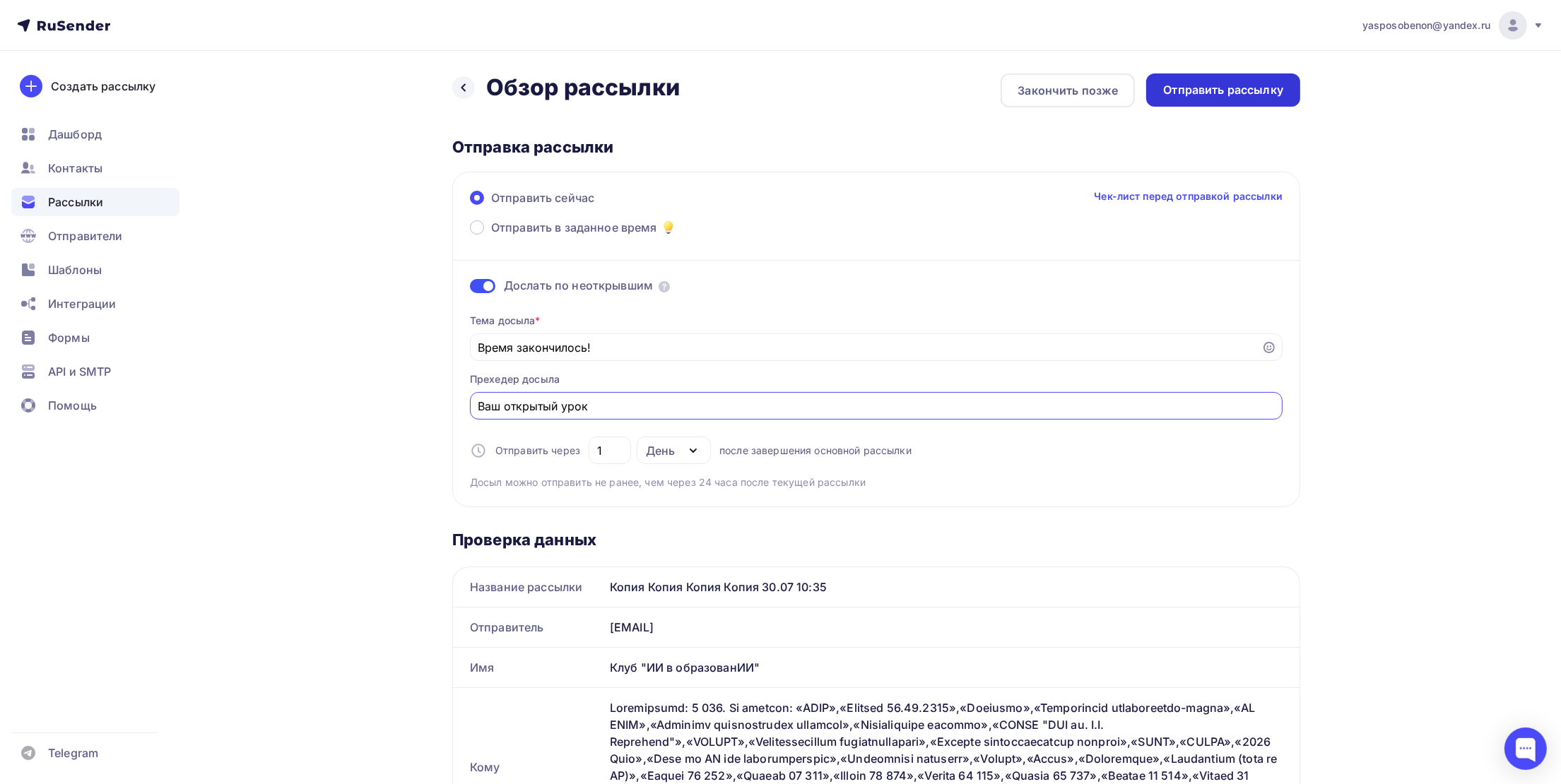 type on "Ваш открытый урок" 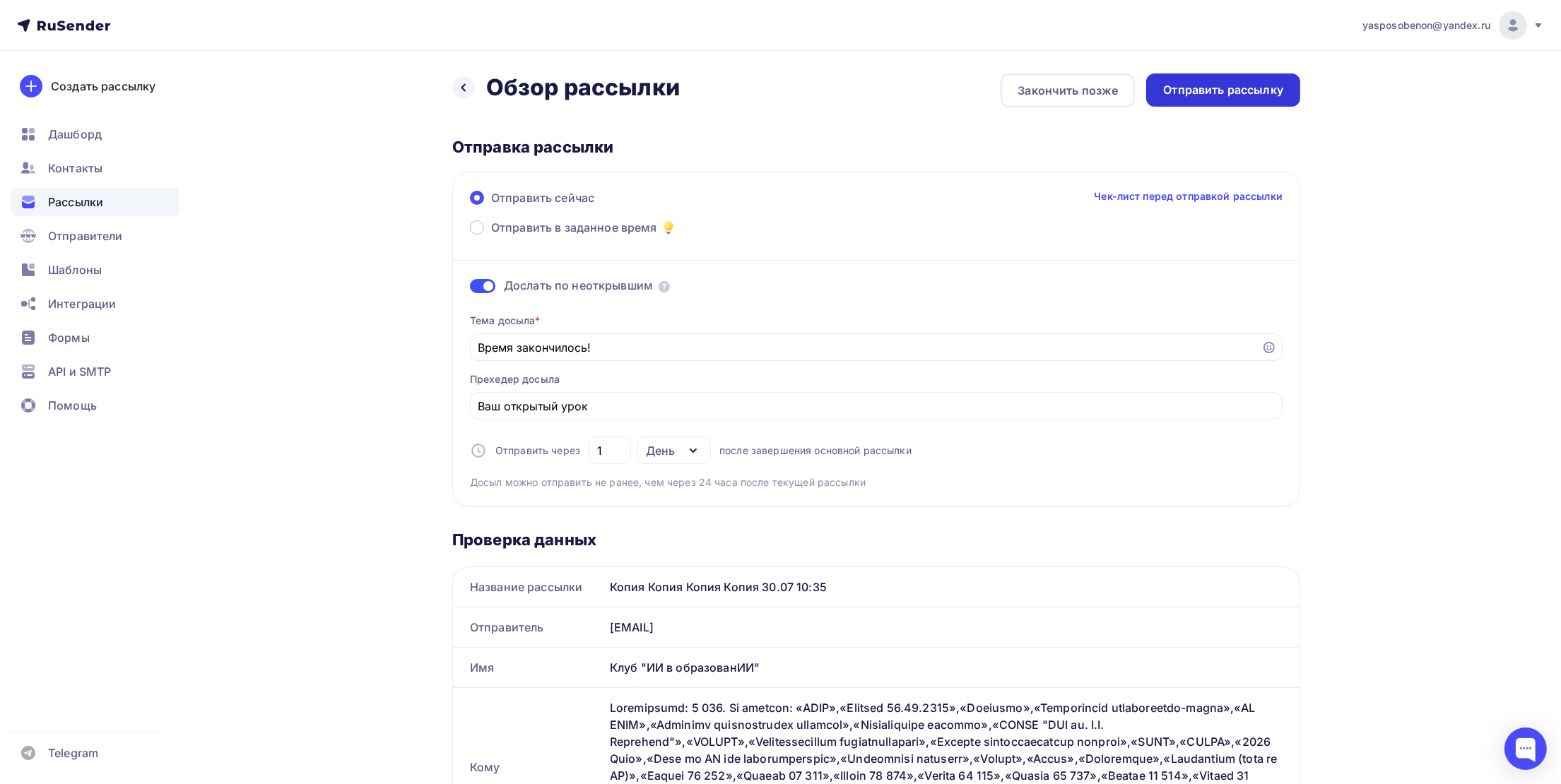 click on "Отправить рассылку" at bounding box center [1223, 90] 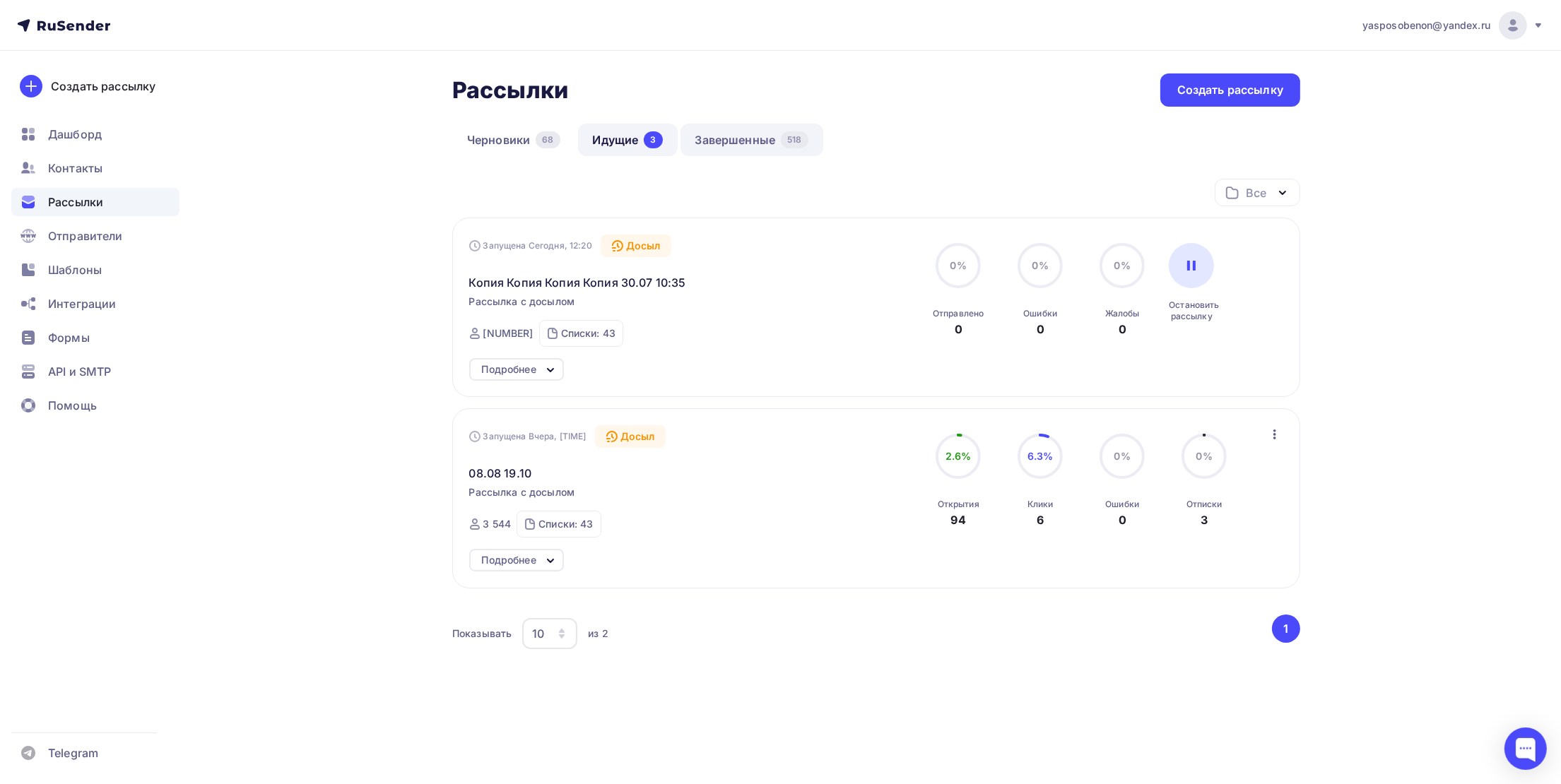 click on "Завершенные
[NUMBER]" at bounding box center [752, 140] 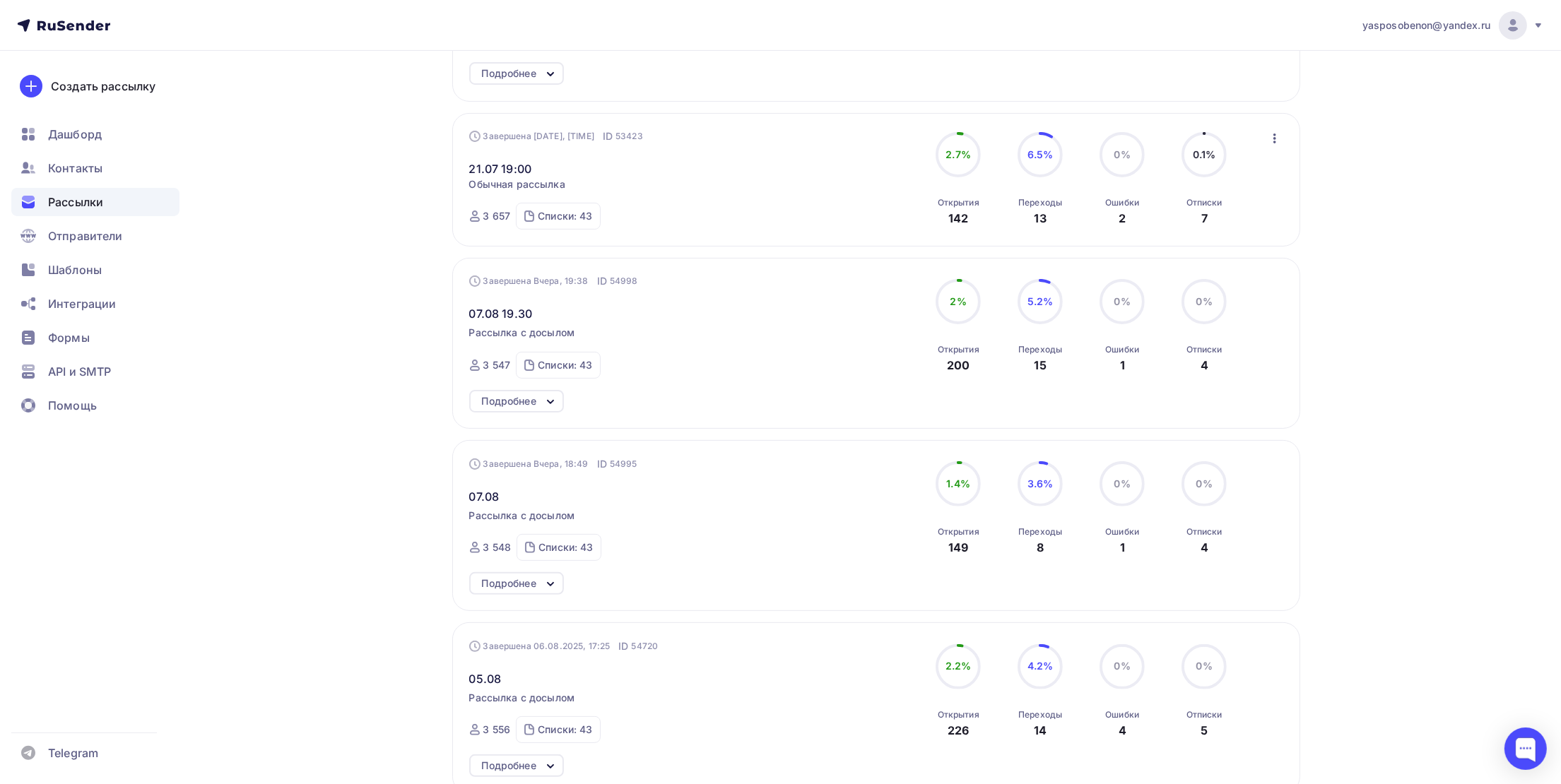 scroll, scrollTop: 317, scrollLeft: 0, axis: vertical 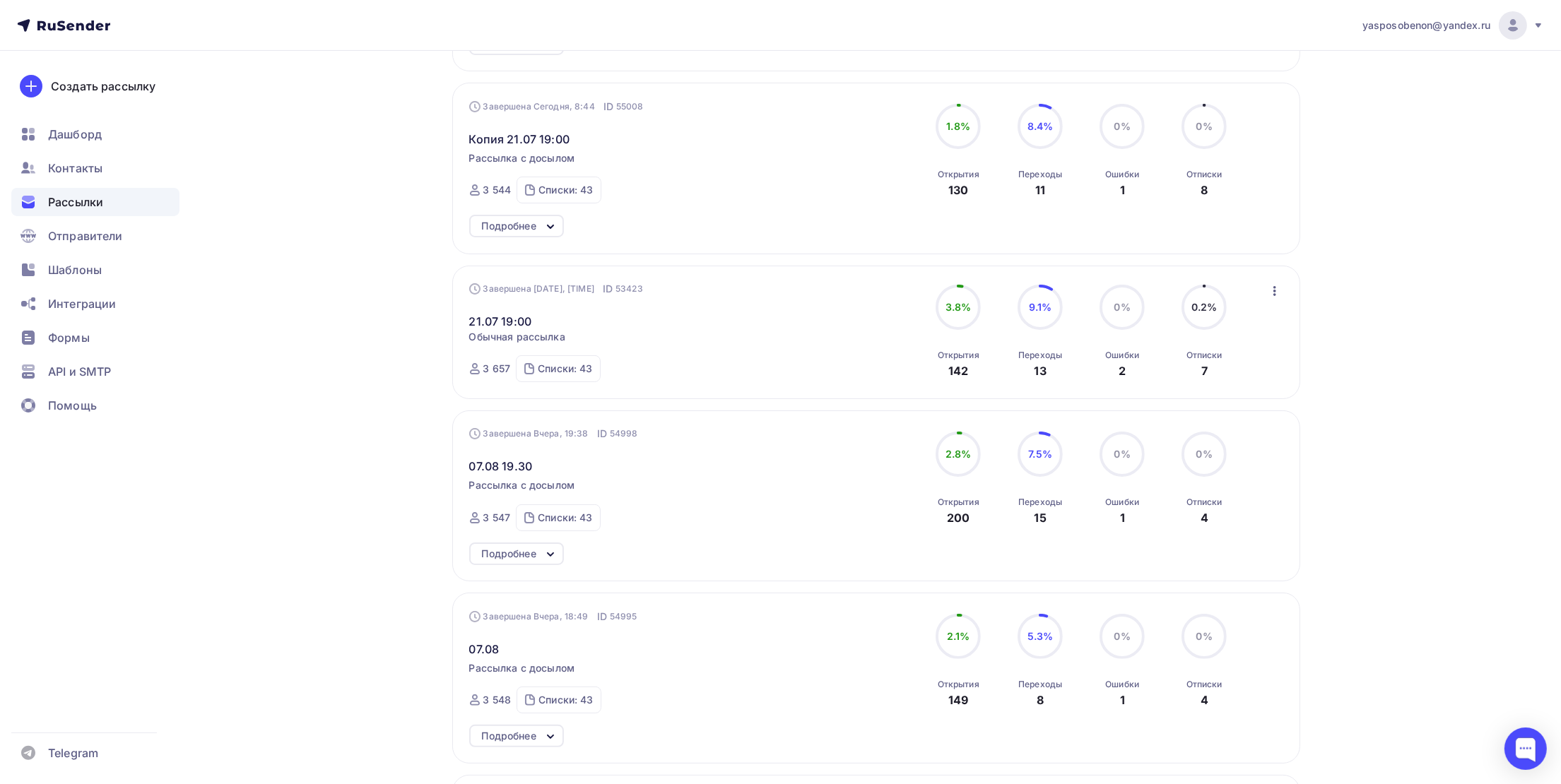 click 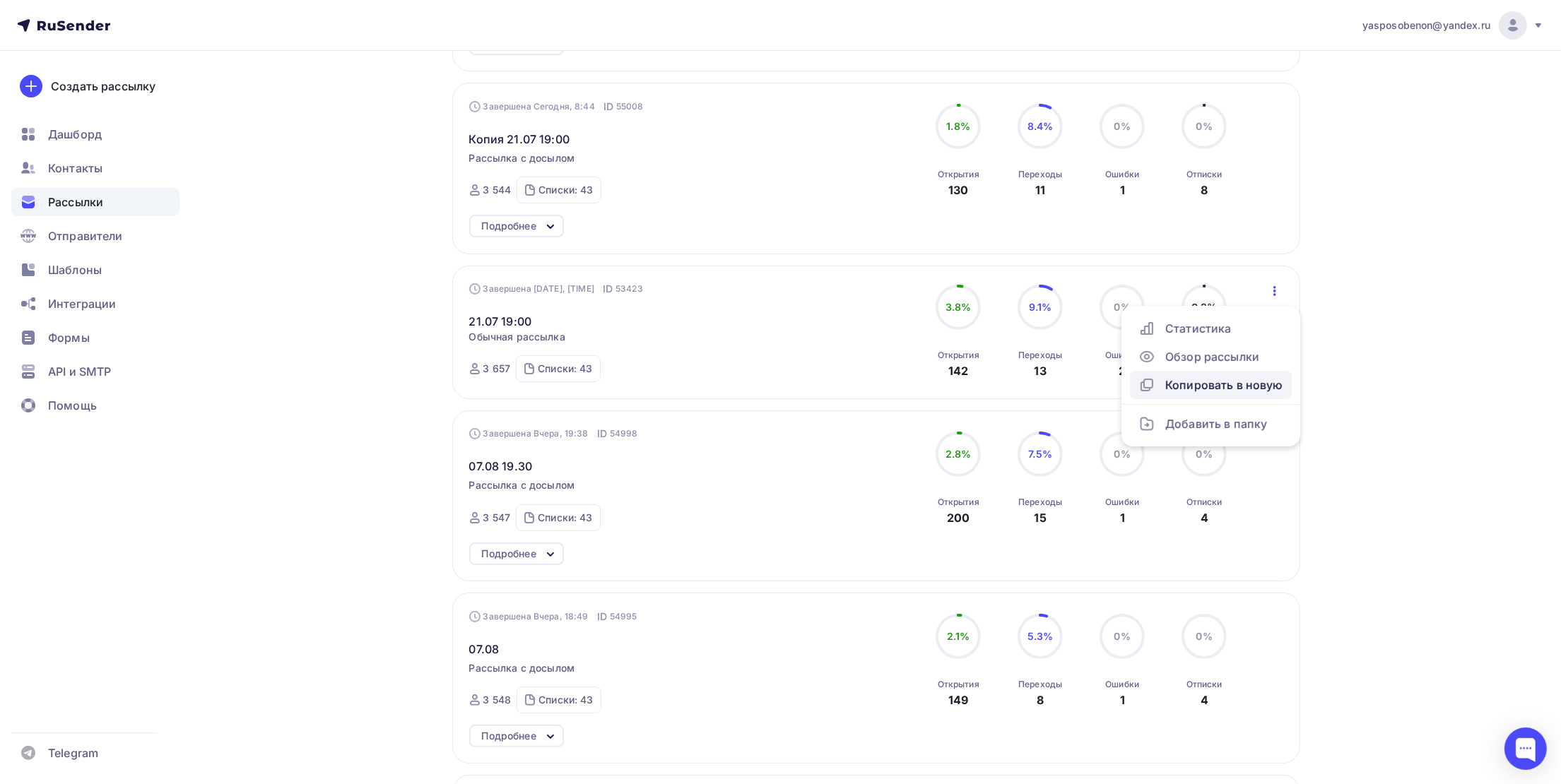 click on "Копировать в новую" at bounding box center (1210, 385) 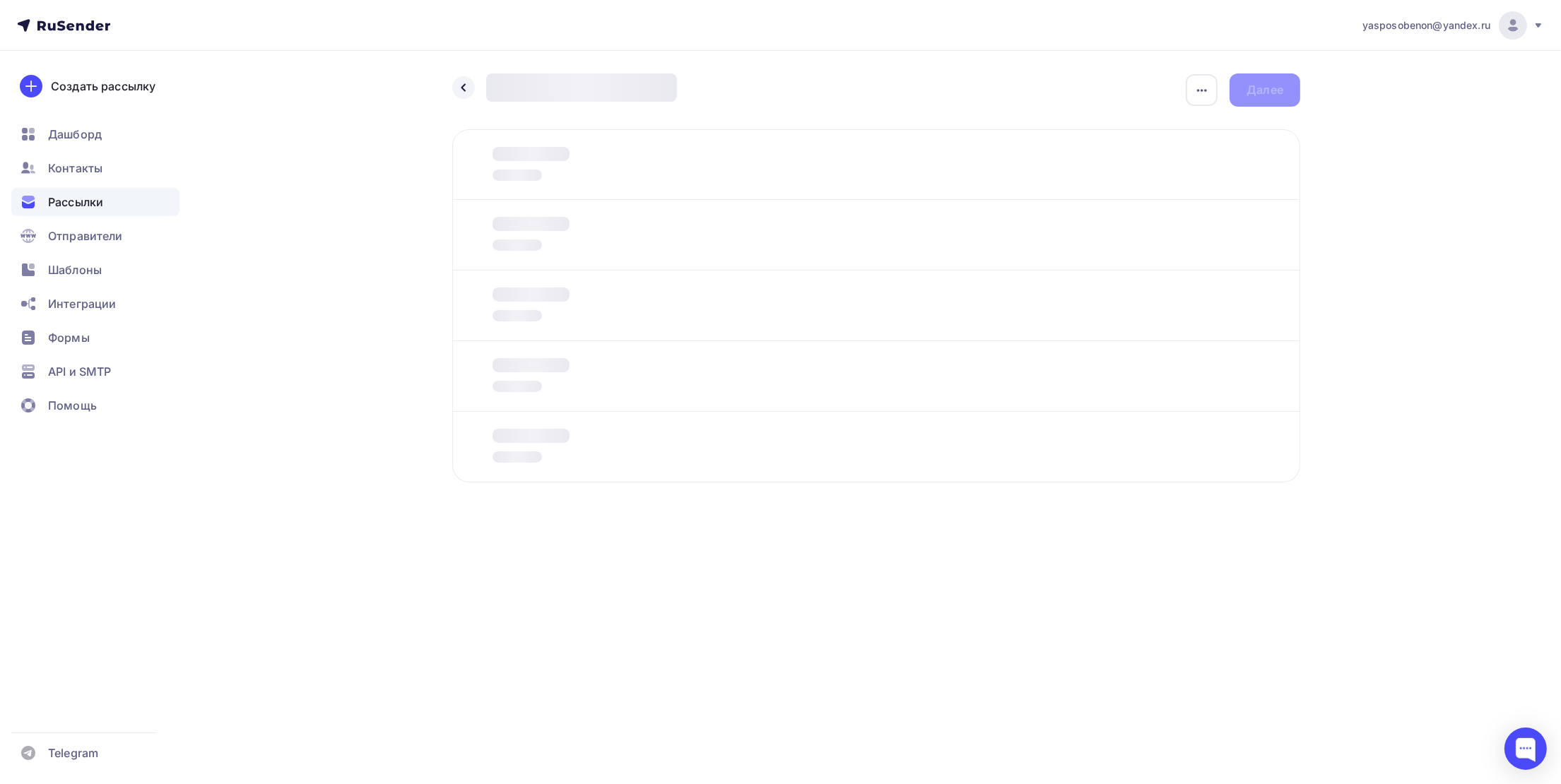 scroll, scrollTop: 0, scrollLeft: 0, axis: both 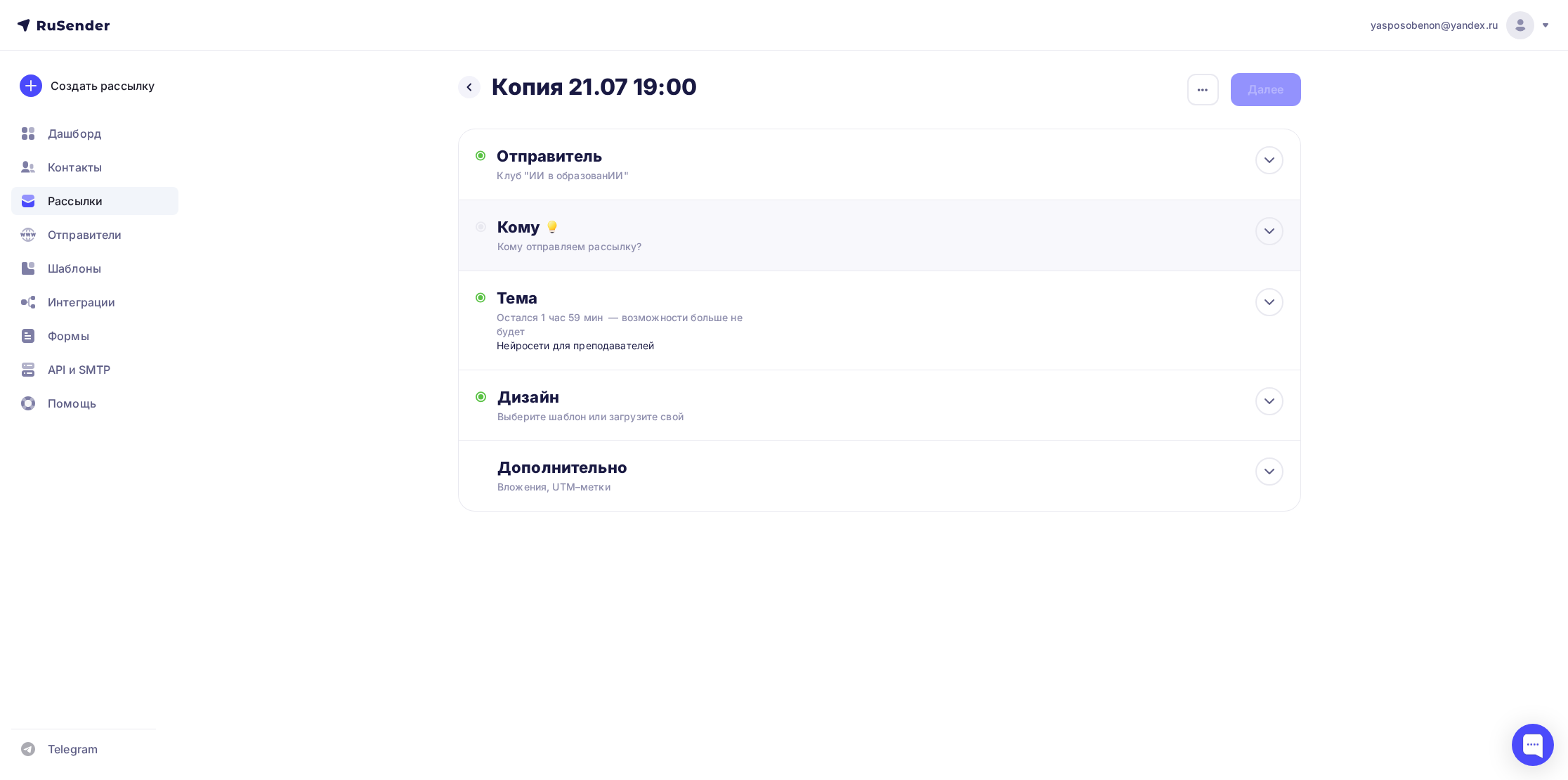 click on "Кому отправляем рассылку?" at bounding box center [851, 247] 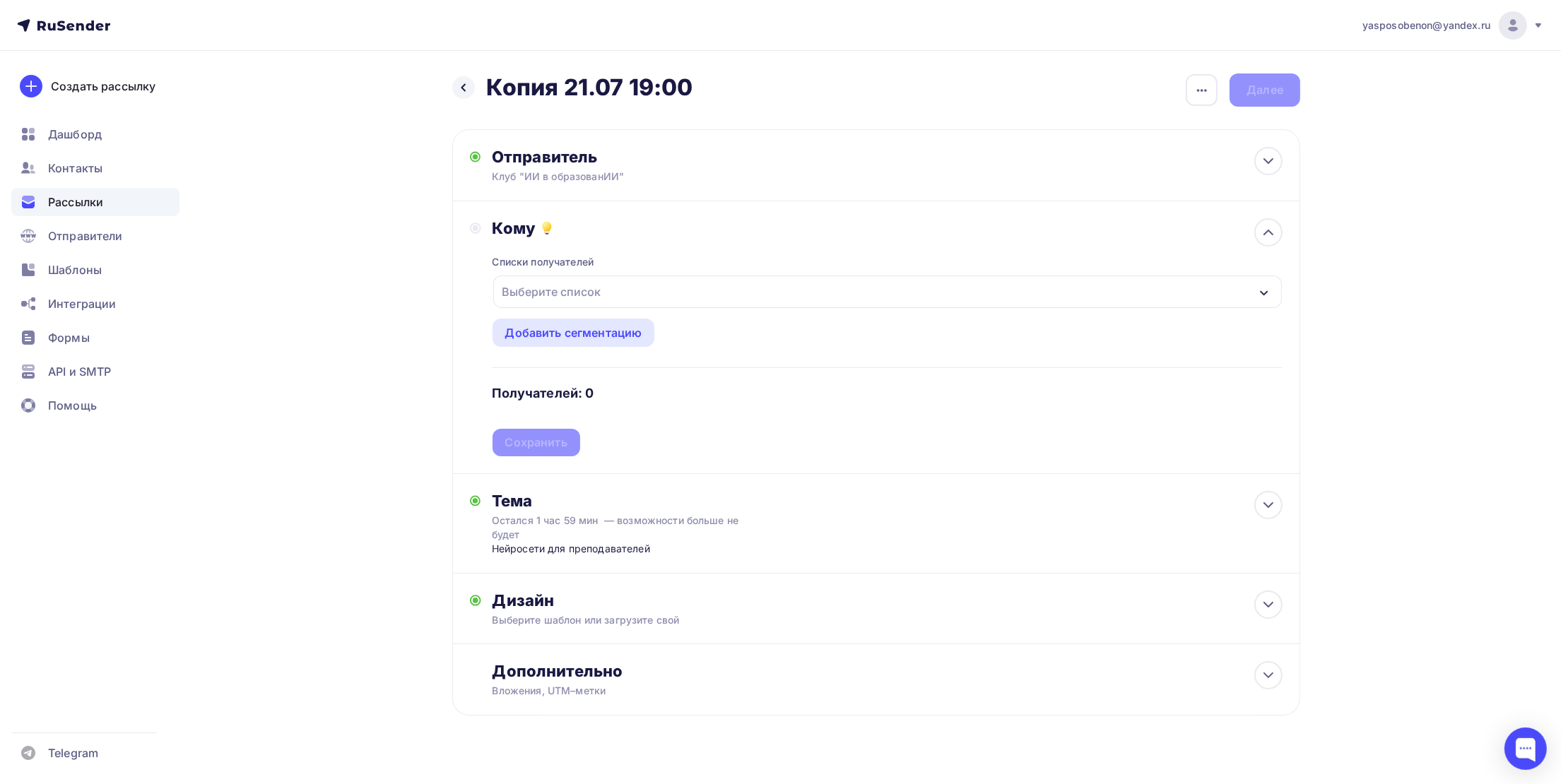 click on "Выберите список" at bounding box center (552, 292) 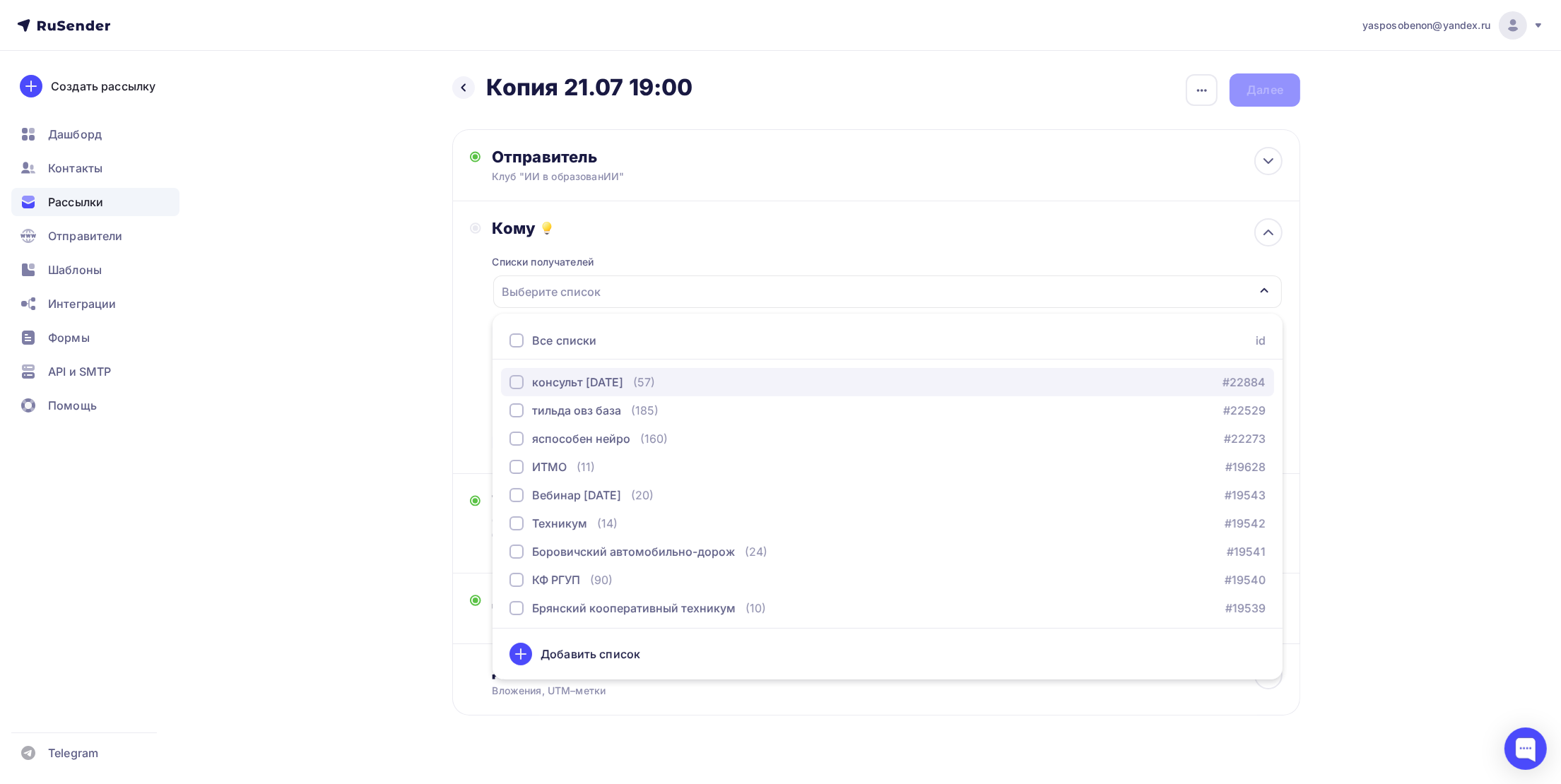 click on "консульт [DATE]" at bounding box center (577, 382) 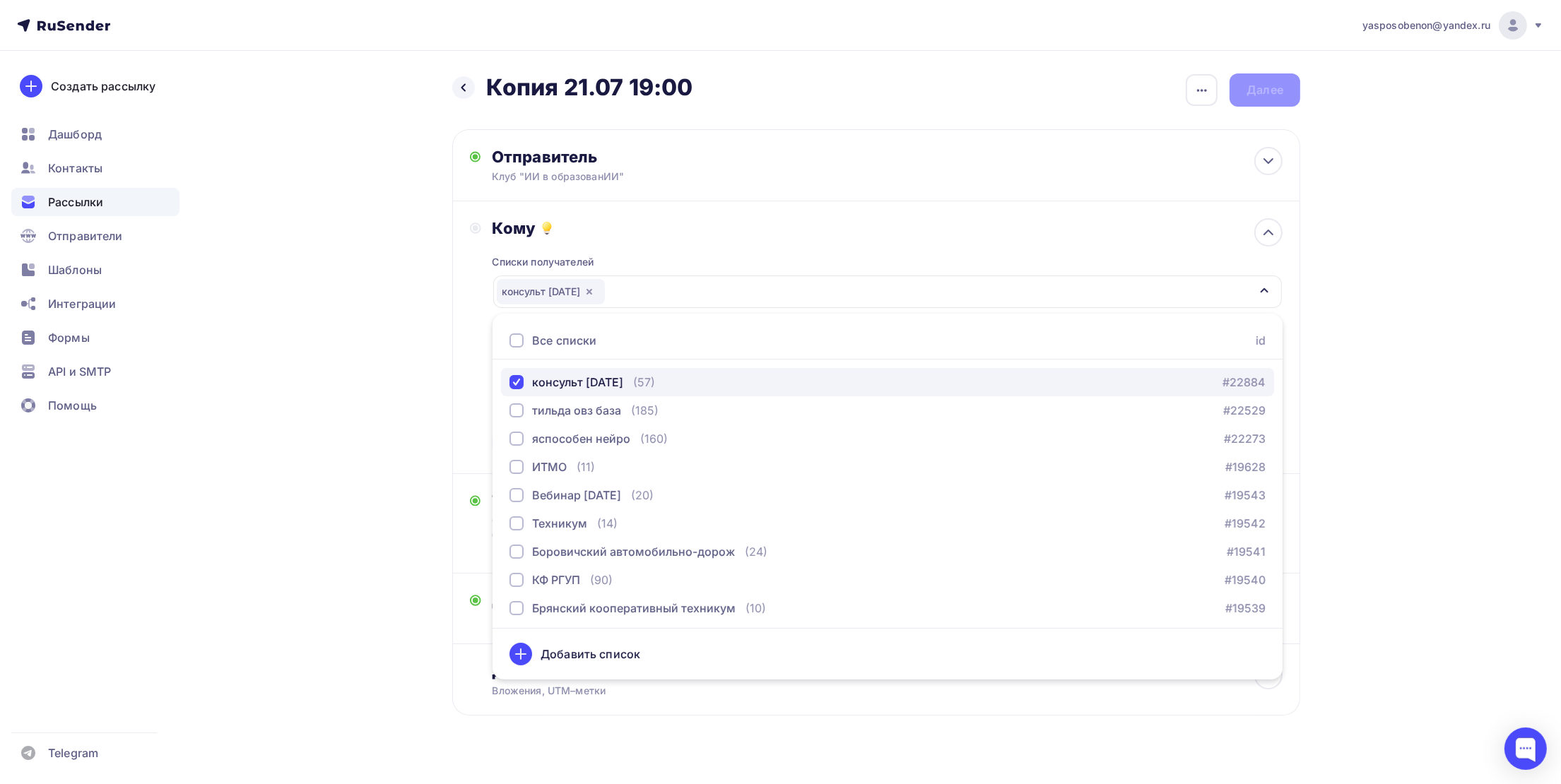 click on "консульт [DATE]" at bounding box center [577, 382] 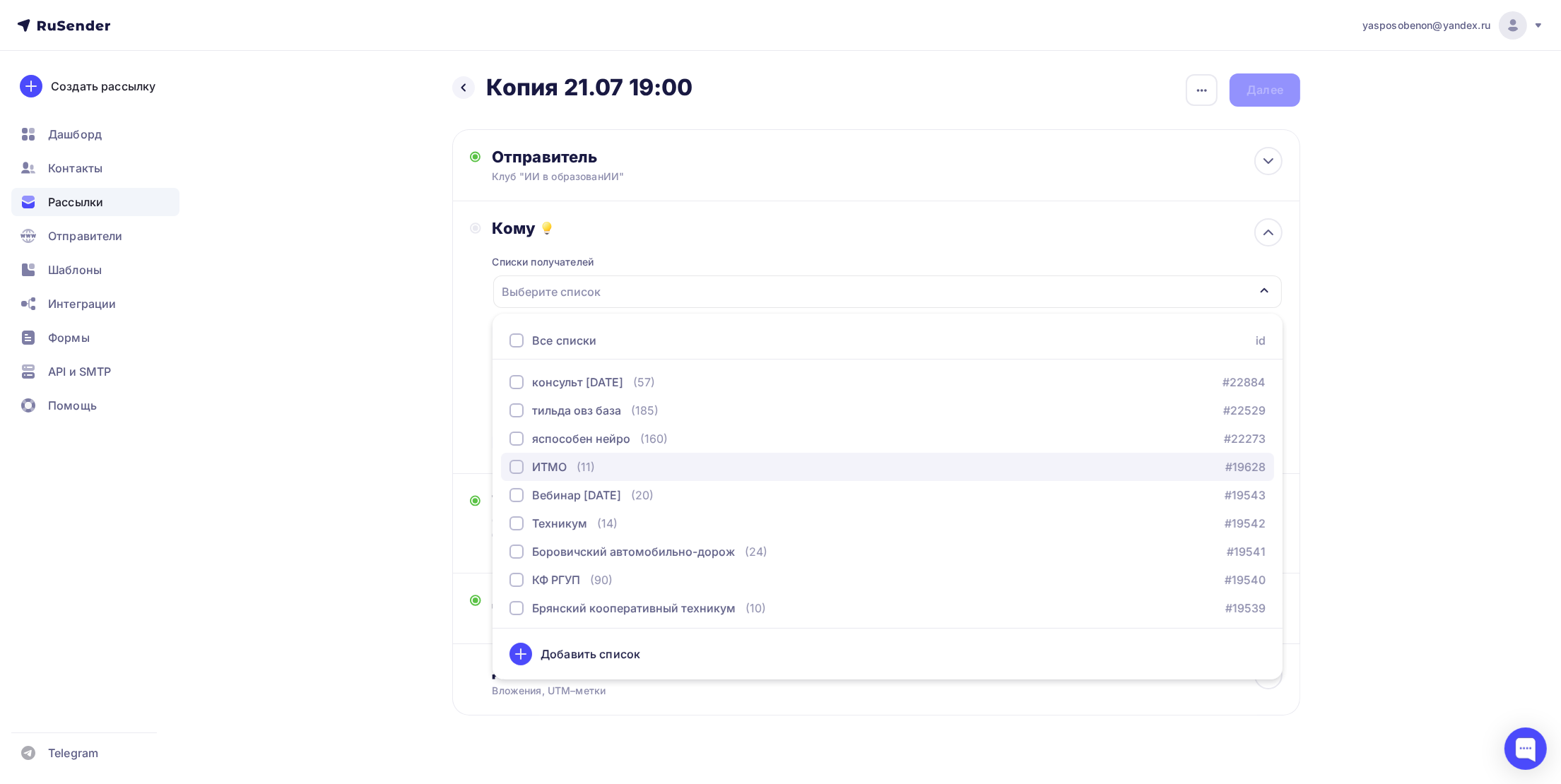 click on "ИТМО" at bounding box center [549, 467] 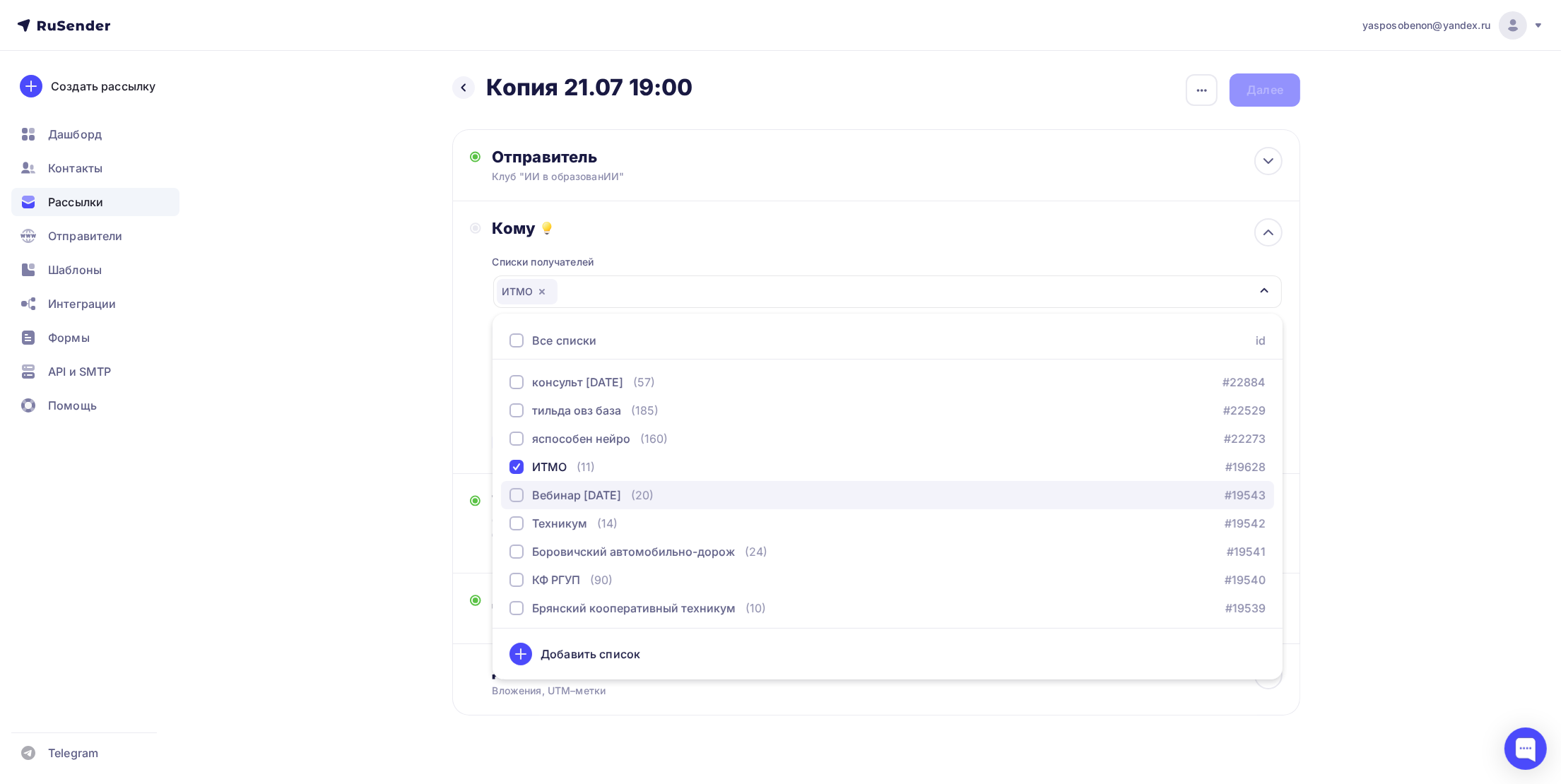 click on "Вебинар [DATE]" at bounding box center (577, 495) 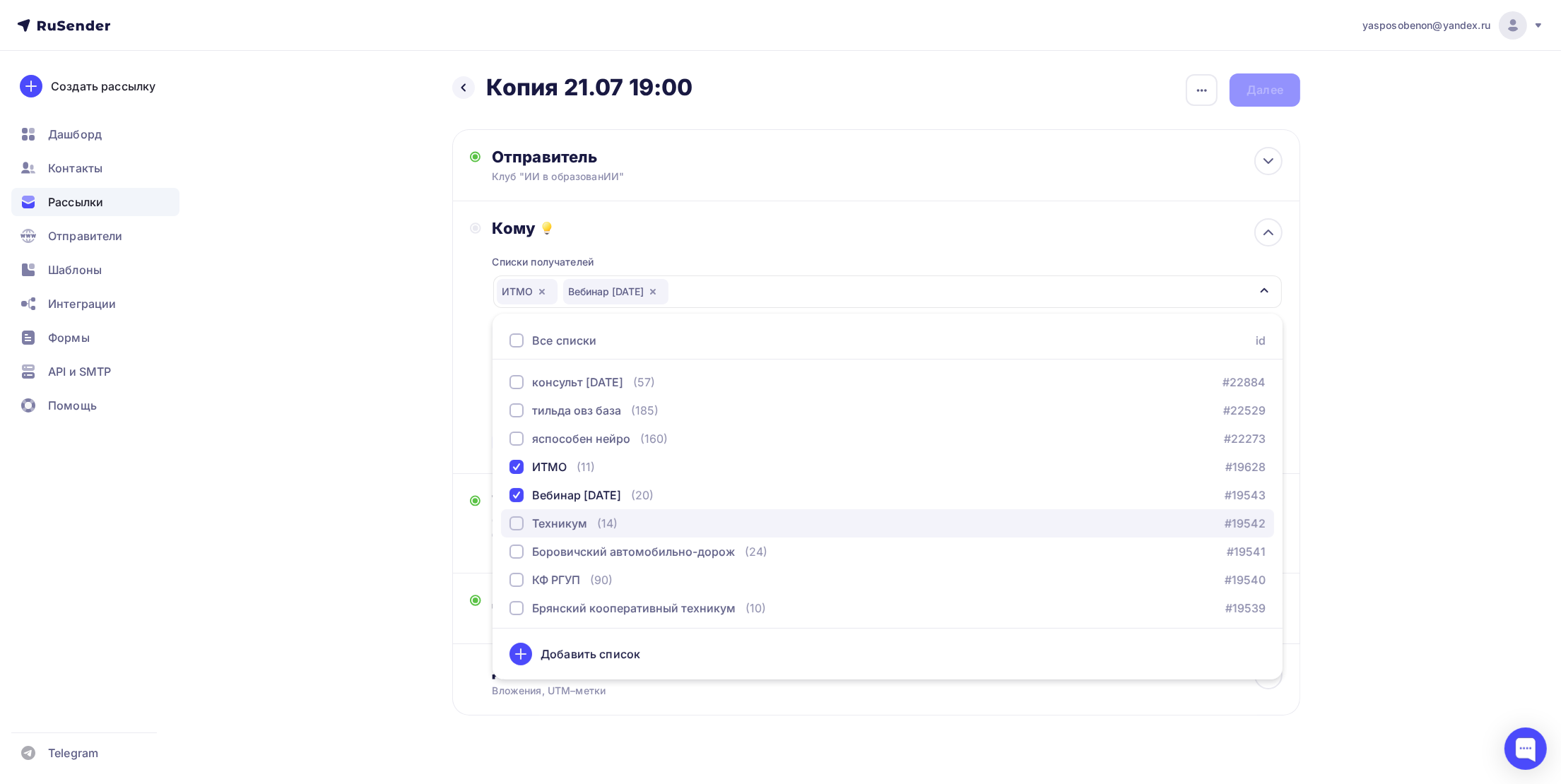click on "Техникум" at bounding box center [560, 523] 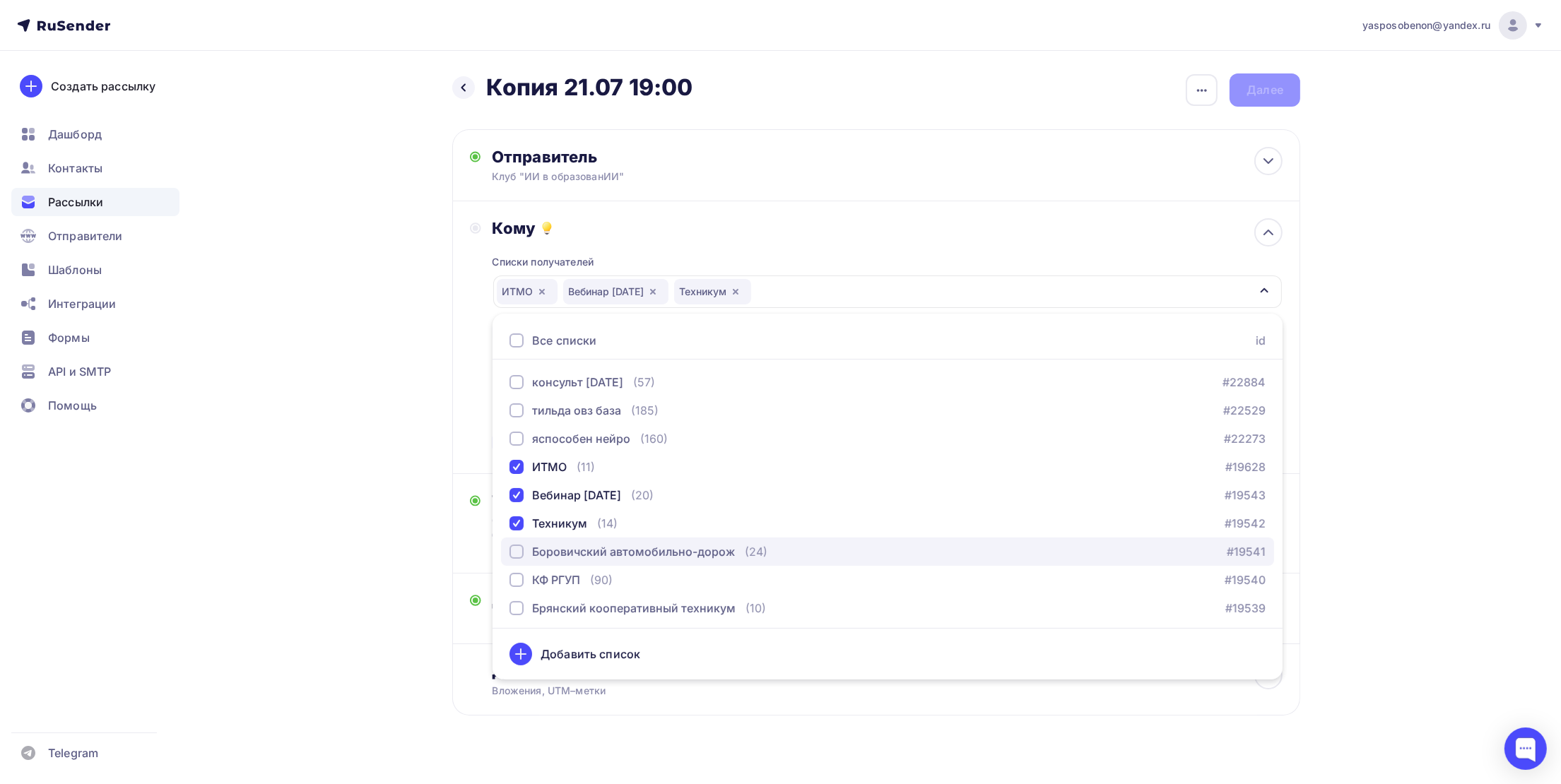 click on "Боровичский автомобильно-дорож" at bounding box center [633, 552] 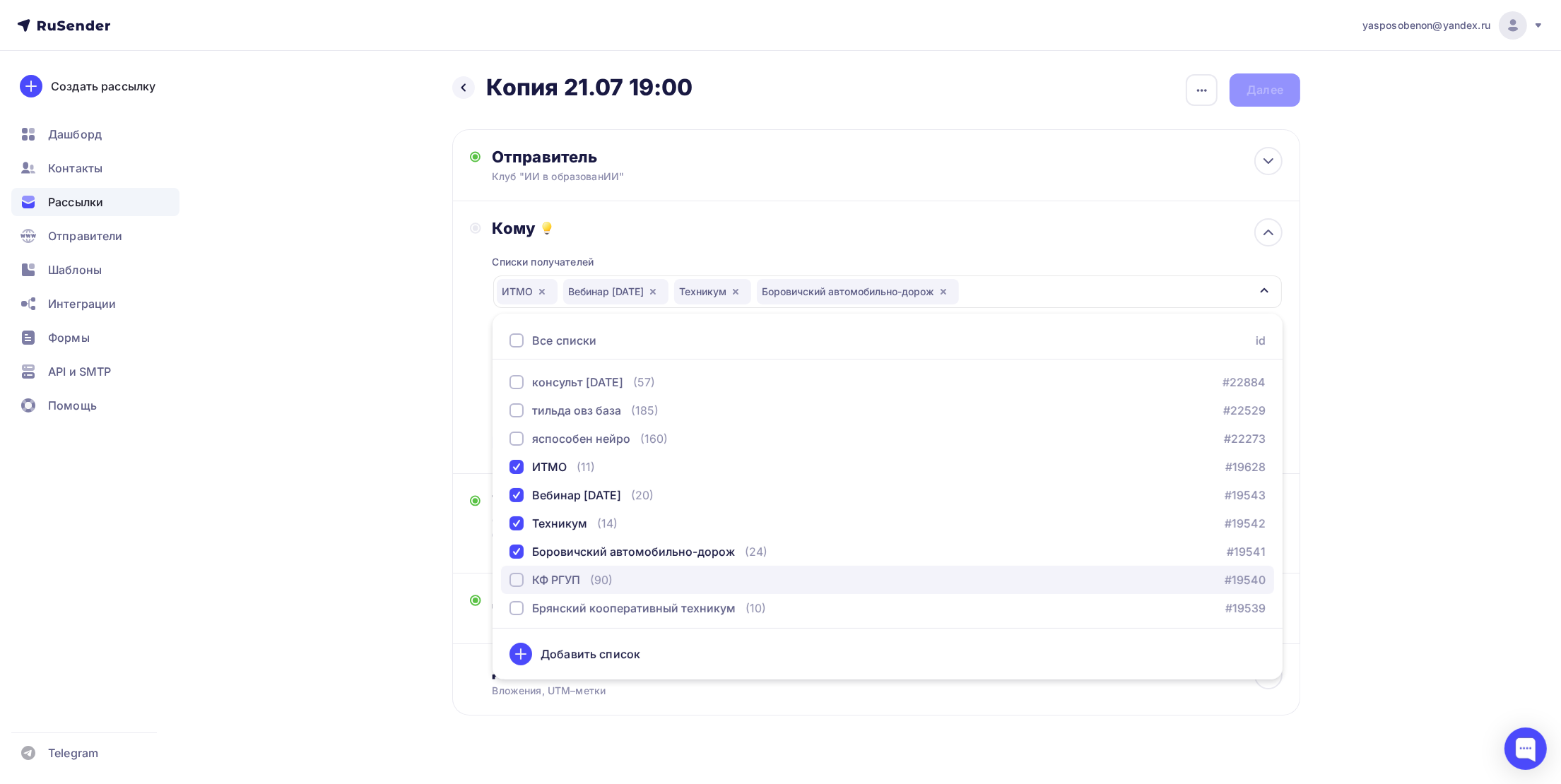 click on "КФ РГУП" at bounding box center [556, 580] 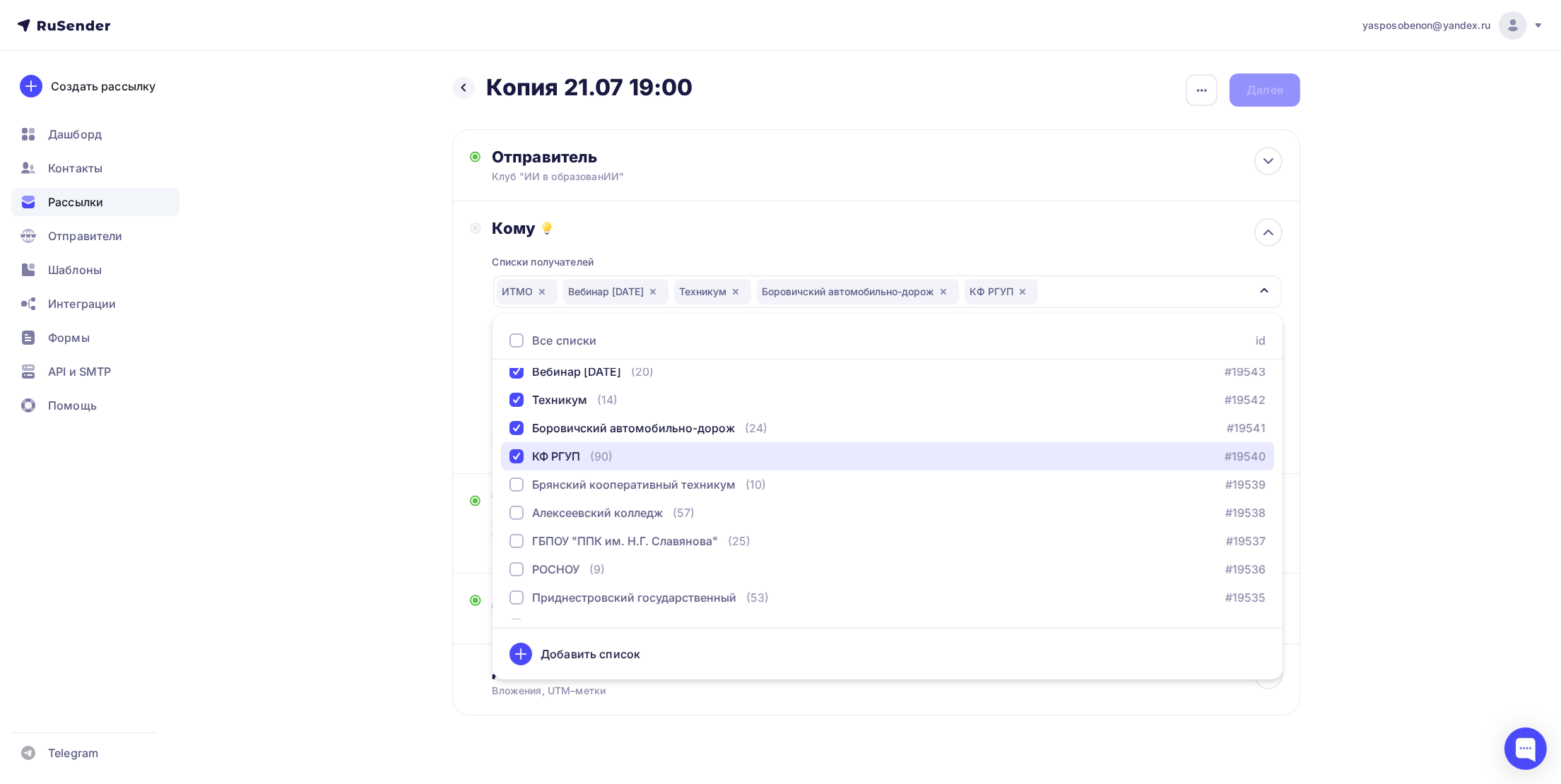 scroll, scrollTop: 0, scrollLeft: 0, axis: both 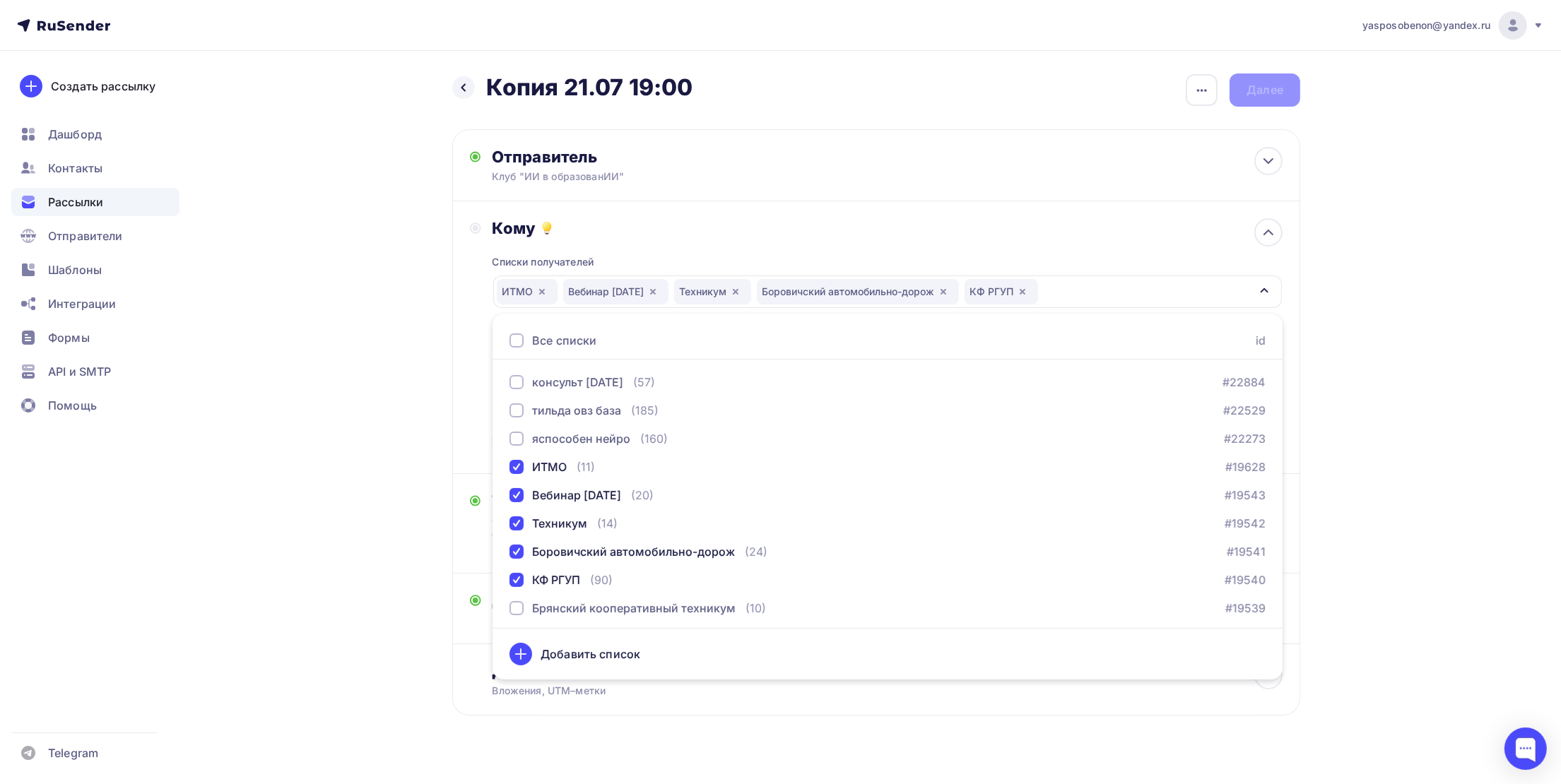 click on "Все списки" at bounding box center (553, 340) 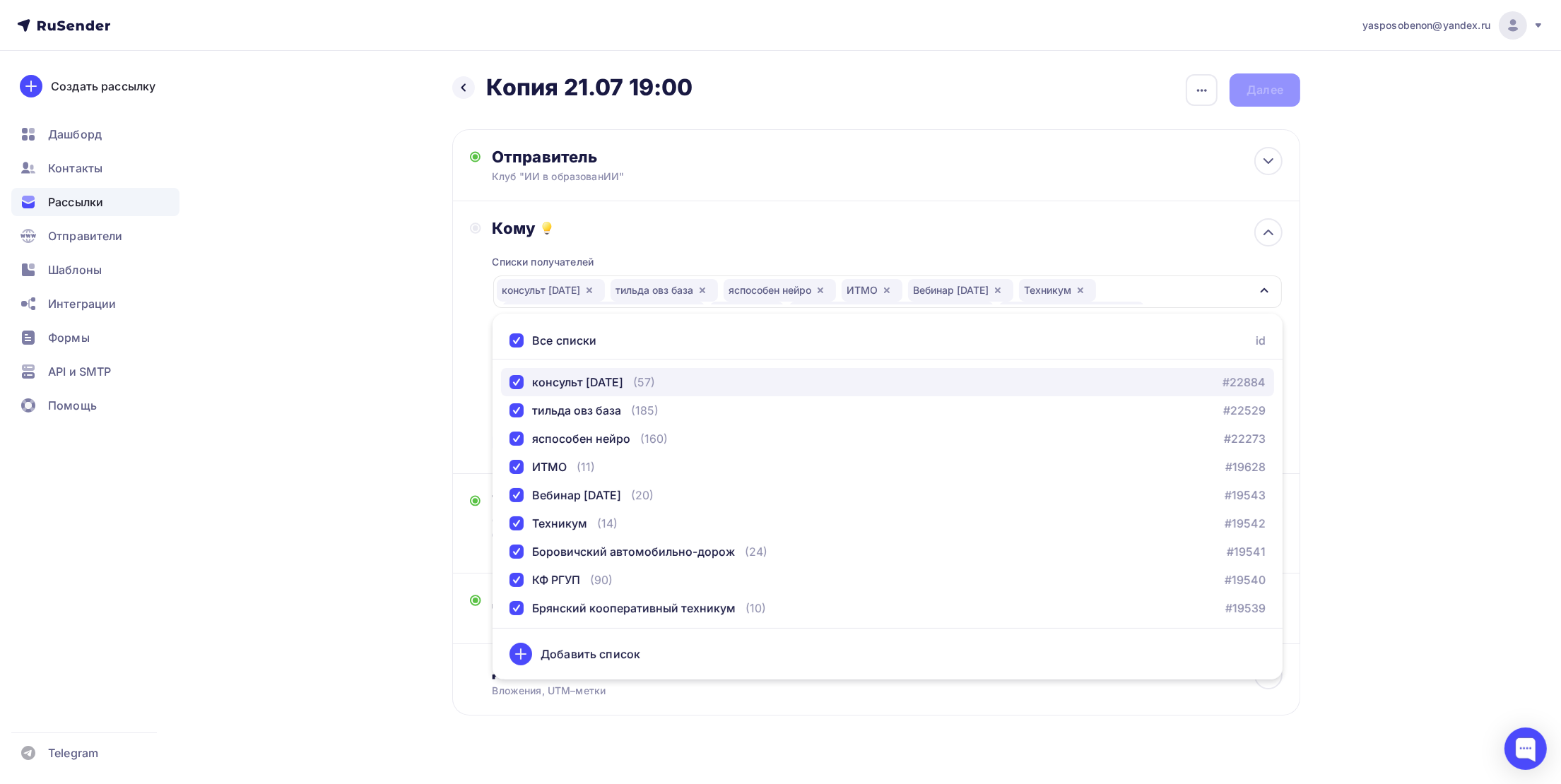 click on "консульт 24-25 мая
(57)
#22884" at bounding box center (888, 382) 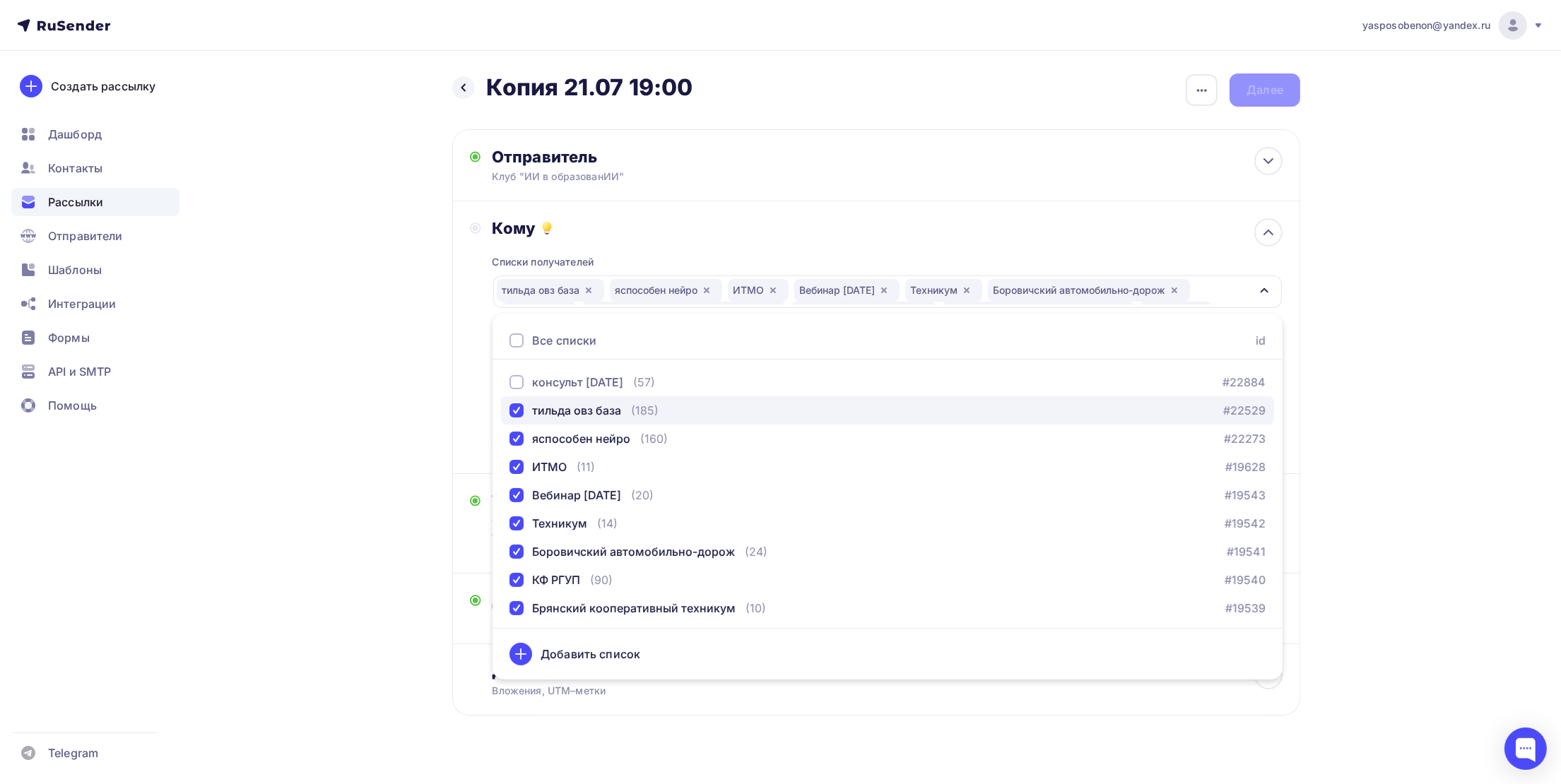 drag, startPoint x: 519, startPoint y: 402, endPoint x: 521, endPoint y: 414, distance: 12.165525 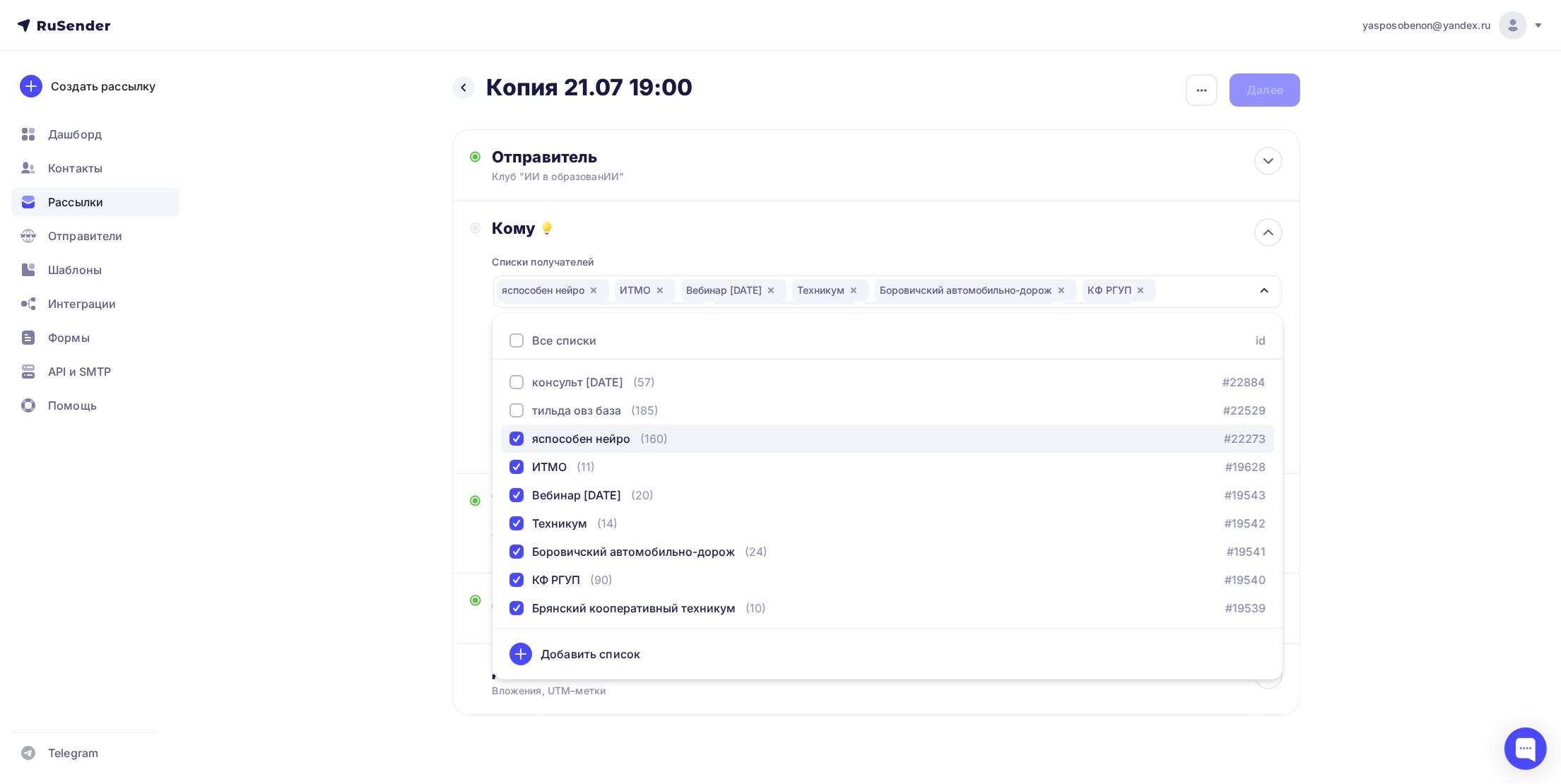 click on "яспособен нейро" at bounding box center [570, 439] 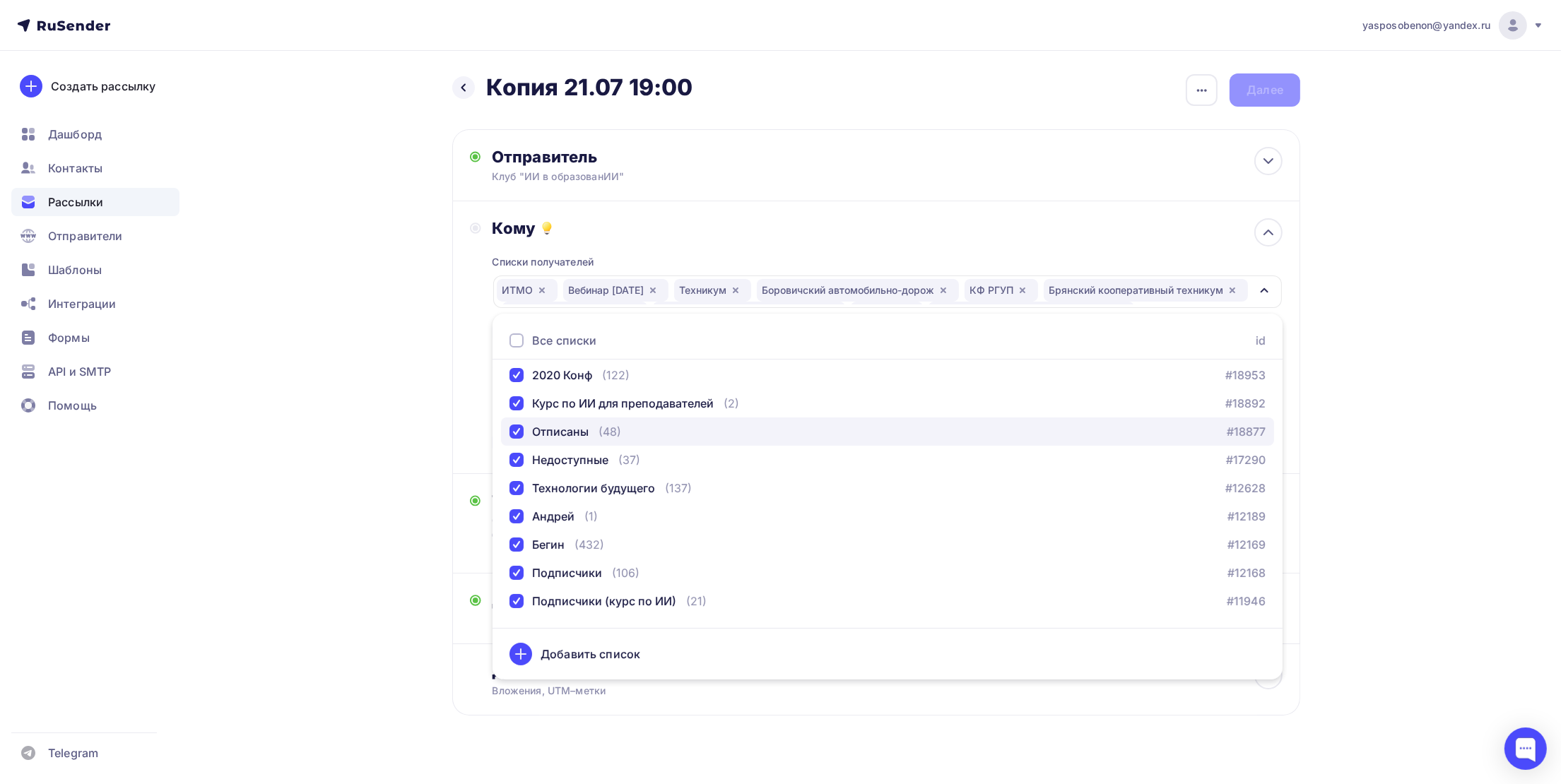 scroll, scrollTop: 424, scrollLeft: 0, axis: vertical 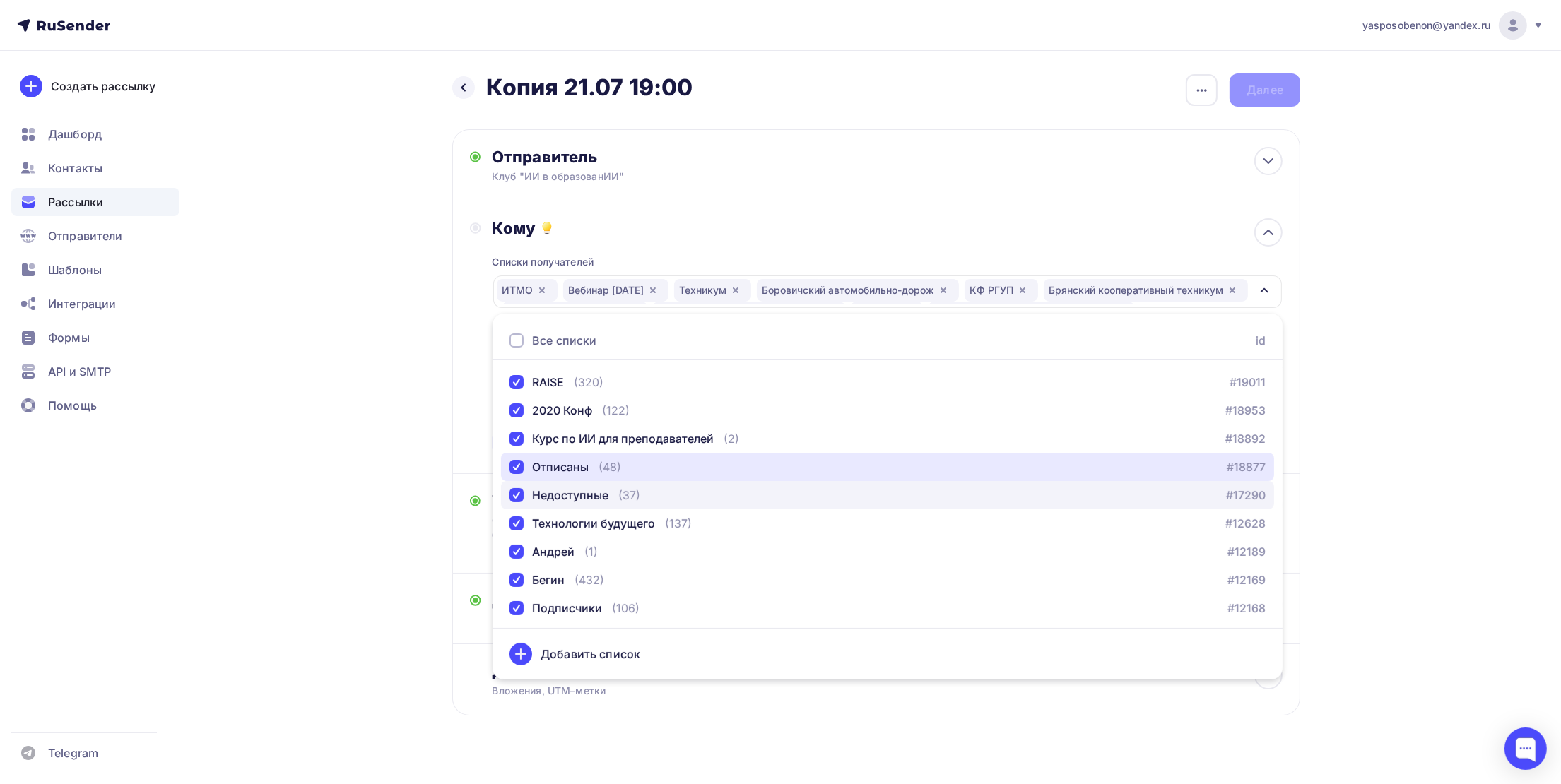 drag, startPoint x: 553, startPoint y: 468, endPoint x: 553, endPoint y: 487, distance: 19 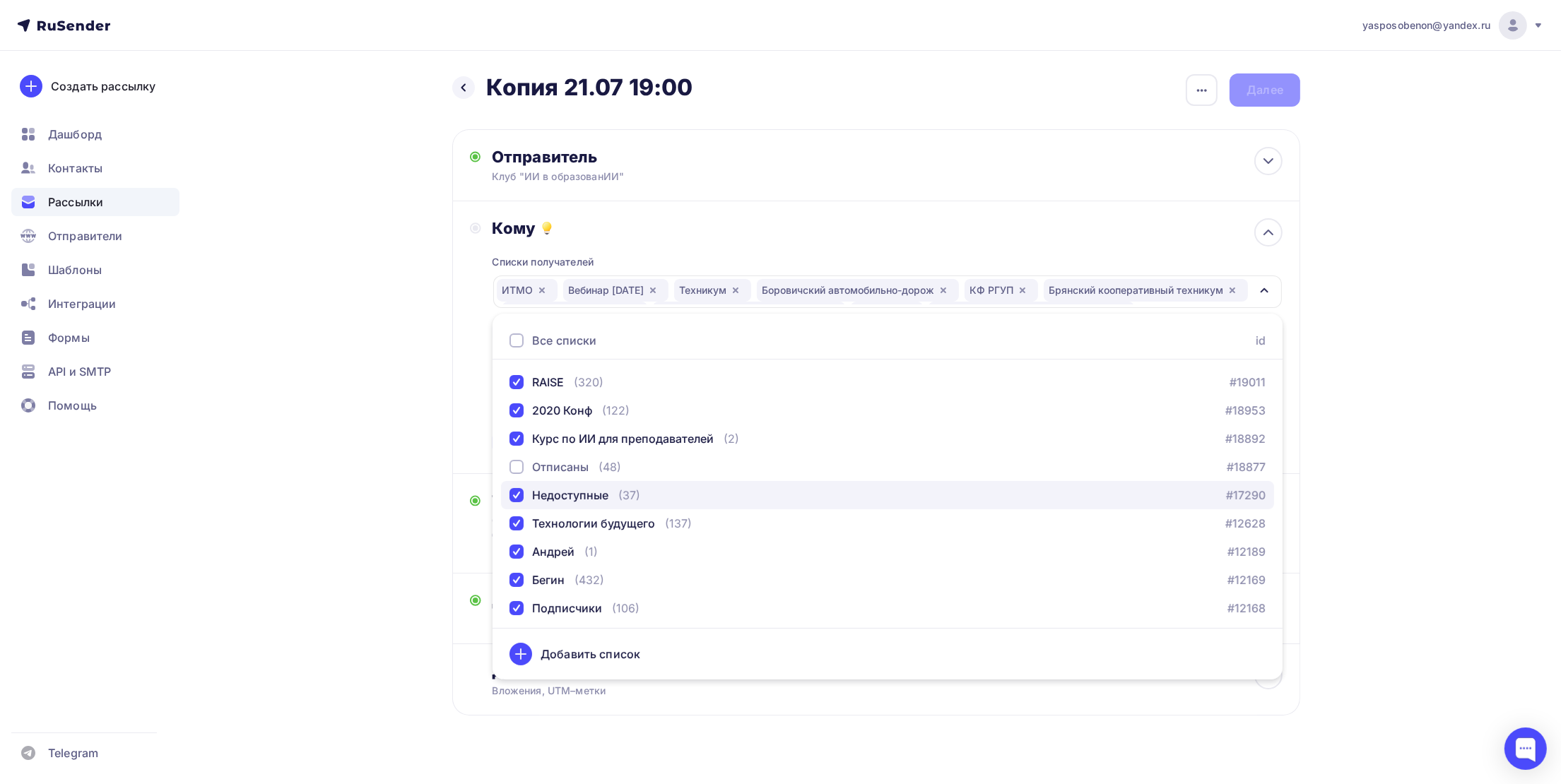 click on "Недоступные" at bounding box center (570, 495) 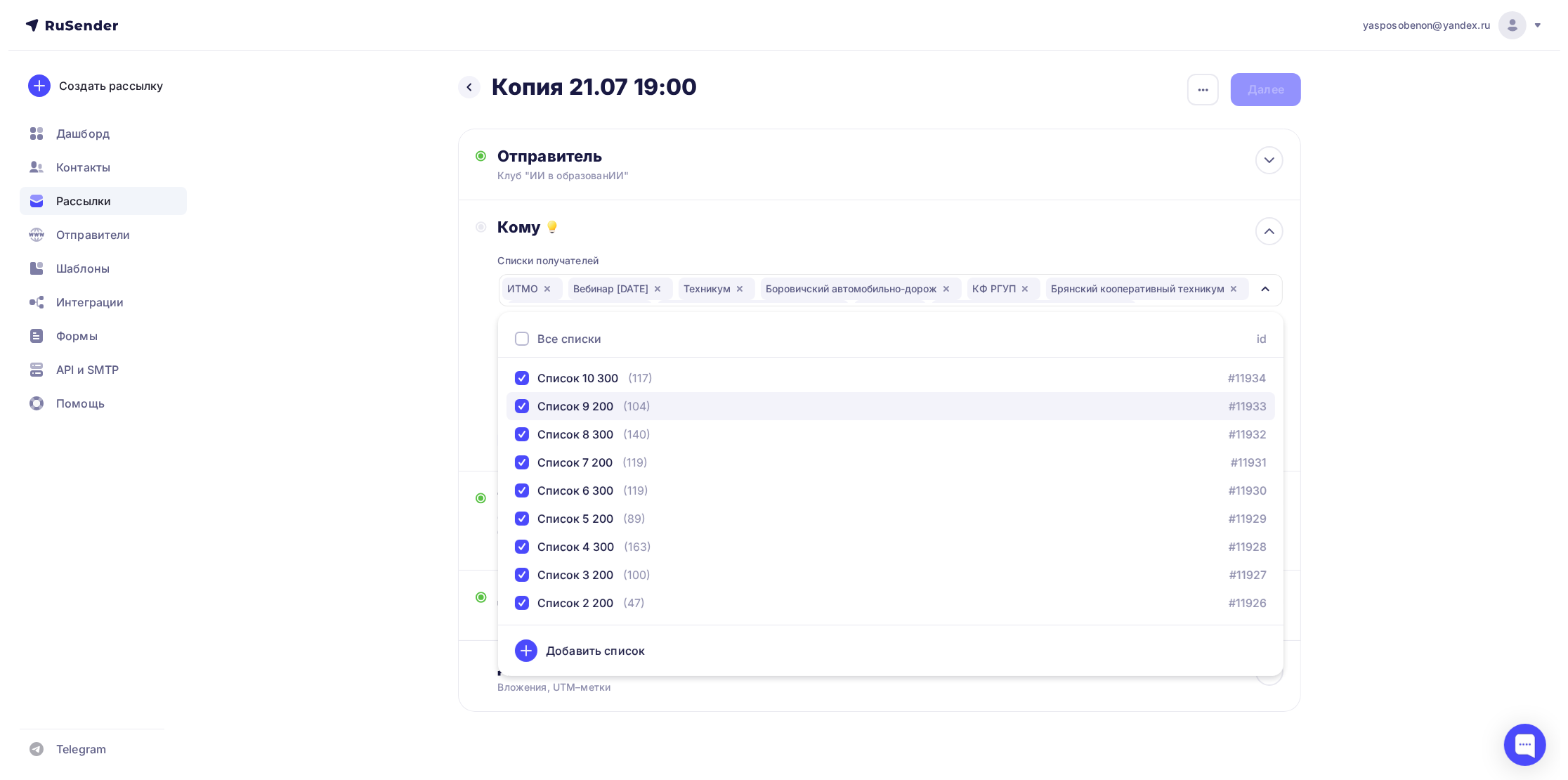 scroll, scrollTop: 1154, scrollLeft: 0, axis: vertical 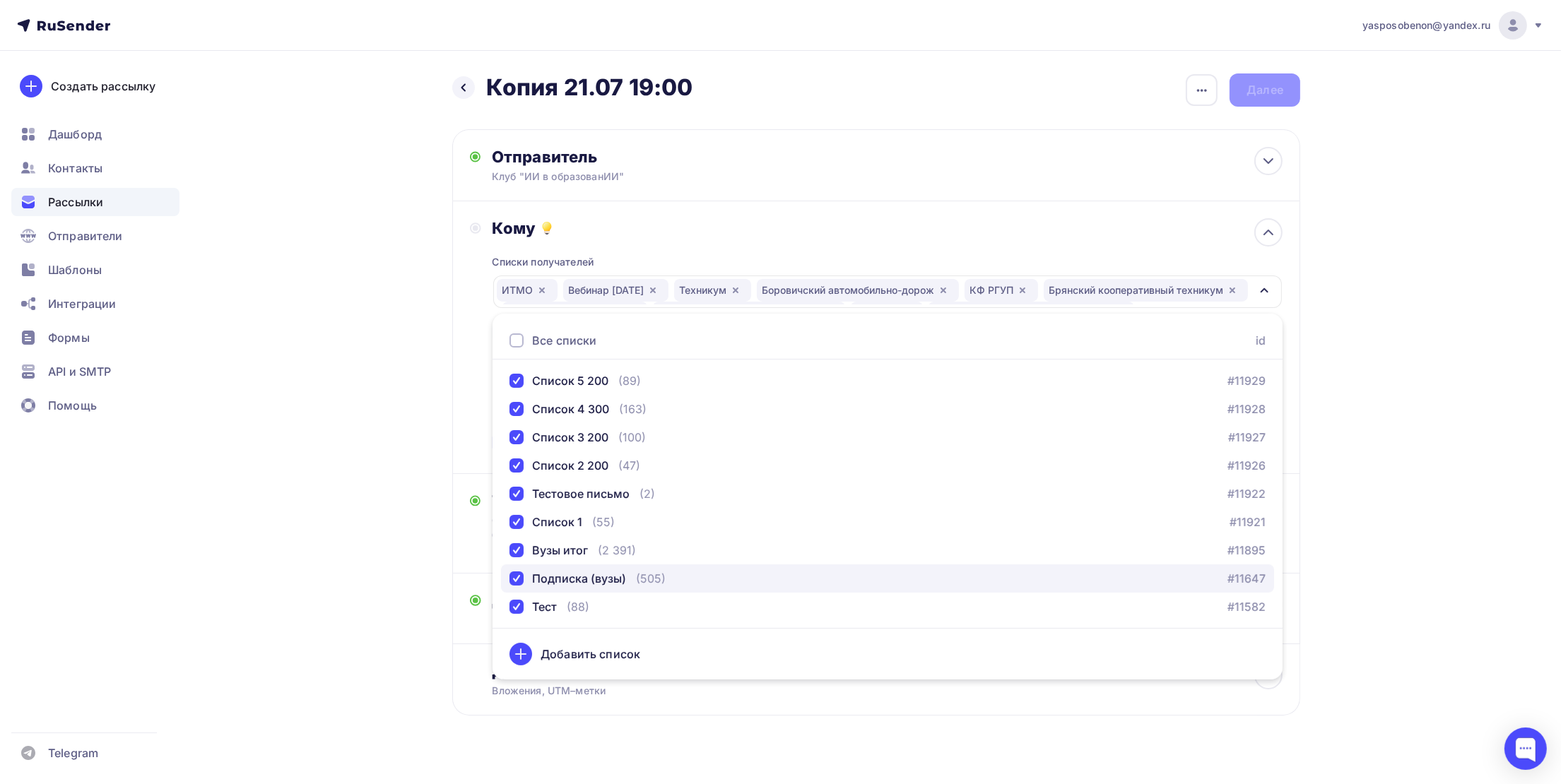 drag, startPoint x: 556, startPoint y: 576, endPoint x: 557, endPoint y: 567, distance: 9.0553851 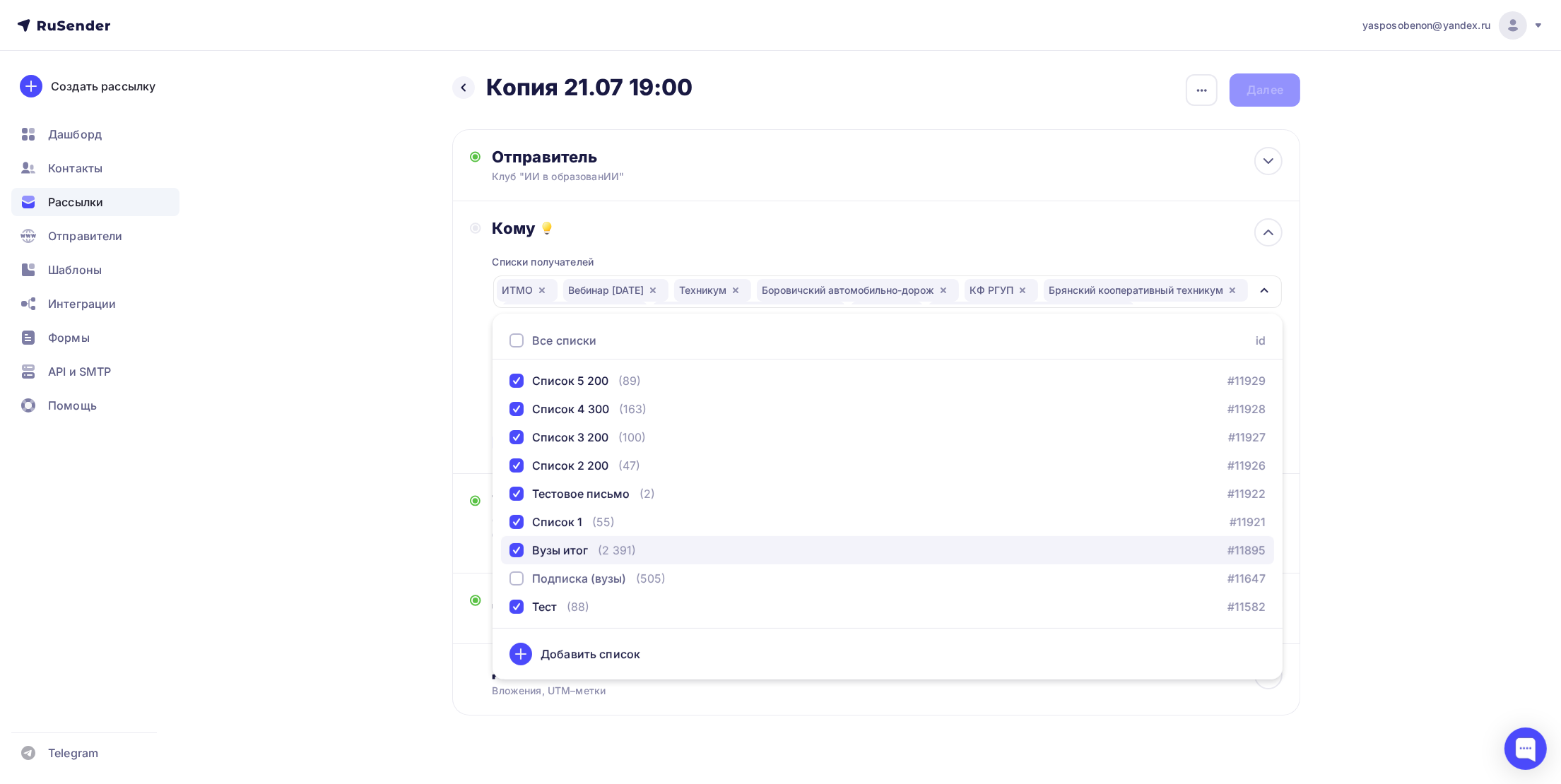 click on "Вузы итог" at bounding box center [560, 550] 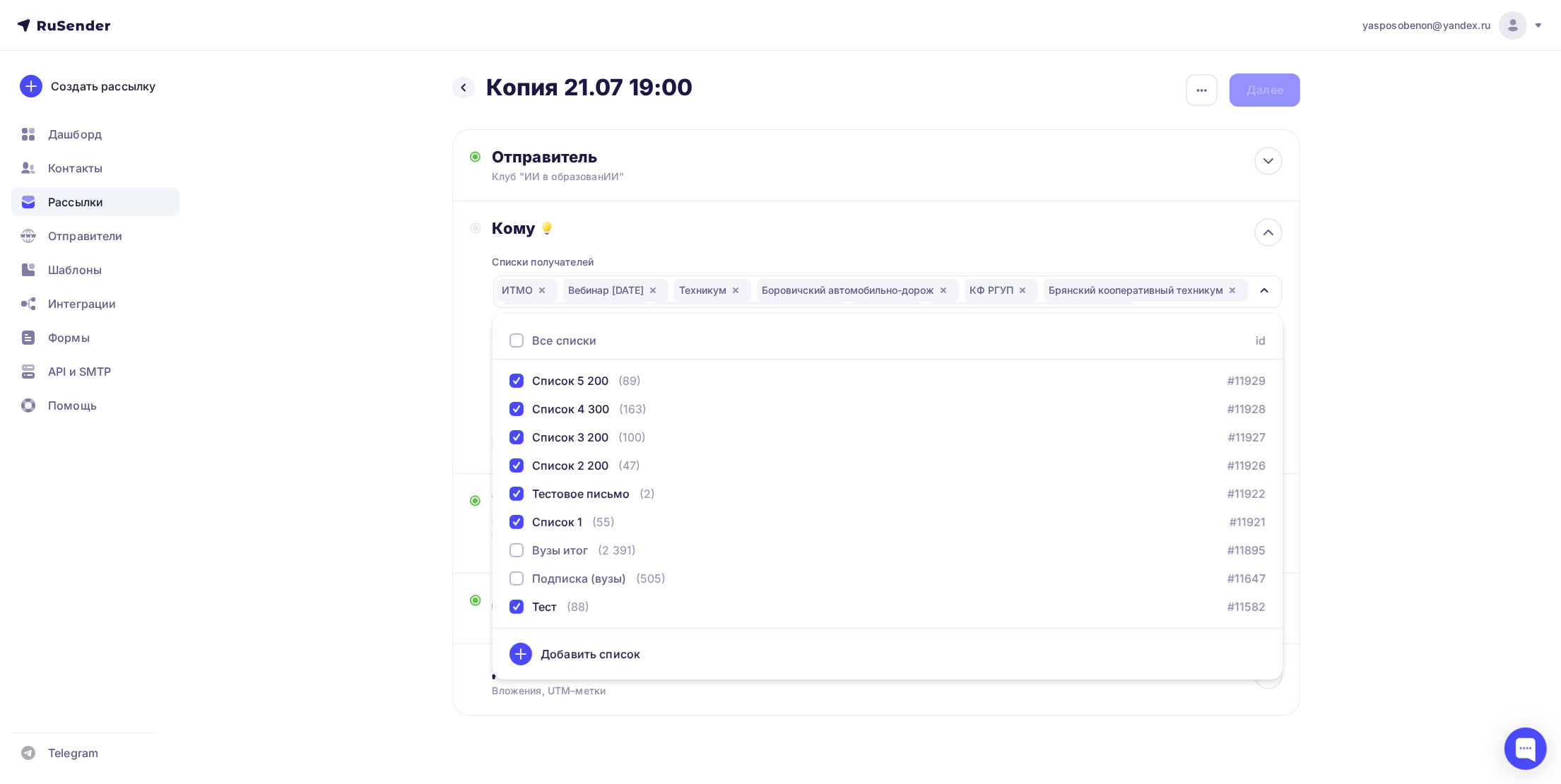 drag, startPoint x: 1397, startPoint y: 359, endPoint x: 1143, endPoint y: 429, distance: 263.46916 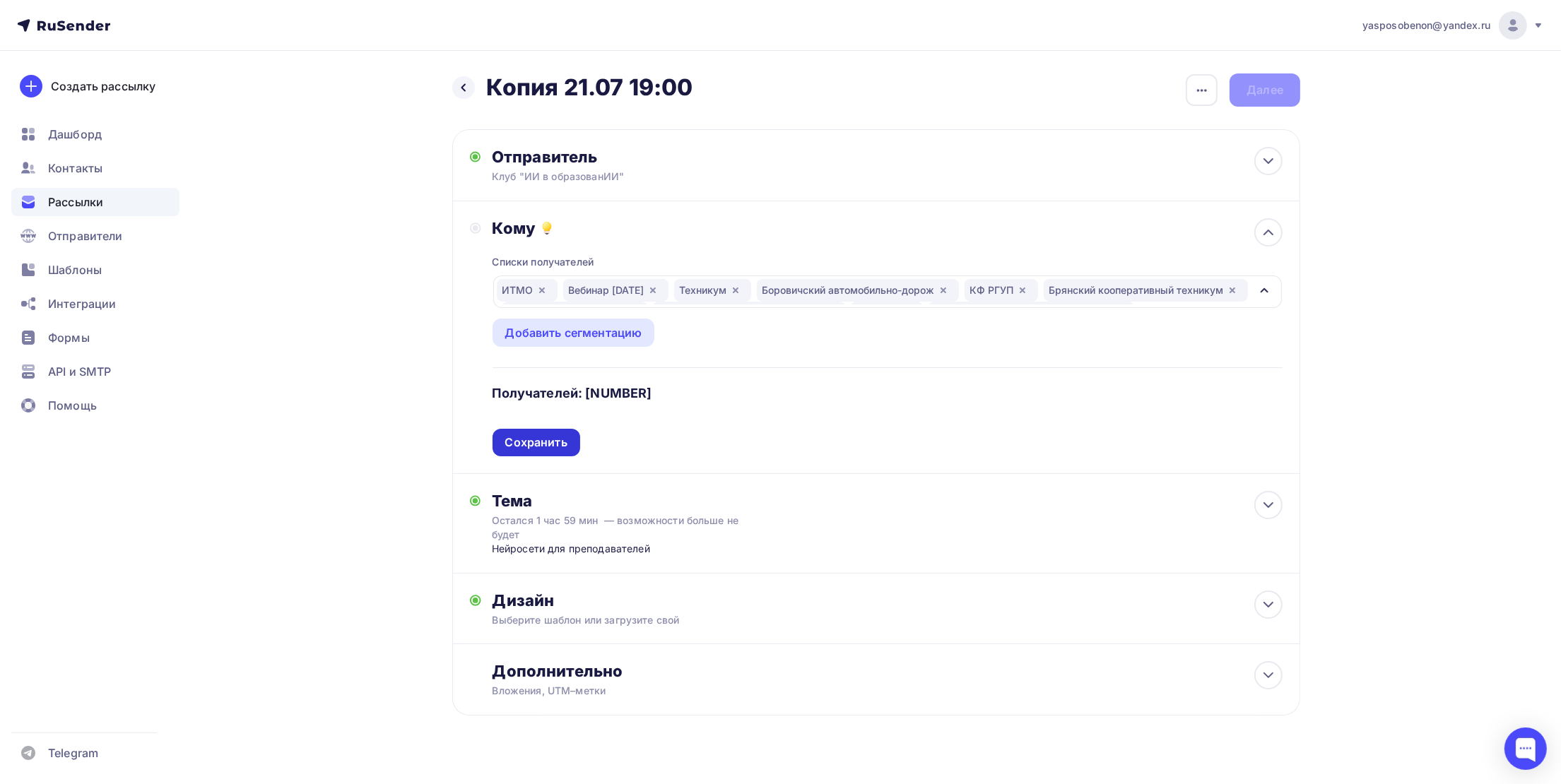 click on "Сохранить" at bounding box center (536, 442) 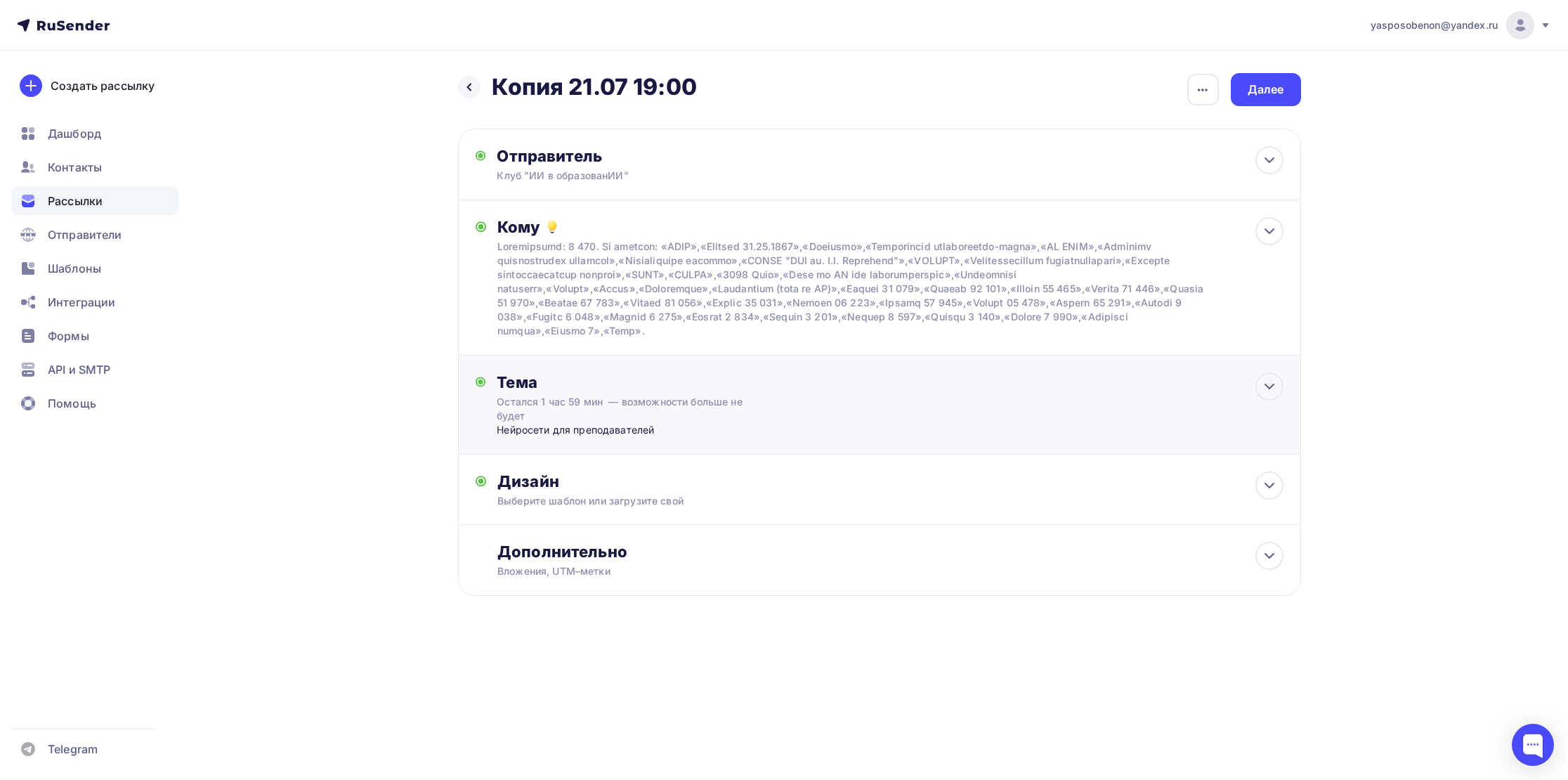 click on "Остался 1 час 59 мин  — возможности больше не будет" at bounding box center [622, 409] 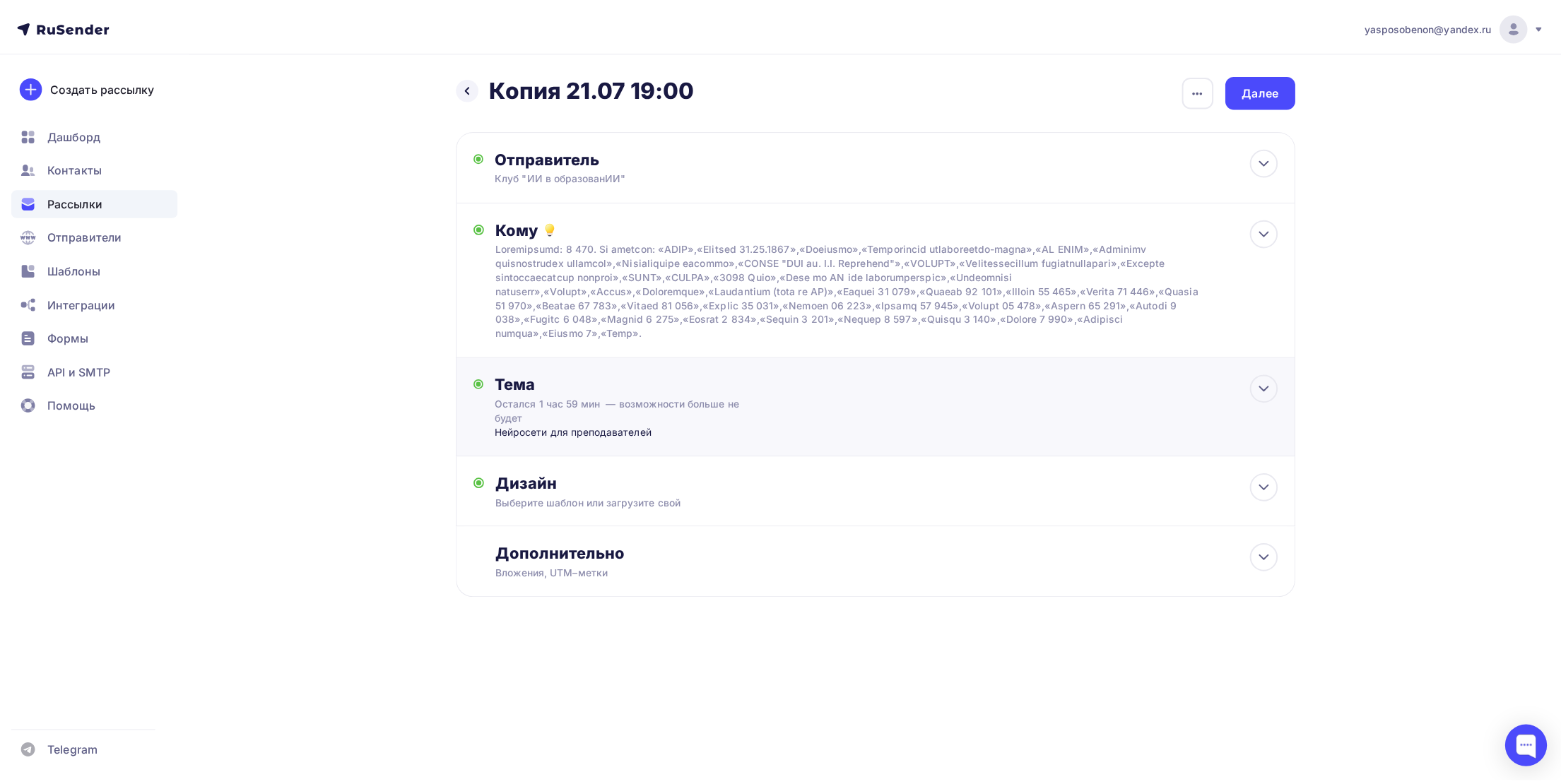 scroll, scrollTop: 0, scrollLeft: 69, axis: horizontal 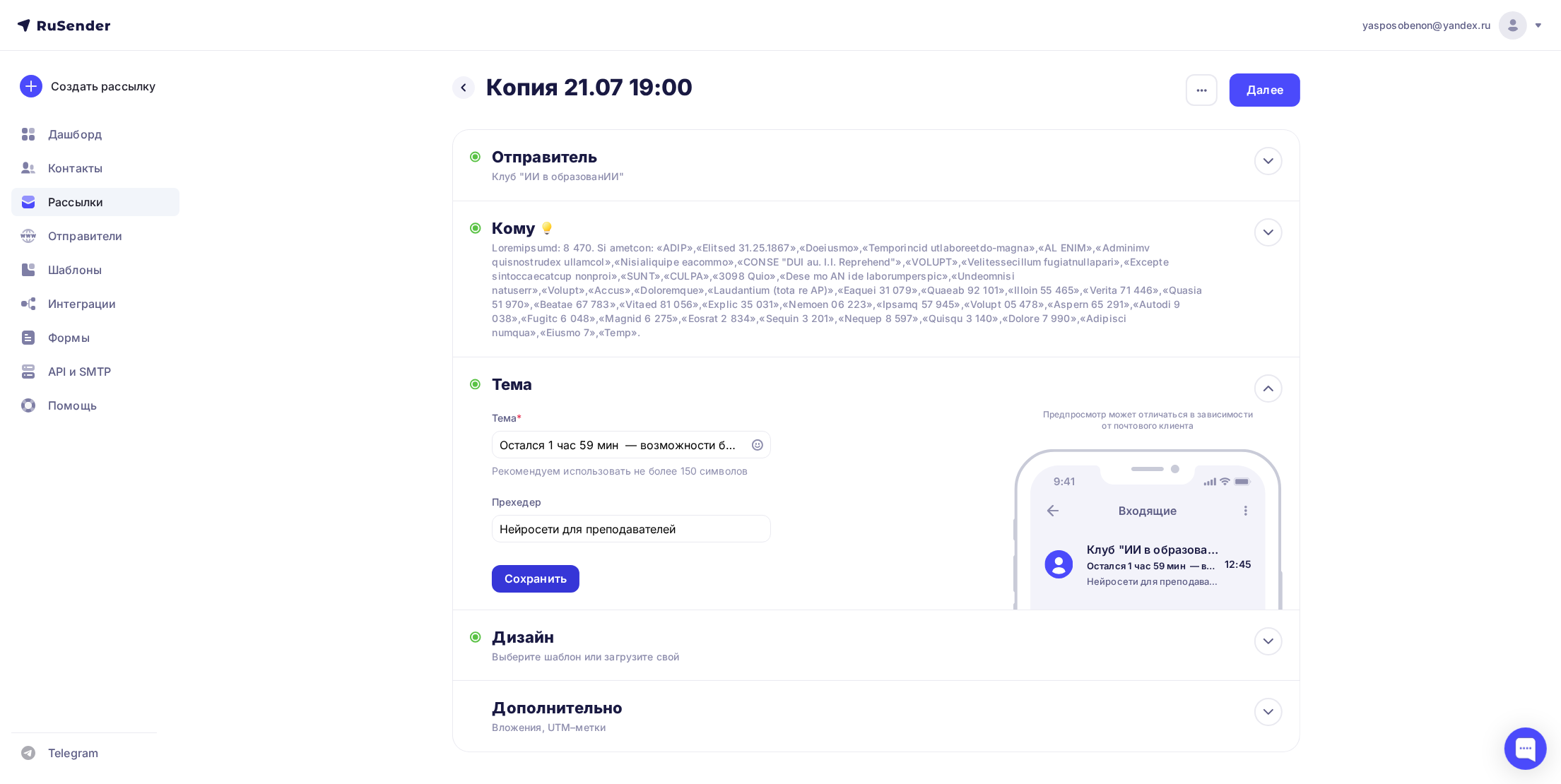 click on "Сохранить" at bounding box center [536, 578] 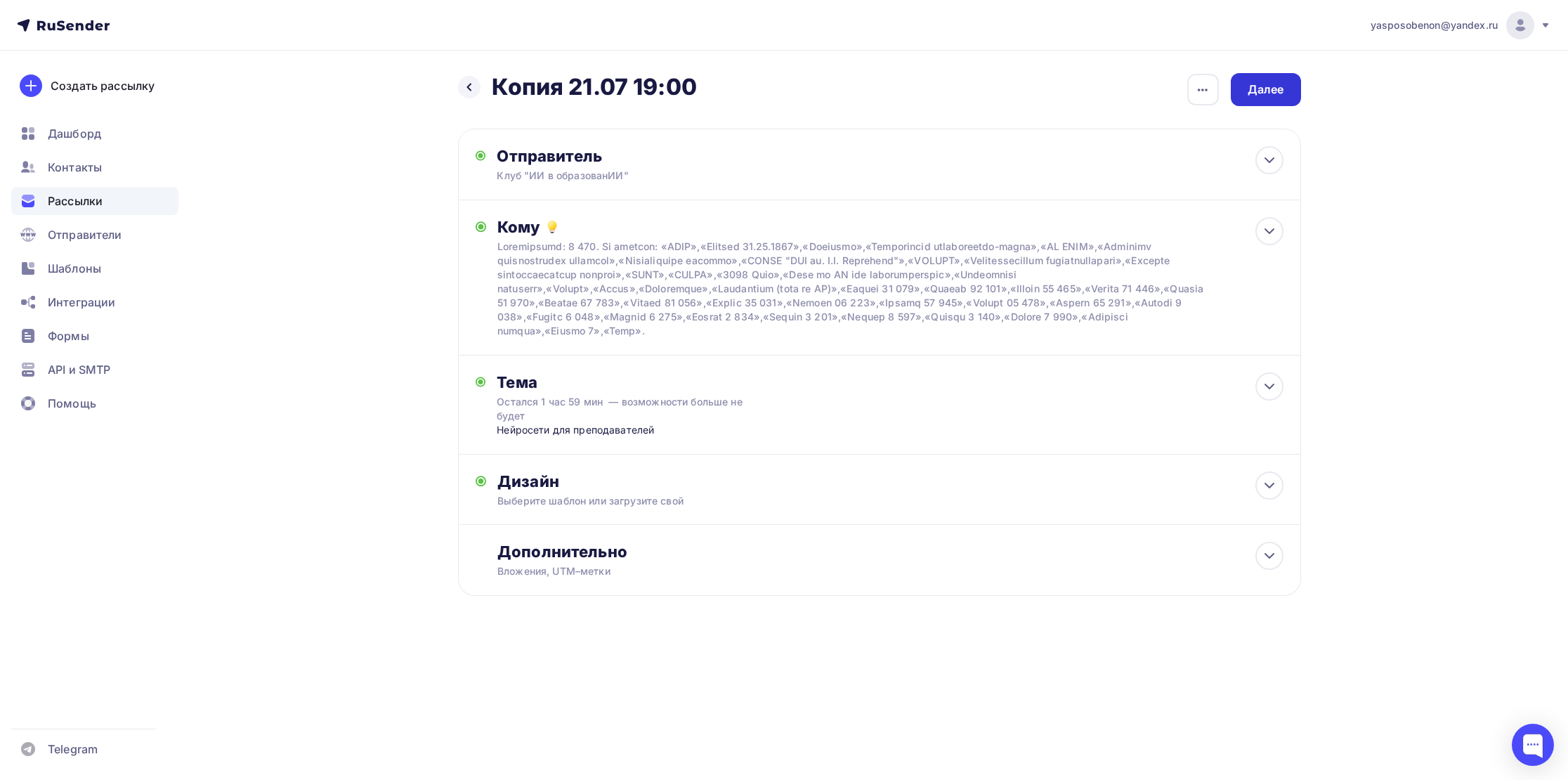 click on "Далее" at bounding box center (1266, 89) 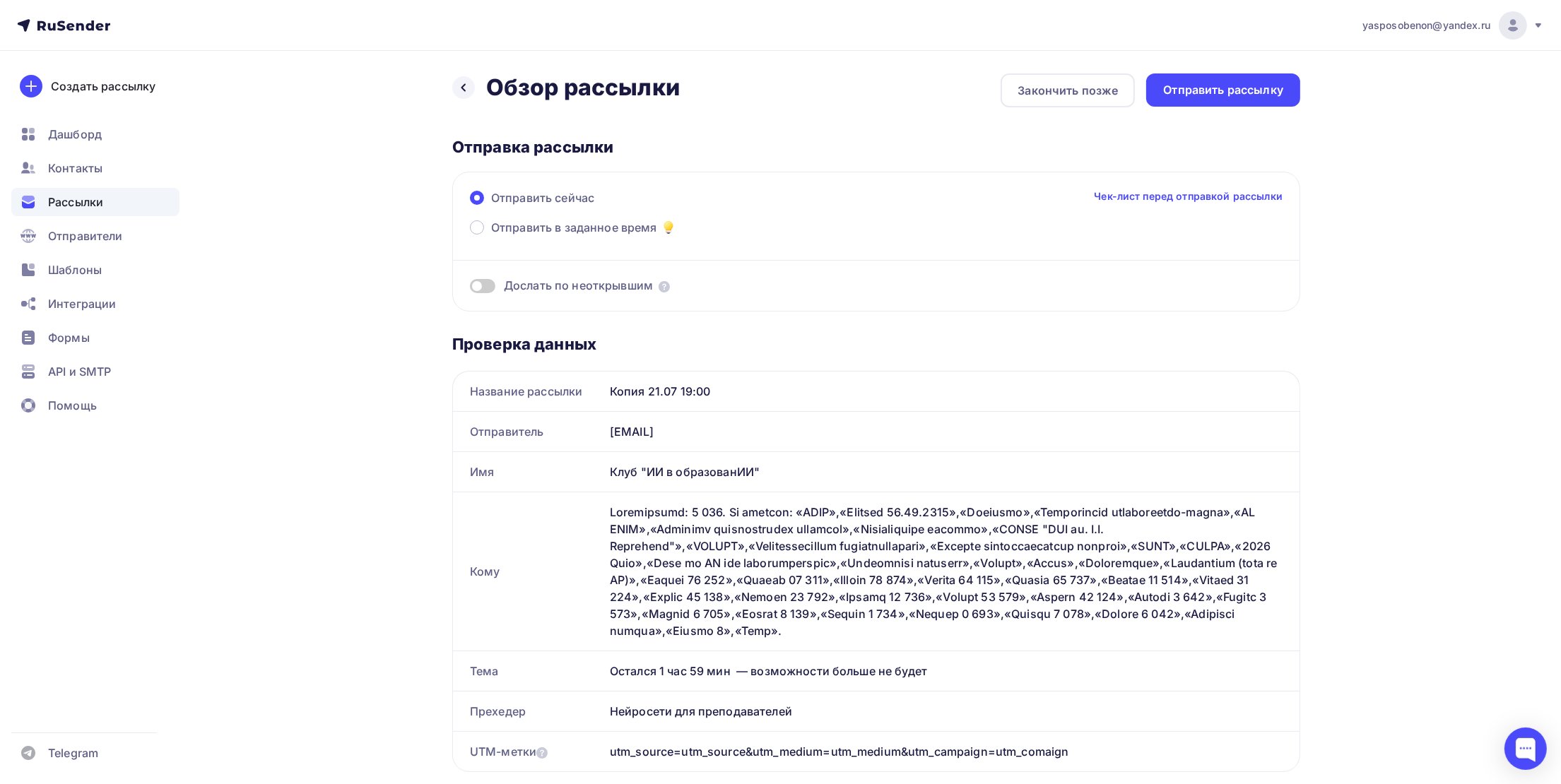 scroll, scrollTop: 0, scrollLeft: 0, axis: both 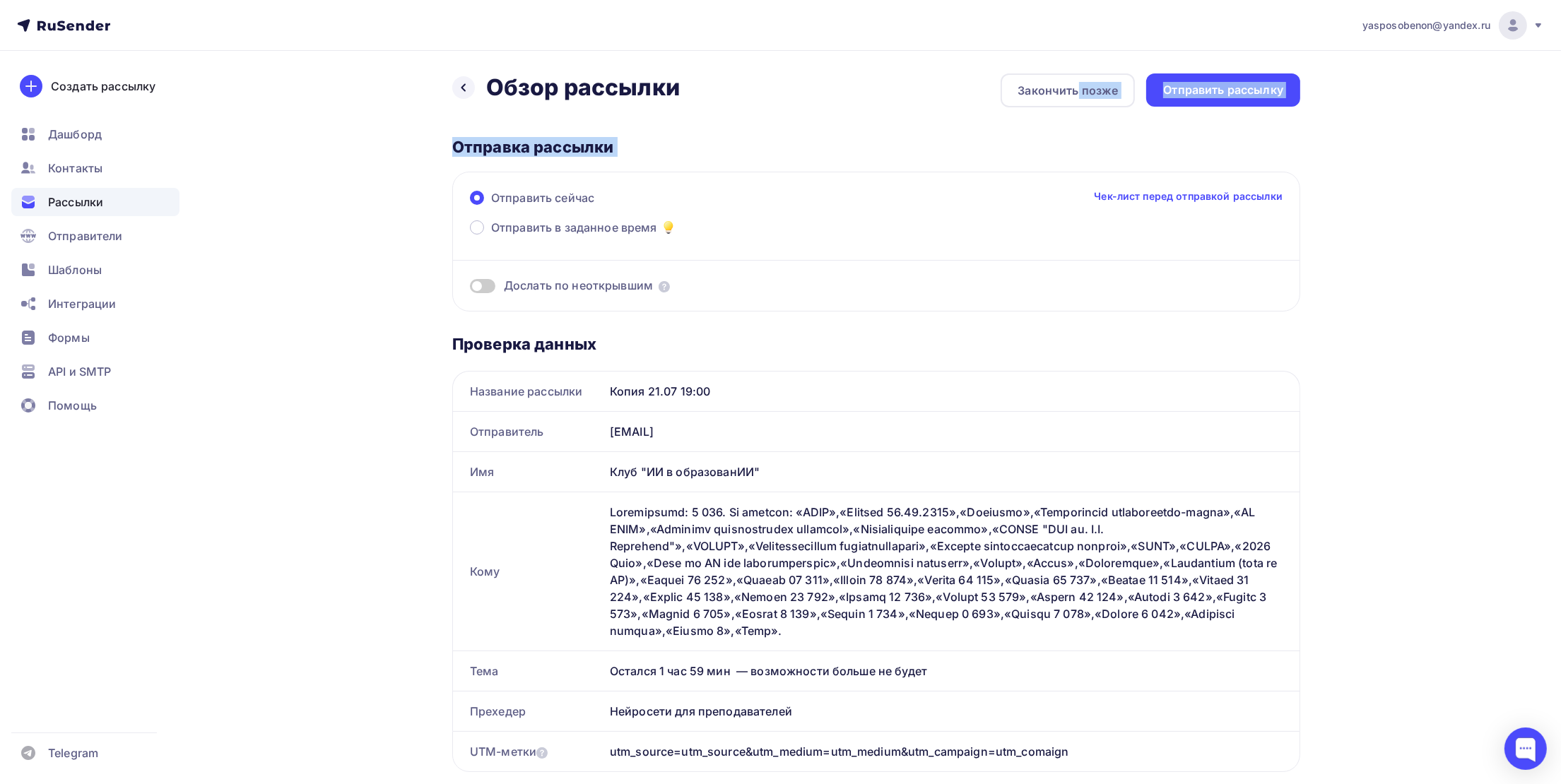 drag, startPoint x: 1076, startPoint y: 96, endPoint x: 617, endPoint y: 149, distance: 462.0498 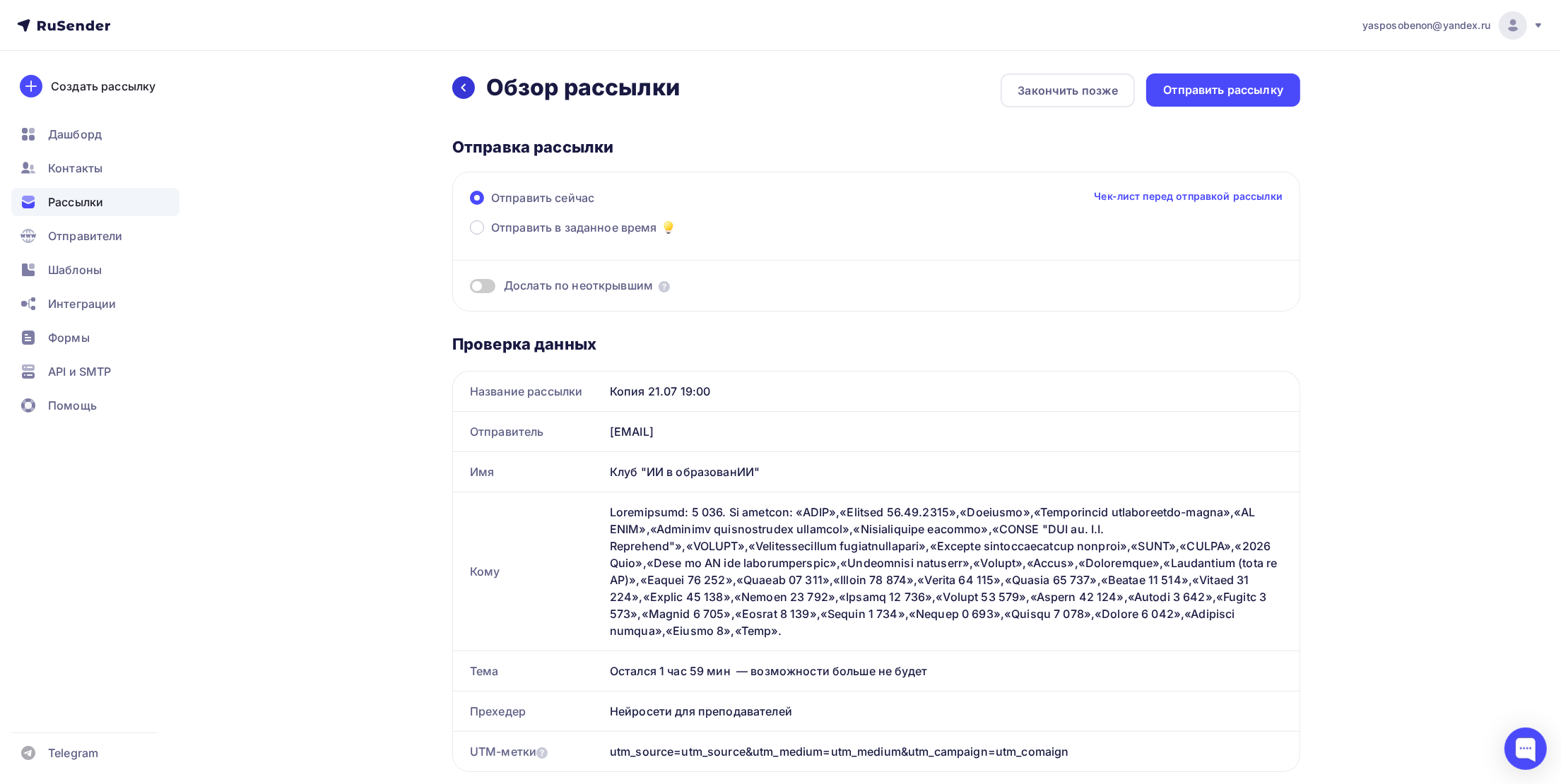 click at bounding box center (464, 88) 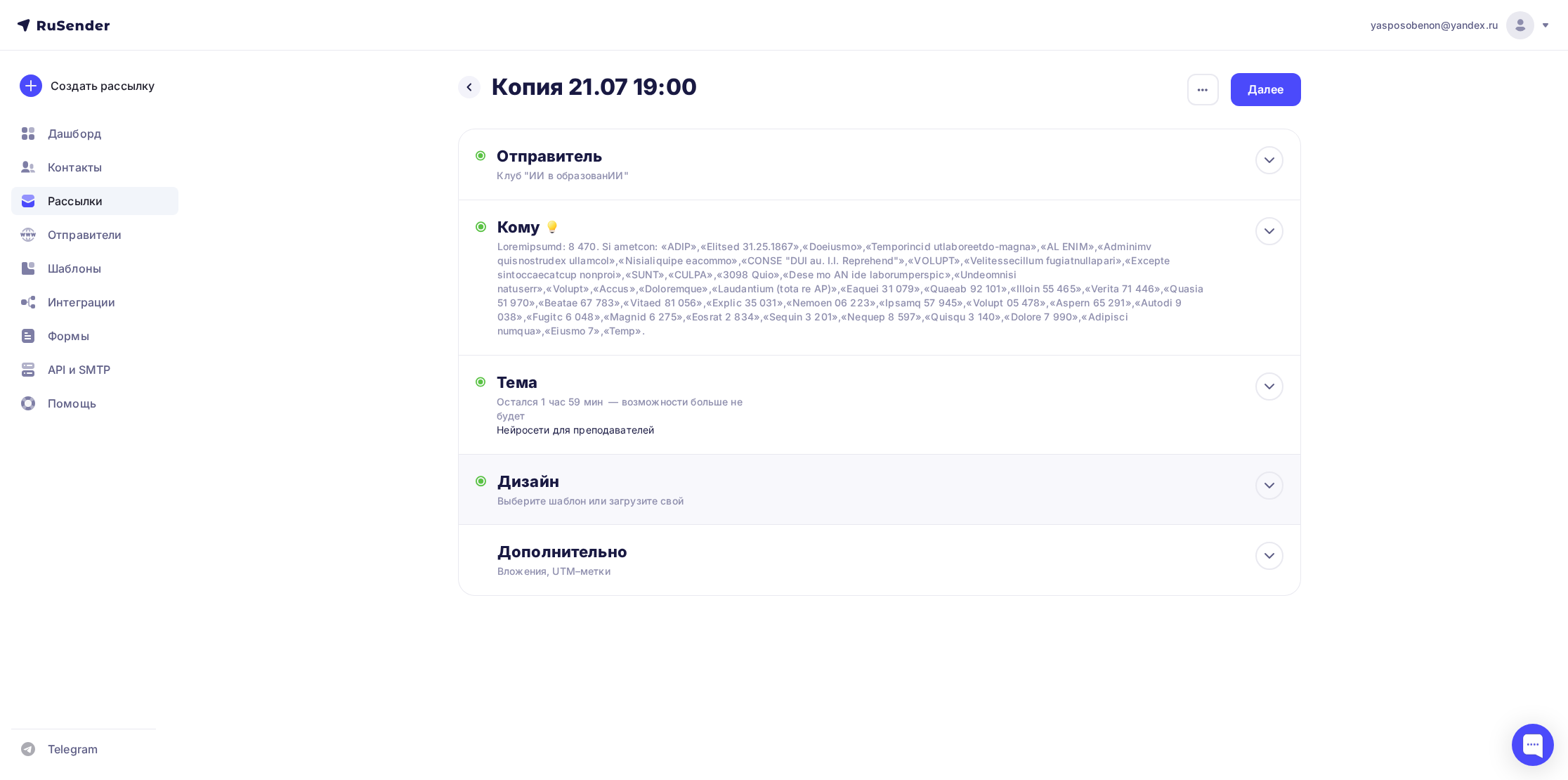 click on "Выберите шаблон или загрузите свой" at bounding box center (851, 501) 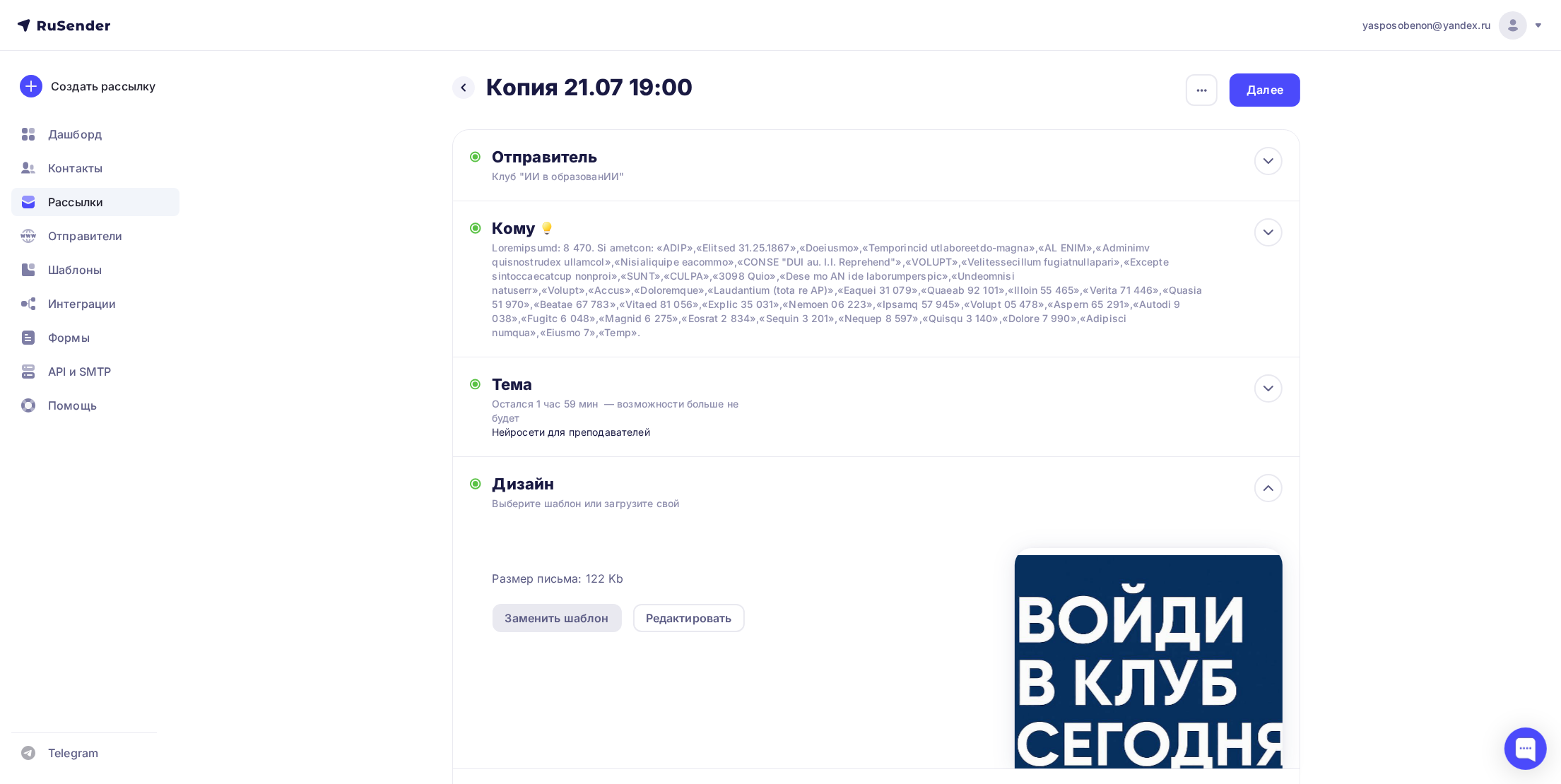 click on "Заменить шаблон" at bounding box center (557, 618) 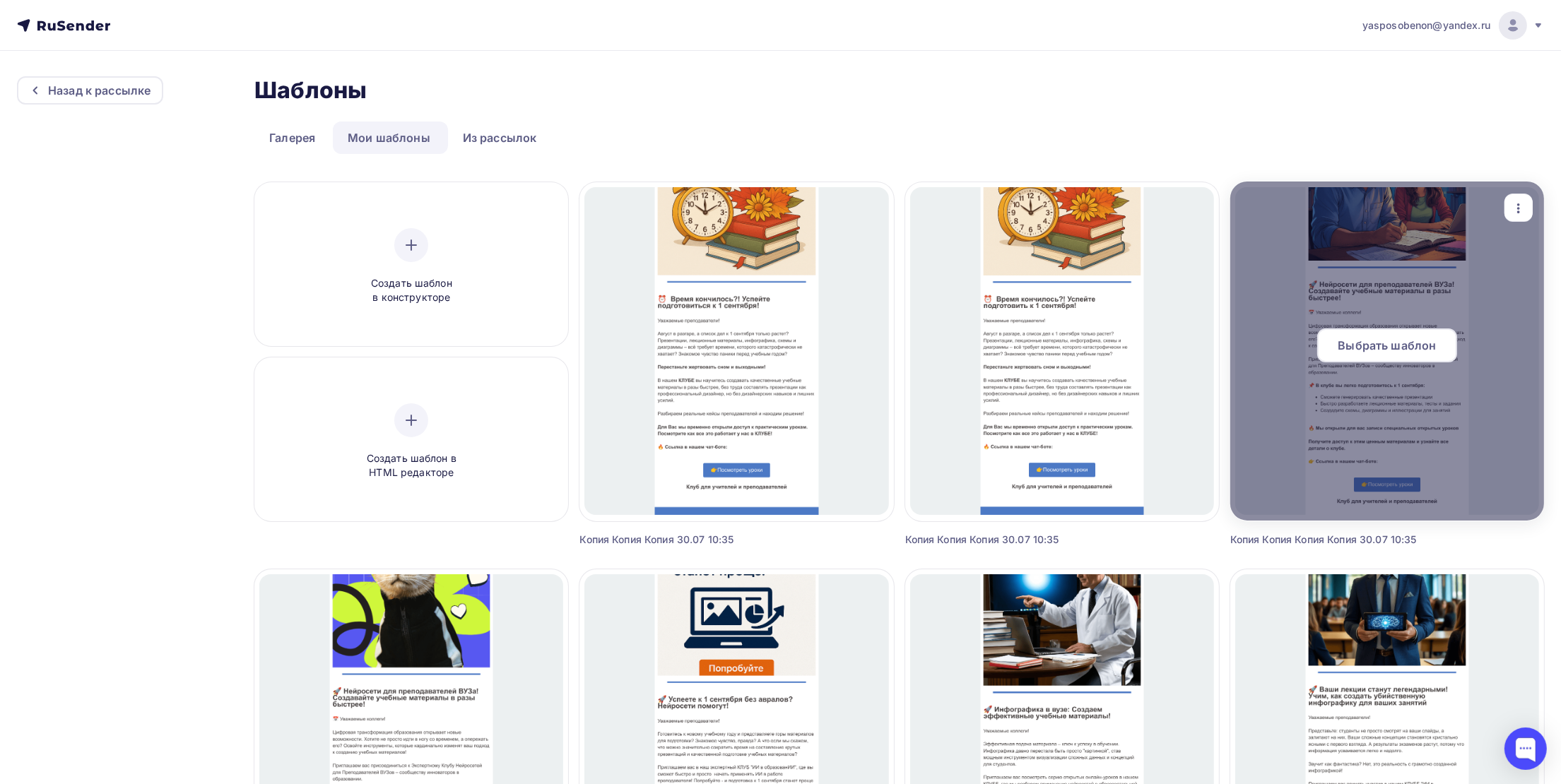click on "Выбрать шаблон" at bounding box center (1386, 345) 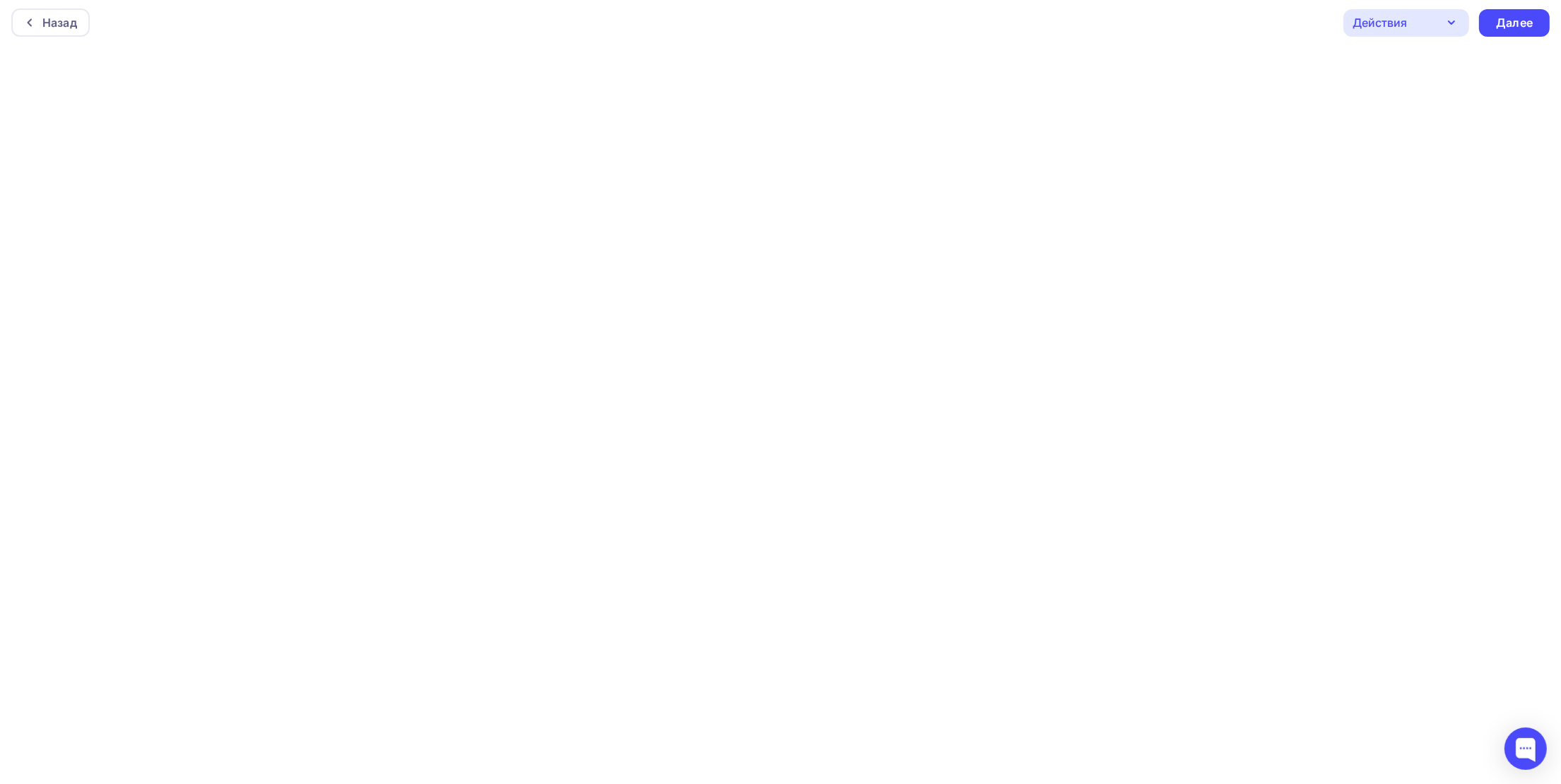 scroll, scrollTop: 4, scrollLeft: 0, axis: vertical 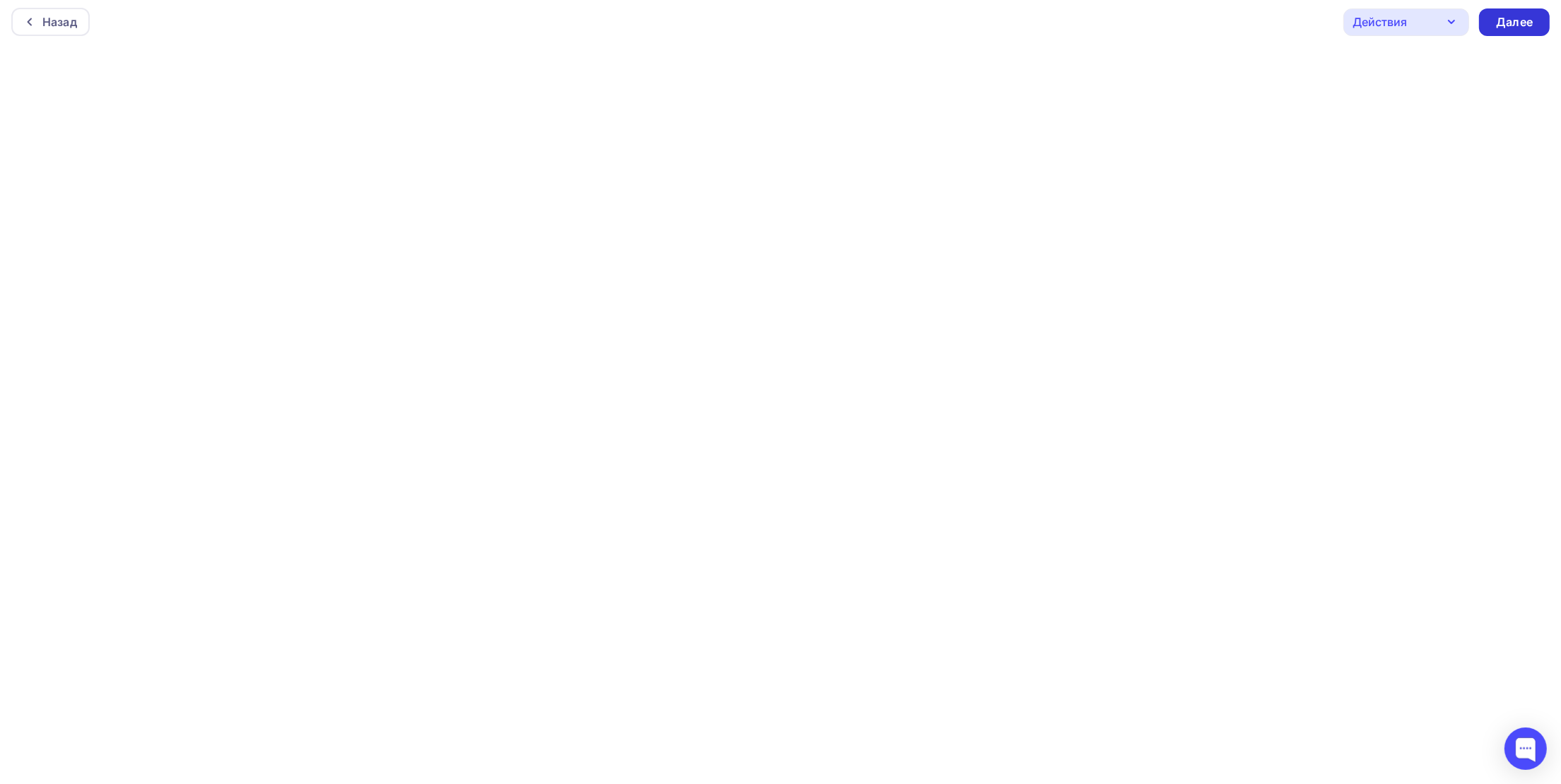 click on "Далее" at bounding box center (1514, 22) 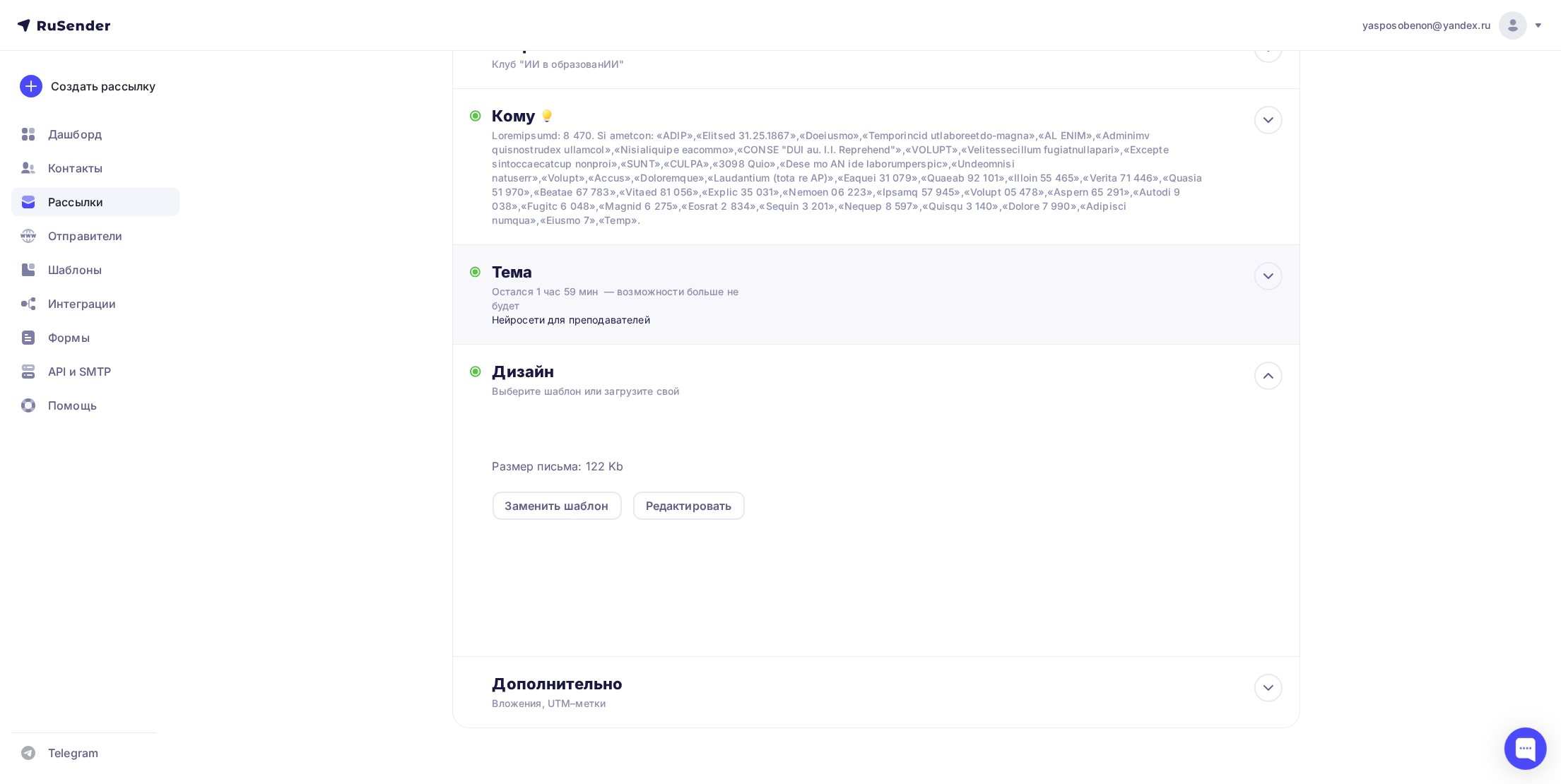 scroll, scrollTop: 149, scrollLeft: 0, axis: vertical 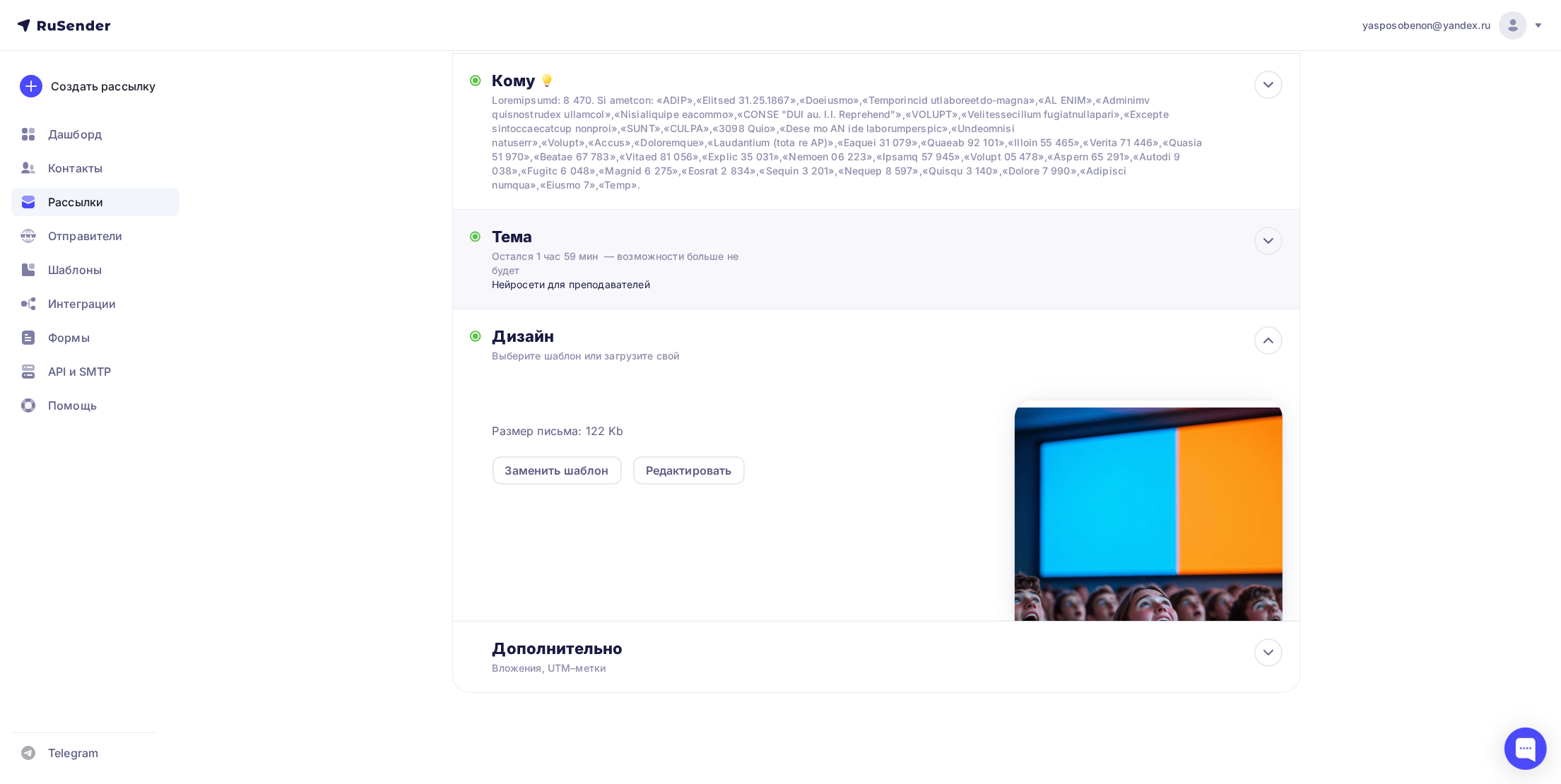 click on "Тема
Остался 1 час 59 мин  — возможности больше не будет
Нейросети для преподавателей
Тема  *     Остался 1 час 59 мин  — возможности больше не будет
Рекомендуем использовать не более 150 символов
Прехедер     Нейросети для преподавателей           Сохранить
Предпросмотр может отличаться  в зависимости от почтового клиента
Клуб "ИИ в образованИИ"
Остался 1 час 59 мин  — возможности больше не будет
12:45" at bounding box center (876, 259) 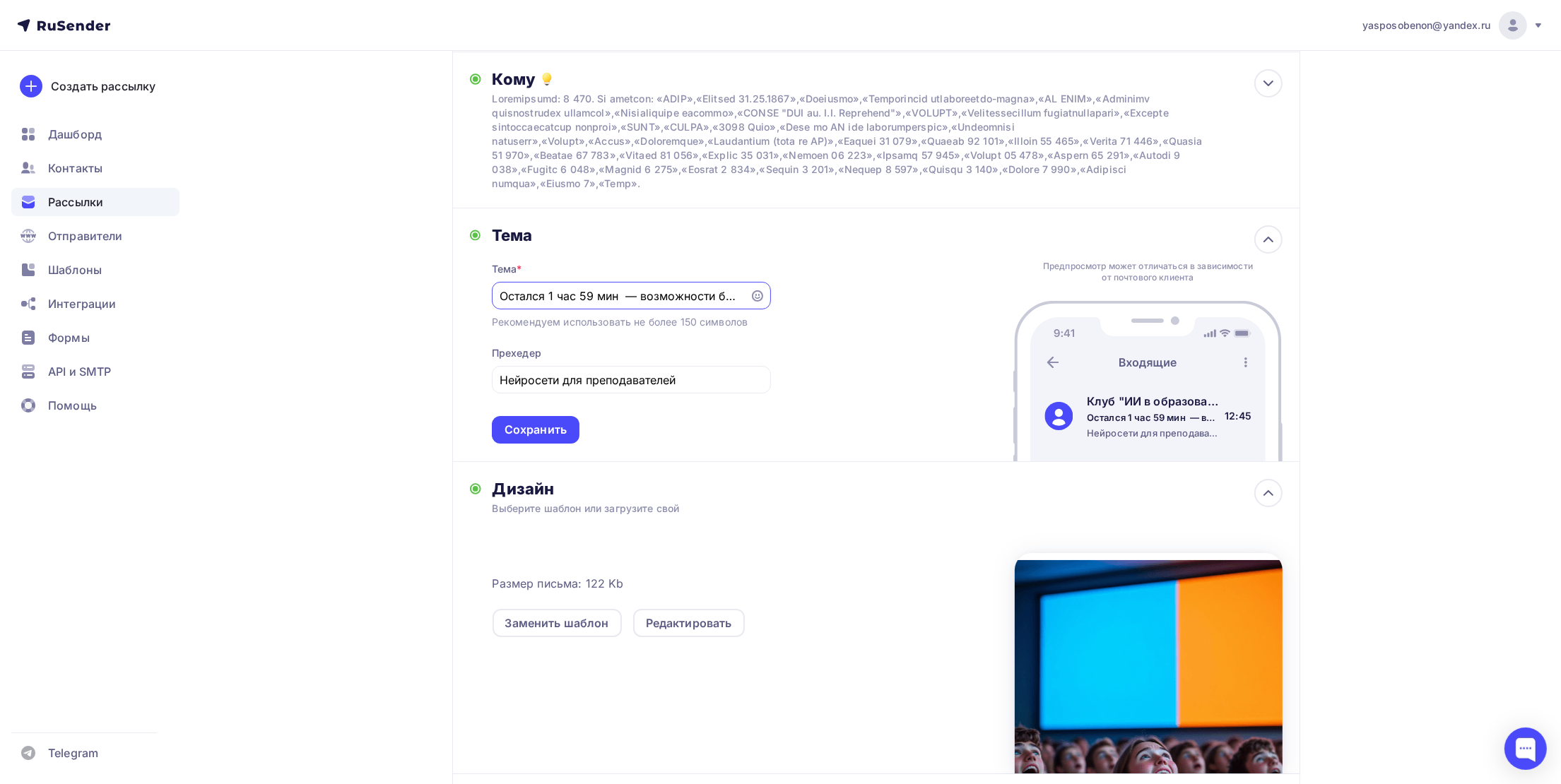 scroll, scrollTop: 119, scrollLeft: 0, axis: vertical 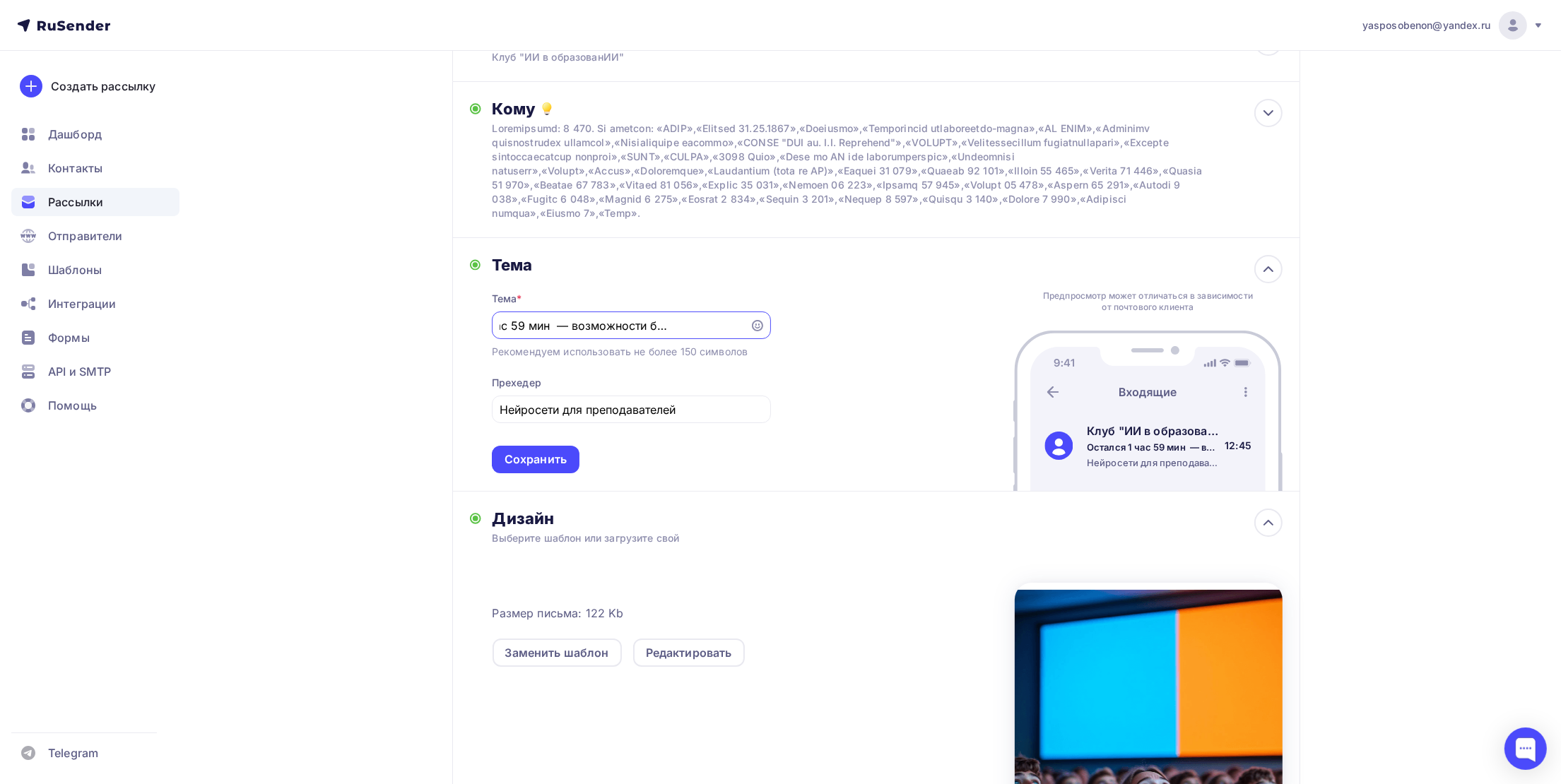 click on "Предпросмотр может отличаться  в зависимости от почтового клиента
Клуб "ИИ в образованИИ"
Остался 1 час 59 мин  — возможности больше не будет
Нейросети для преподавателей
[TIME]" at bounding box center (1148, 364) 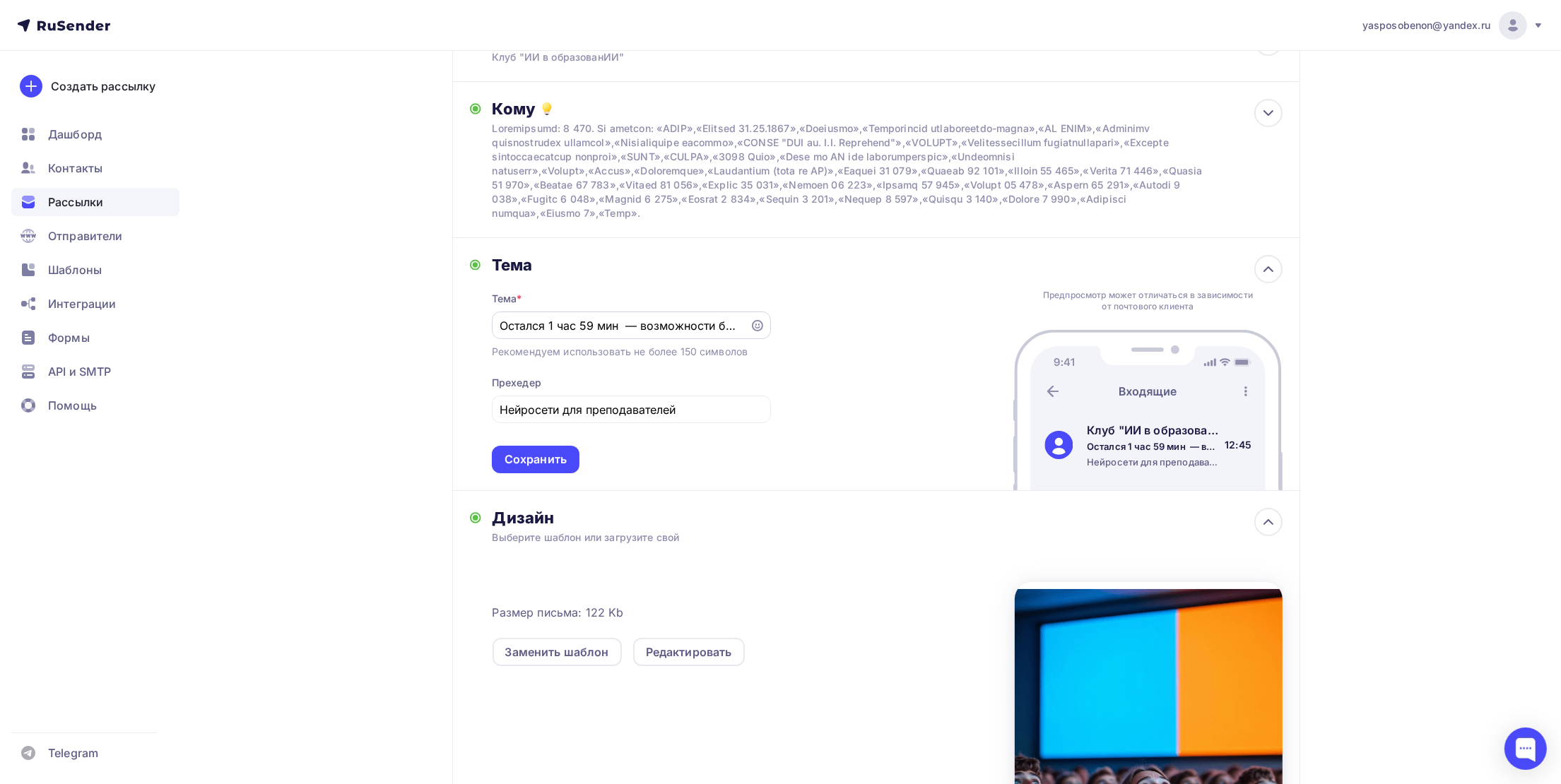 click on "Остался 1 час 59 мин  — возможности больше не будет" at bounding box center (620, 326) 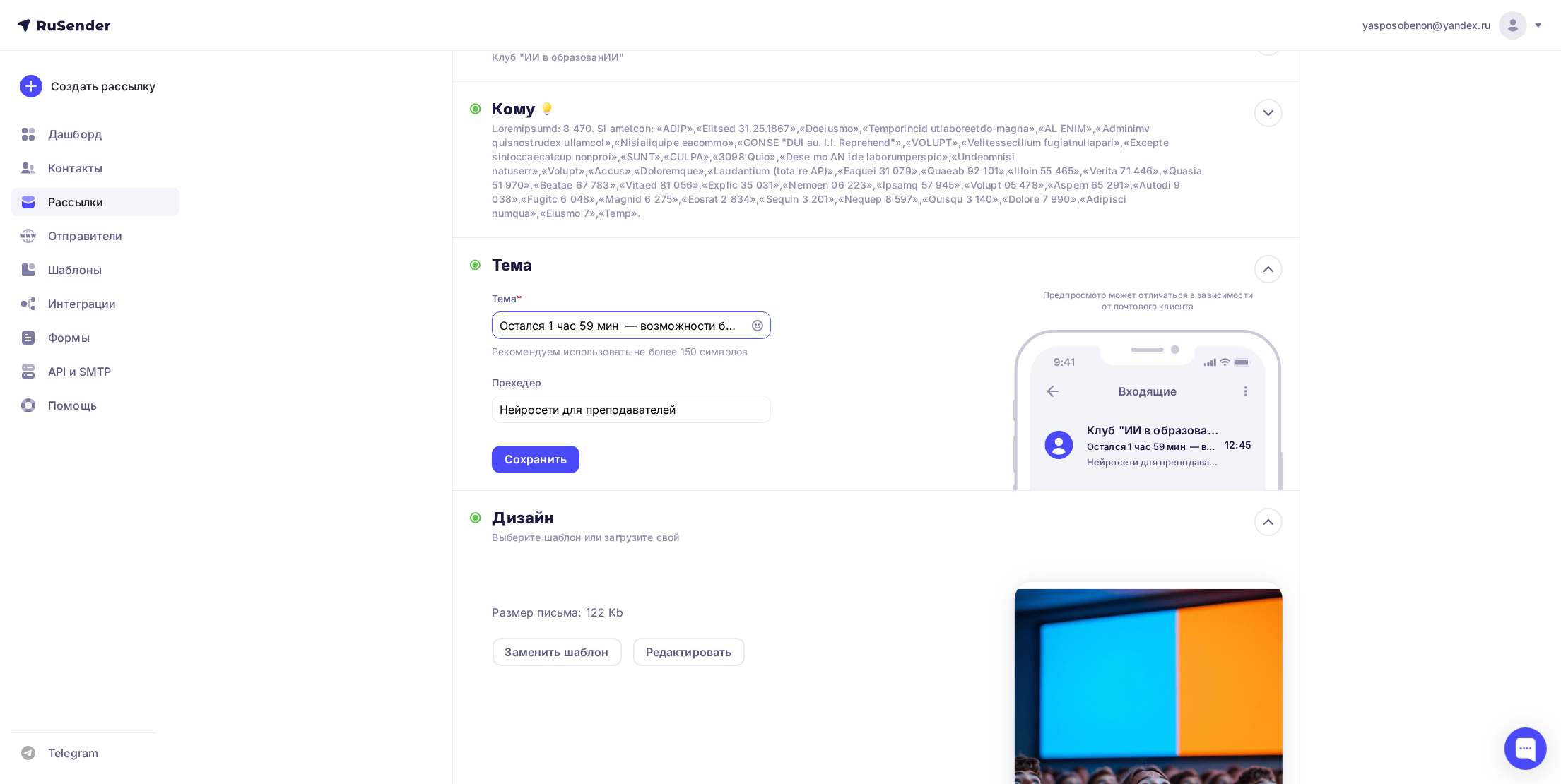 paste on "✨Студенты зевают на ваших слайдах? Создайте супер-презентацию!" 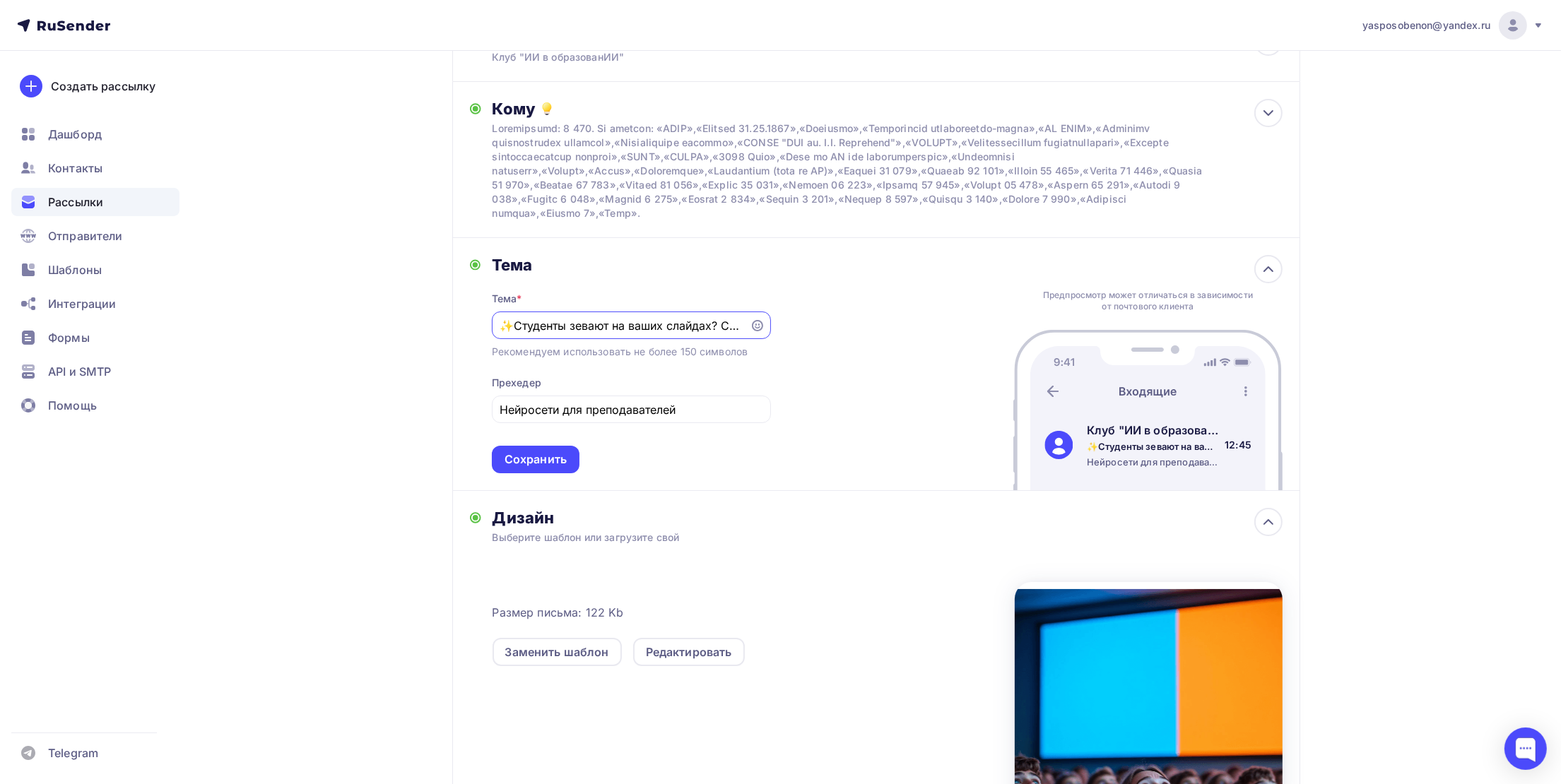 scroll, scrollTop: 0, scrollLeft: 151, axis: horizontal 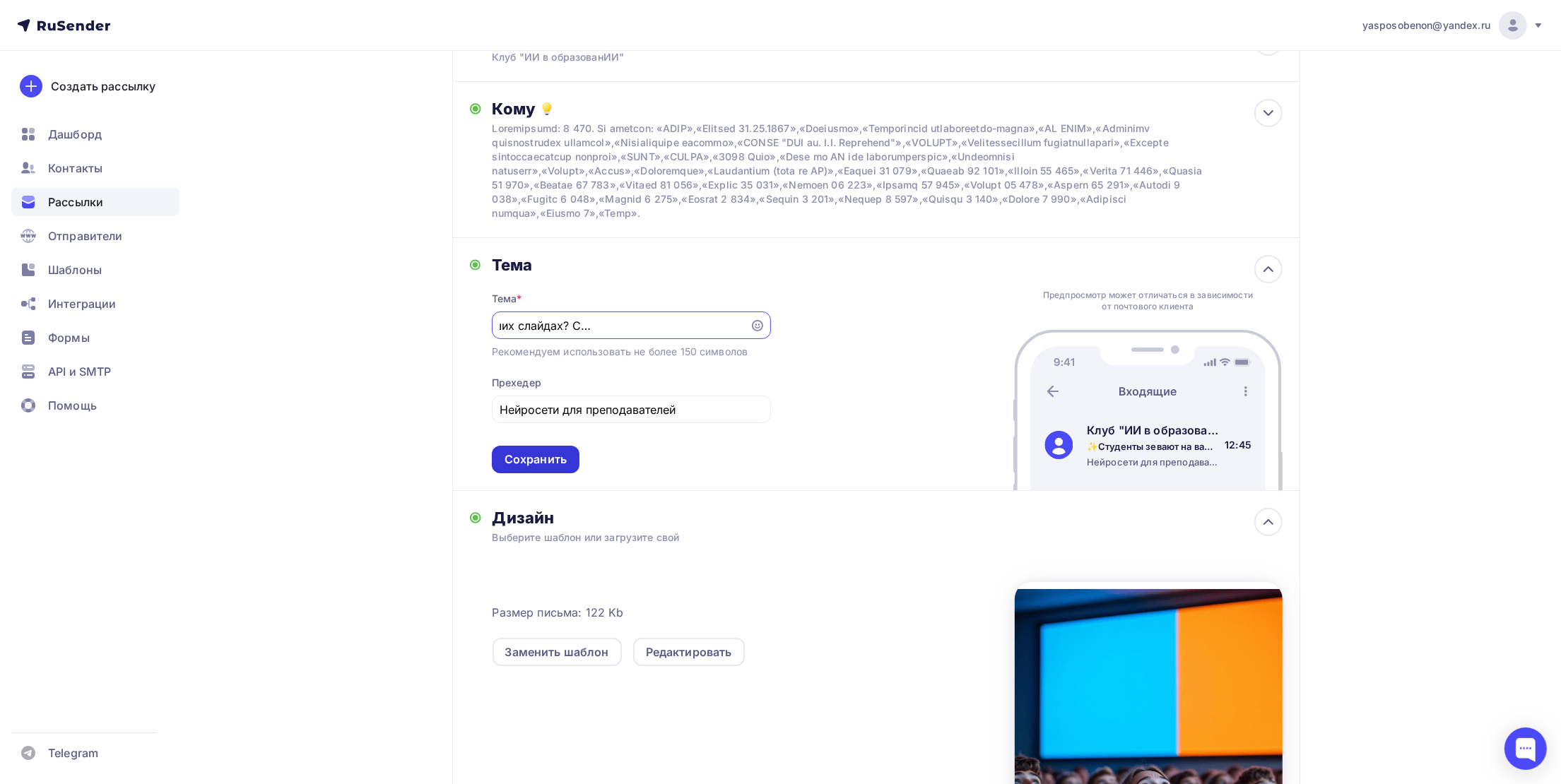 type on "✨Студенты зевают на ваших слайдах? Создайте супер-презентацию!" 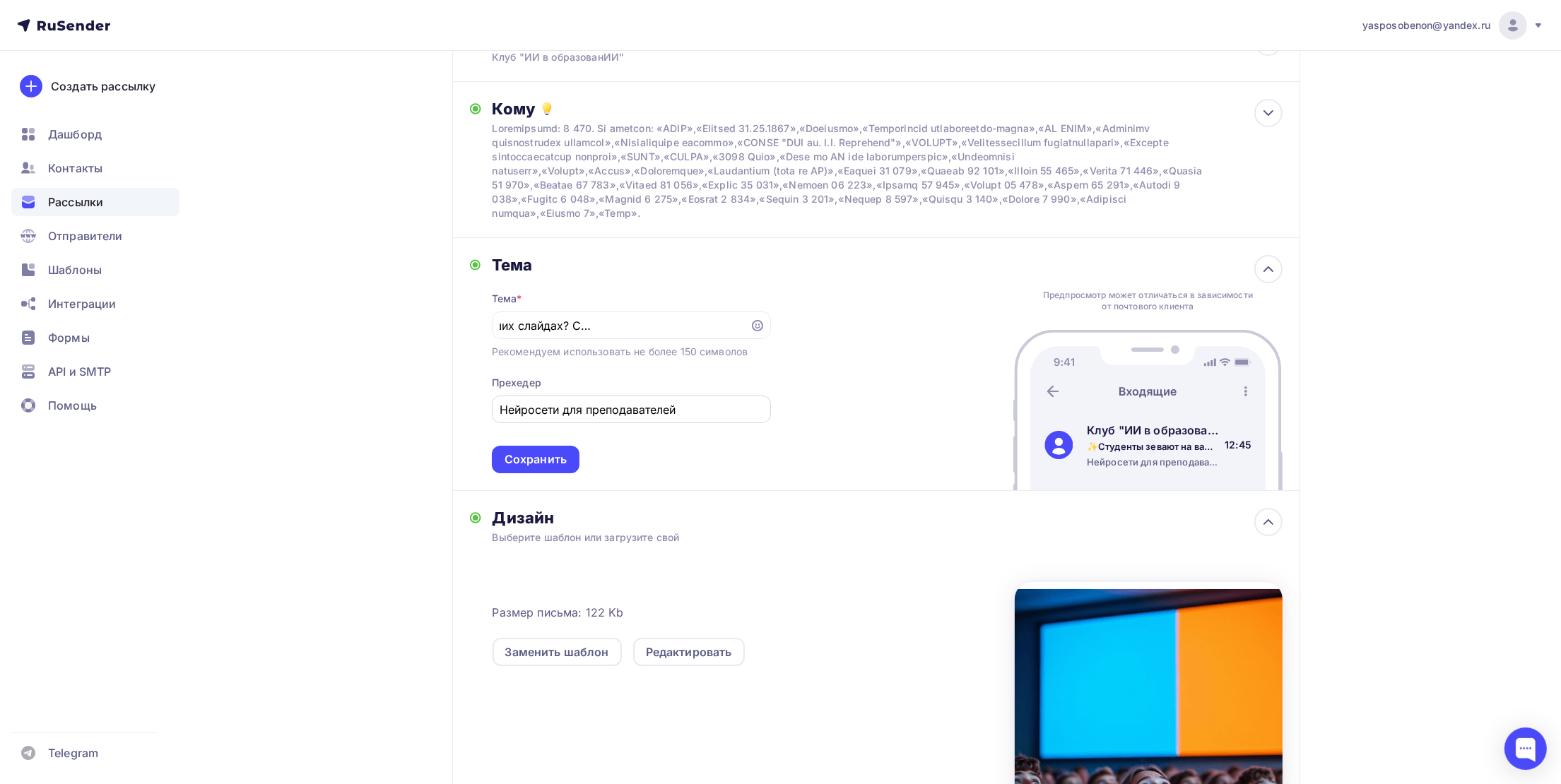 scroll, scrollTop: 0, scrollLeft: 0, axis: both 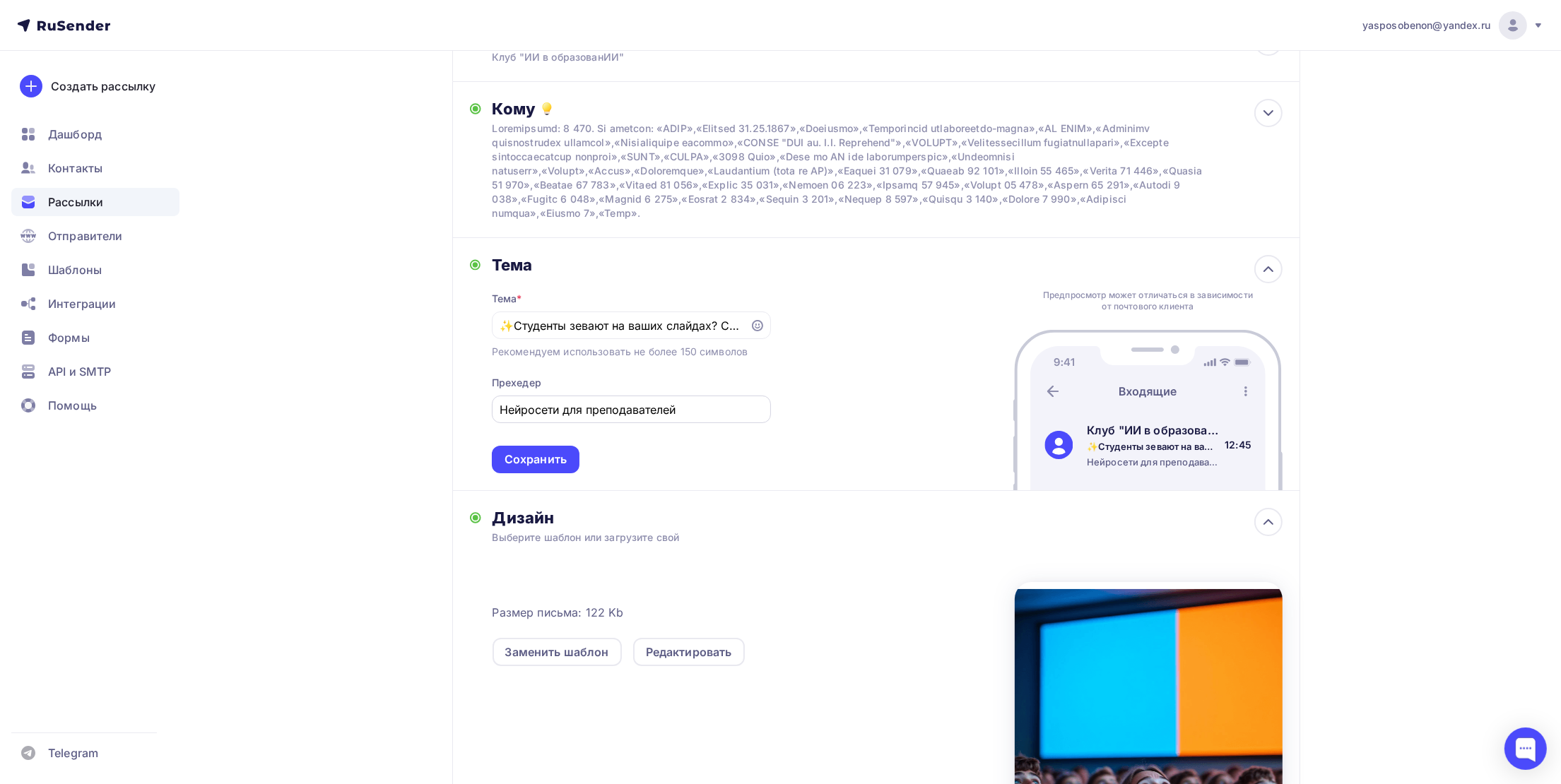 click on "Сохранить" at bounding box center [536, 459] 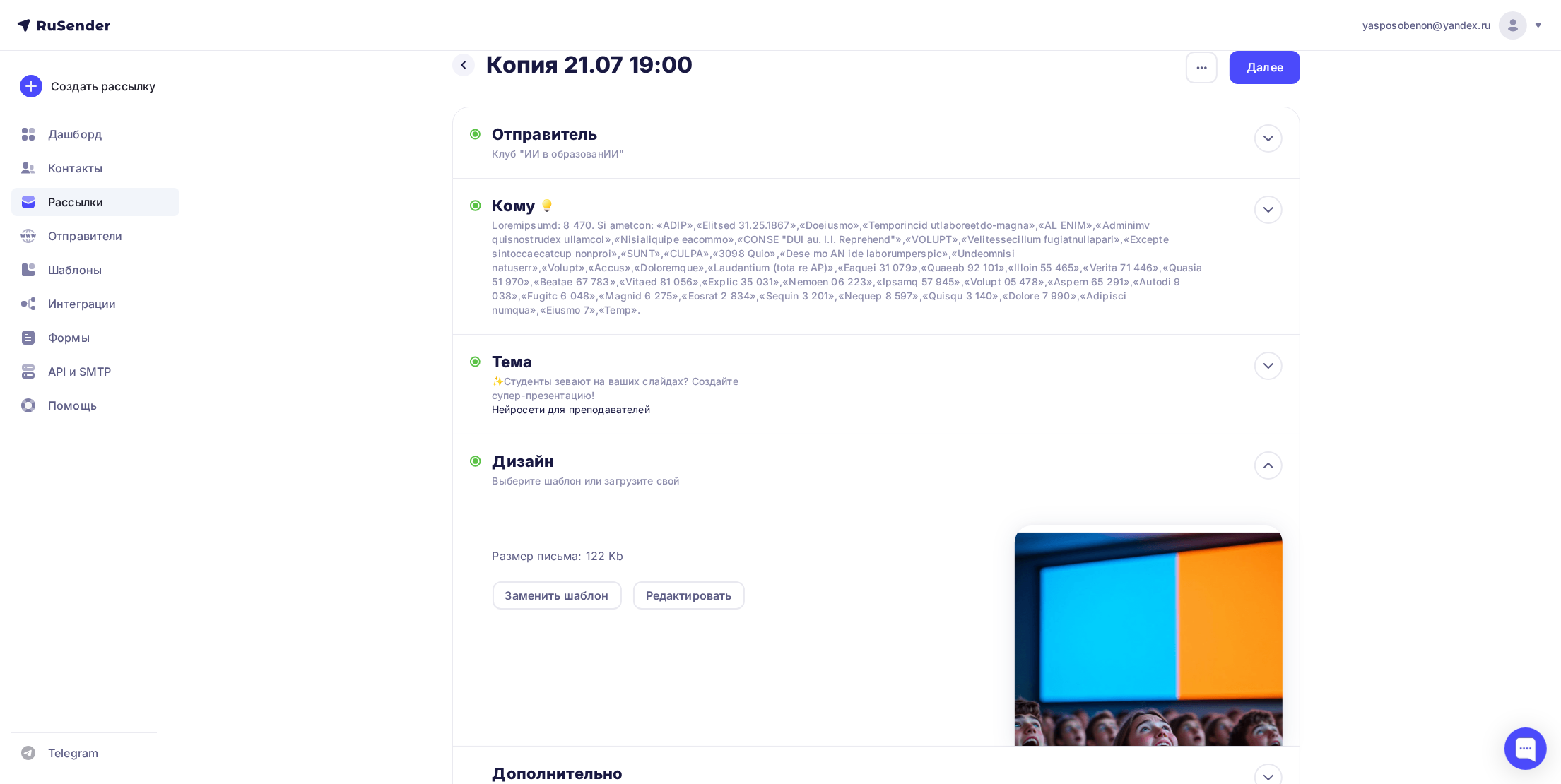 scroll, scrollTop: 0, scrollLeft: 0, axis: both 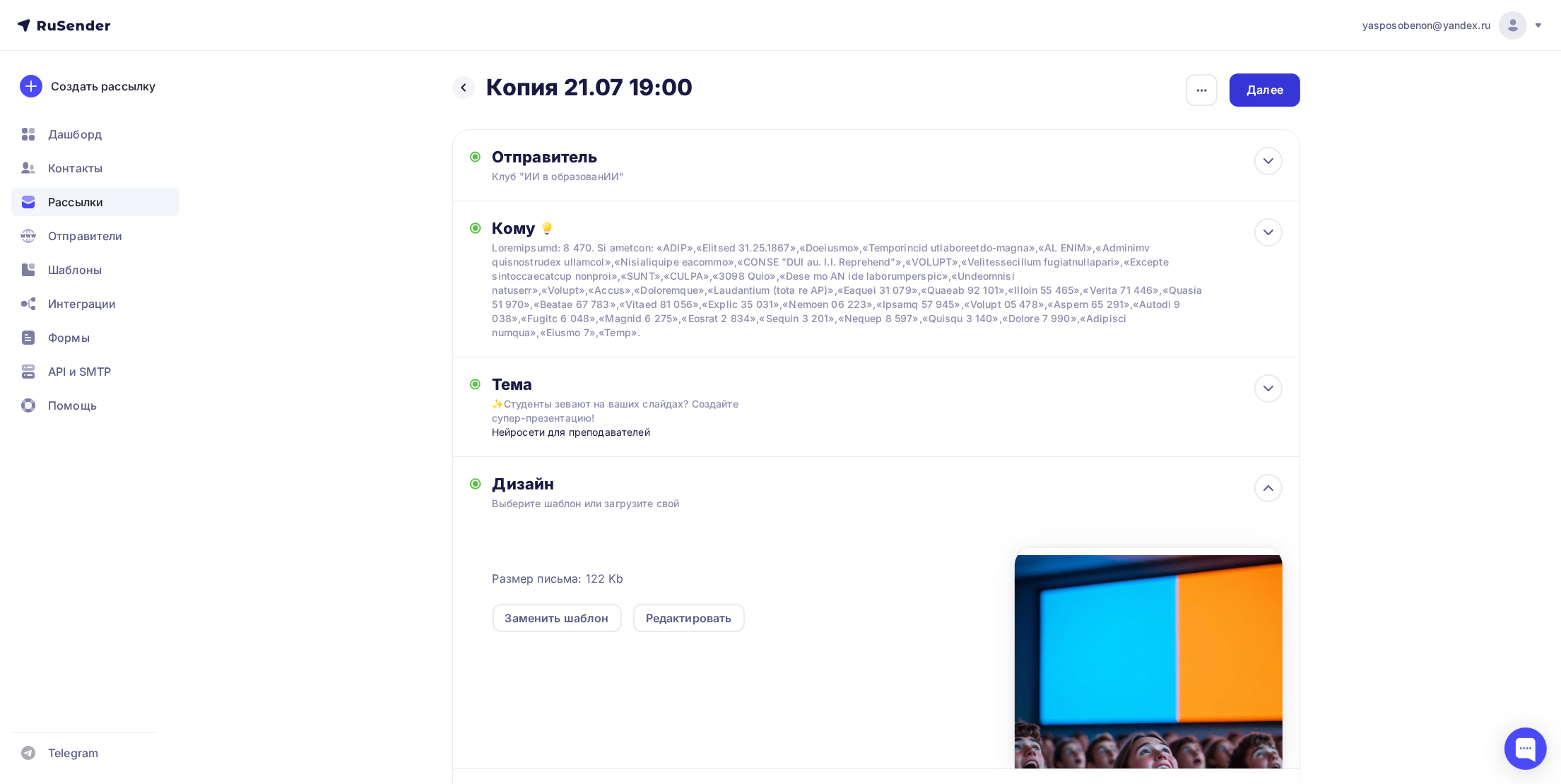 click on "Далее" at bounding box center [1265, 90] 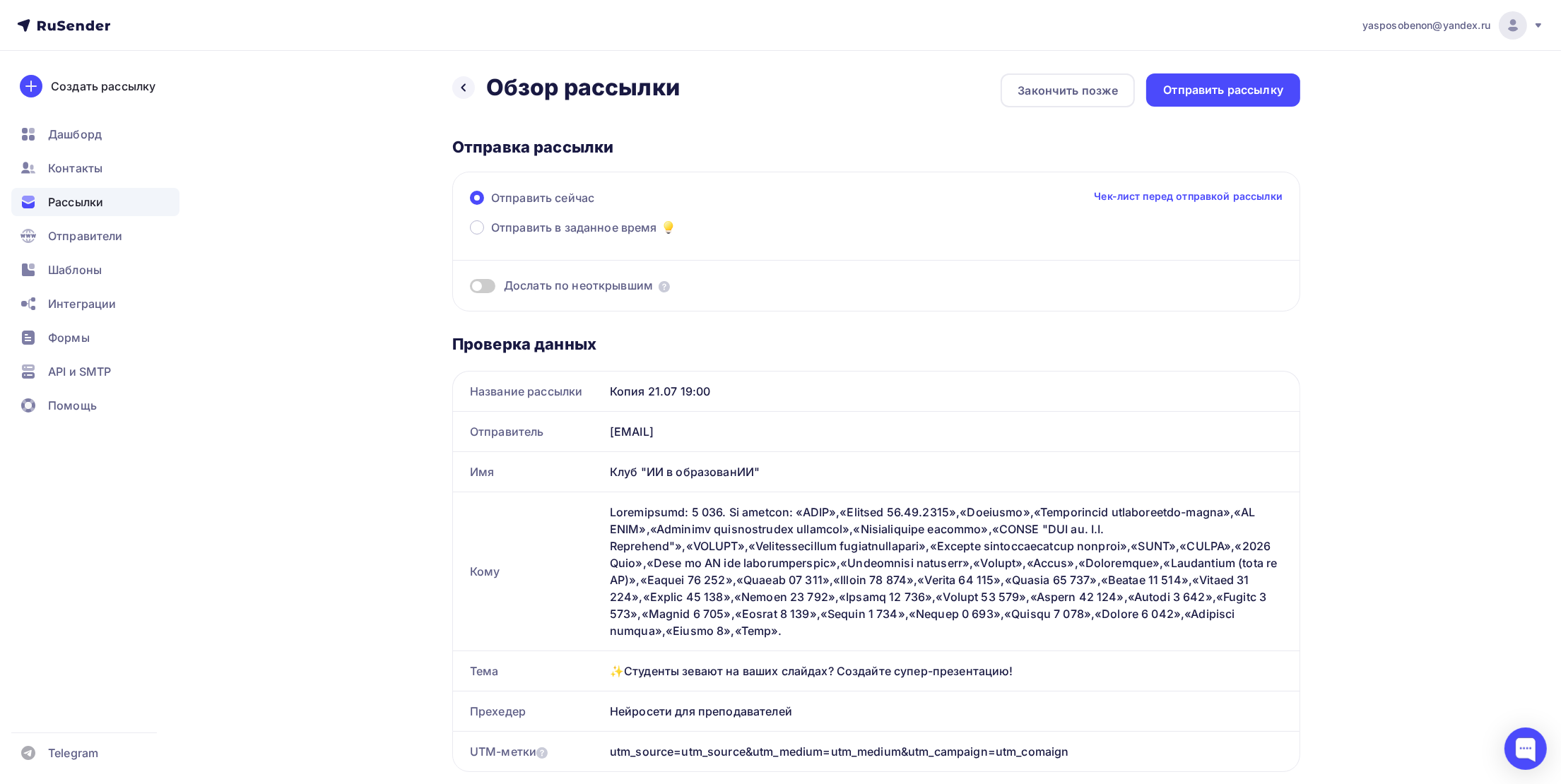 scroll, scrollTop: 0, scrollLeft: 0, axis: both 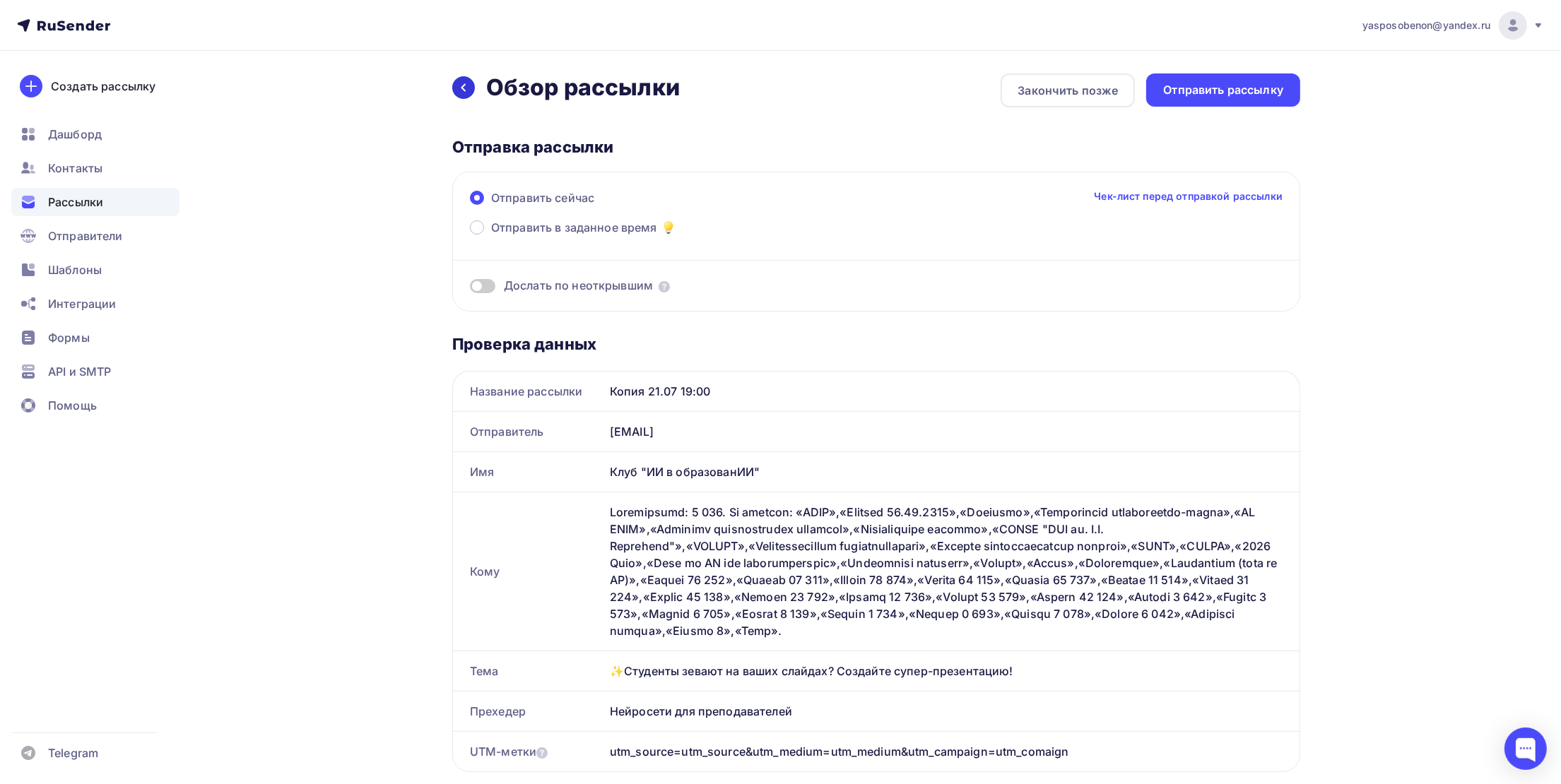 click at bounding box center (464, 88) 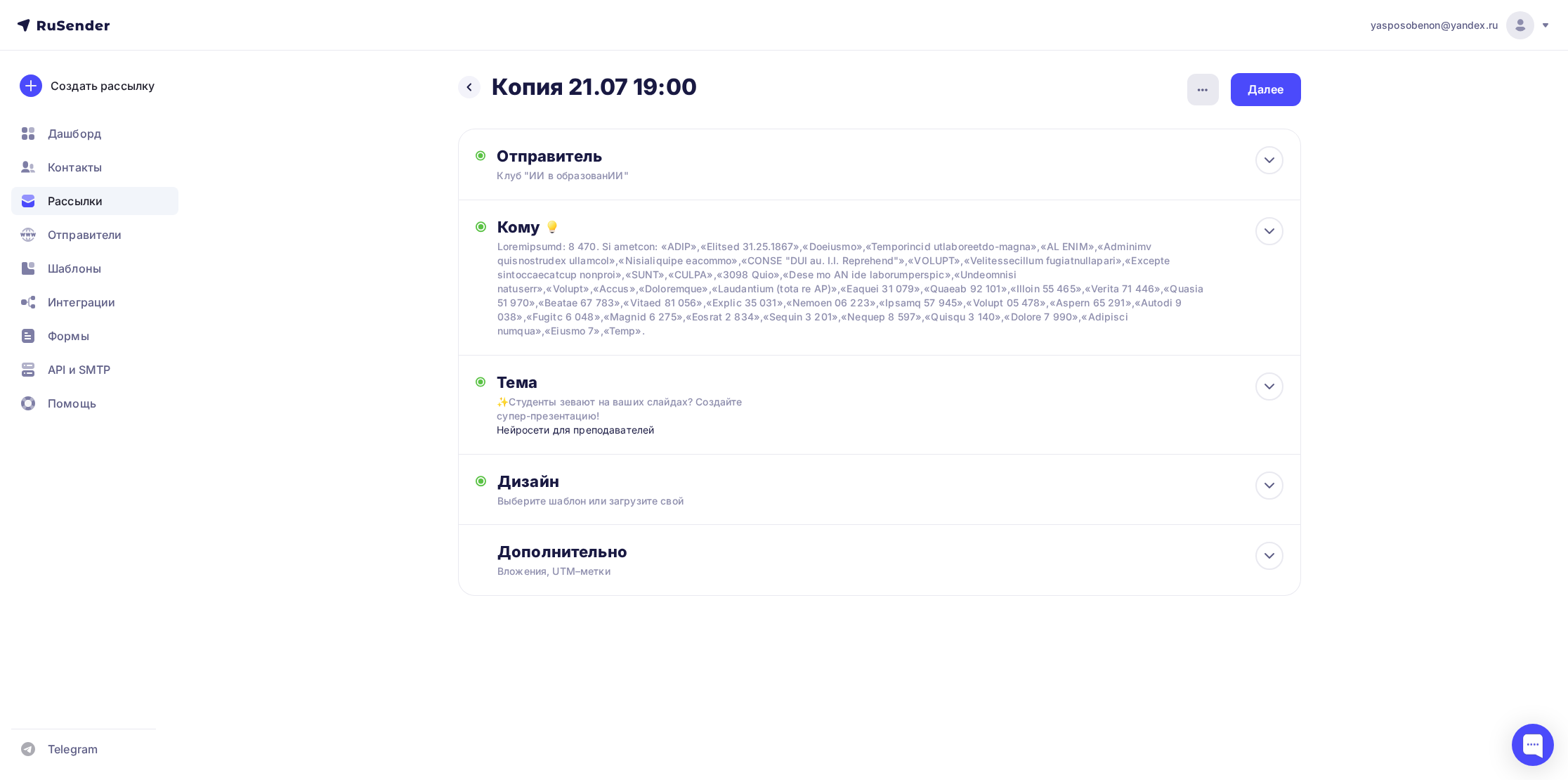 click at bounding box center (1203, 89) 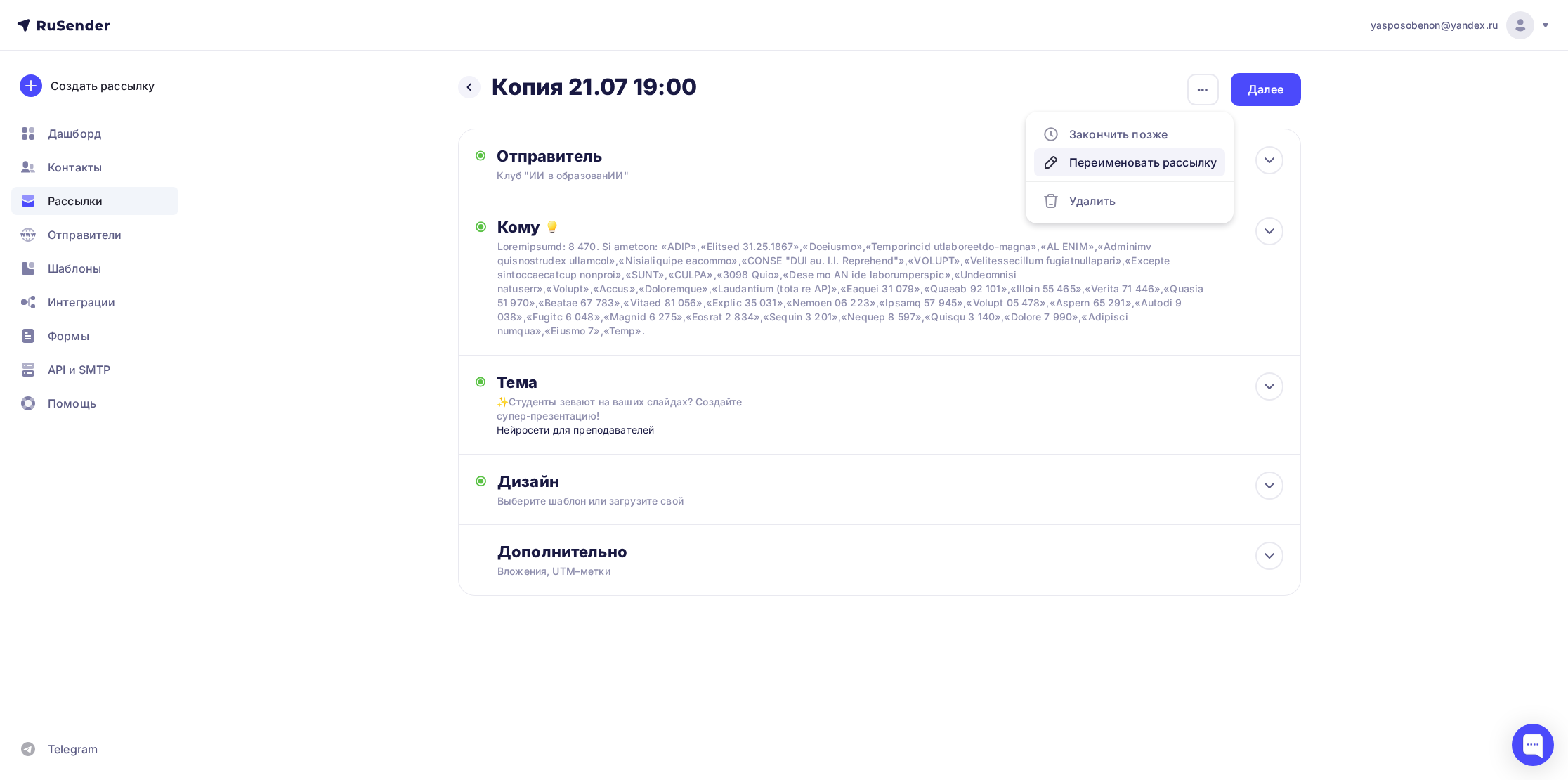 click on "Переименовать рассылку" at bounding box center [1130, 162] 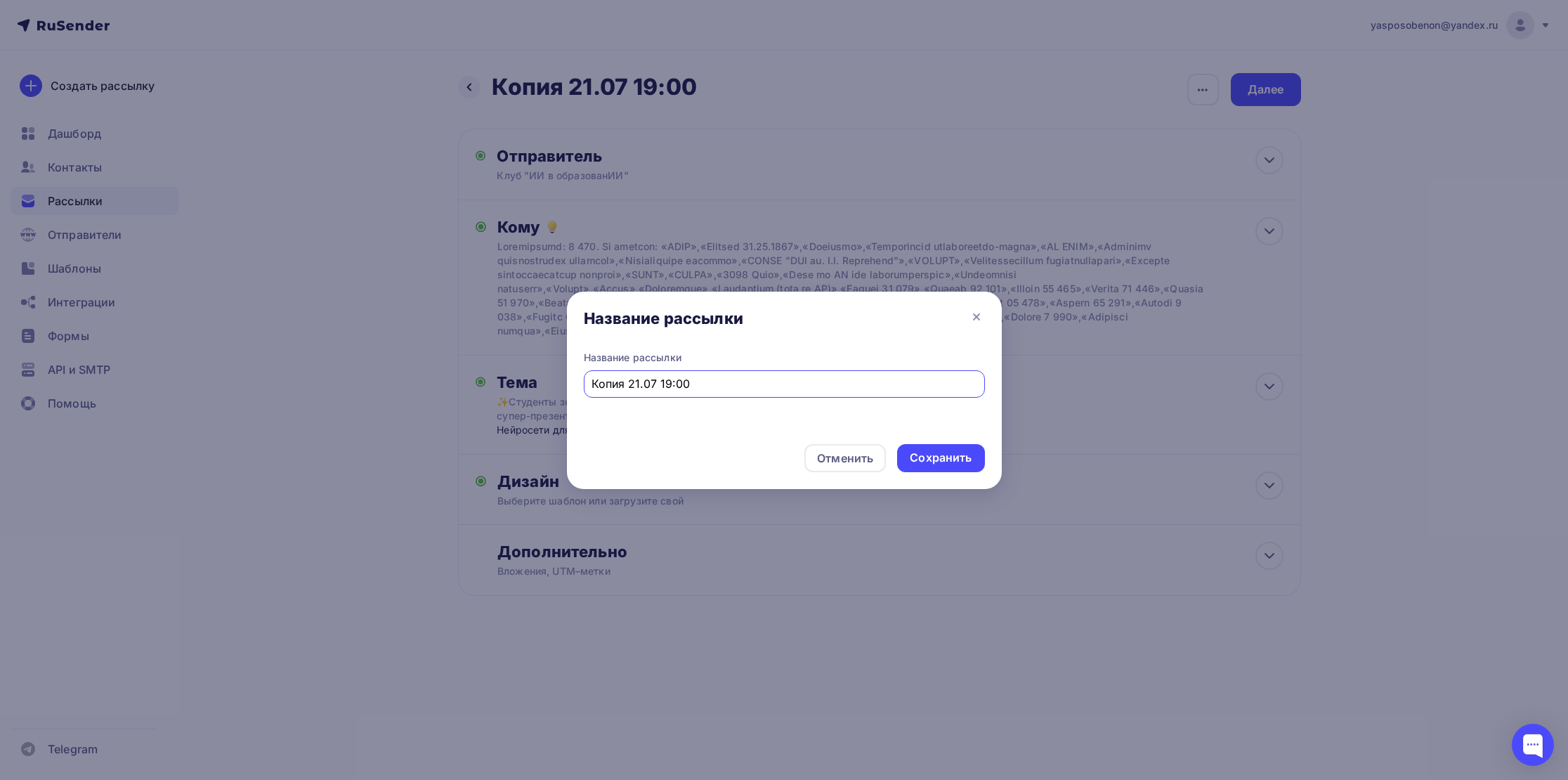 drag, startPoint x: 629, startPoint y: 380, endPoint x: 537, endPoint y: 386, distance: 92.19544 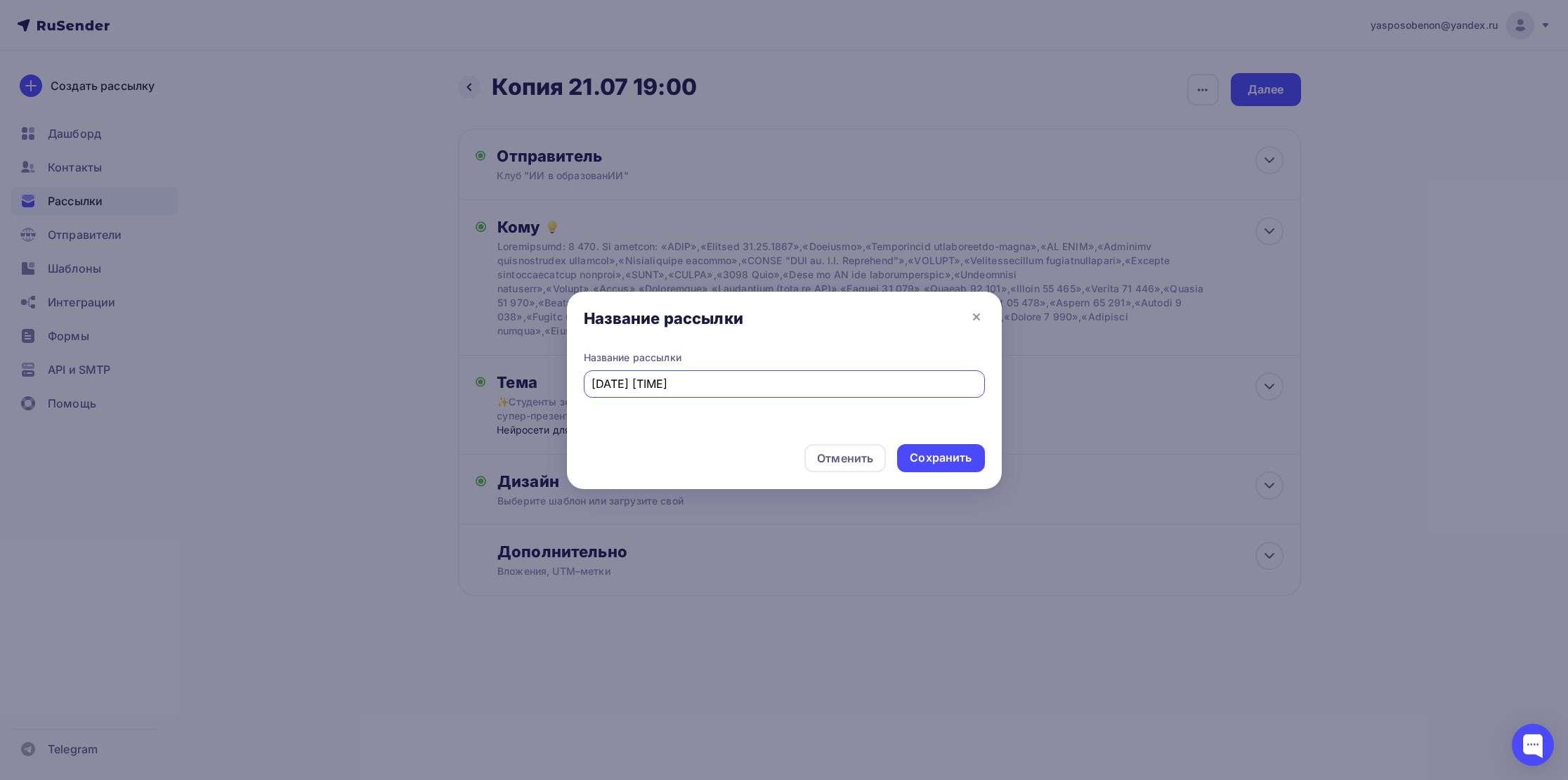 drag, startPoint x: 664, startPoint y: 379, endPoint x: 639, endPoint y: 378, distance: 25.019992 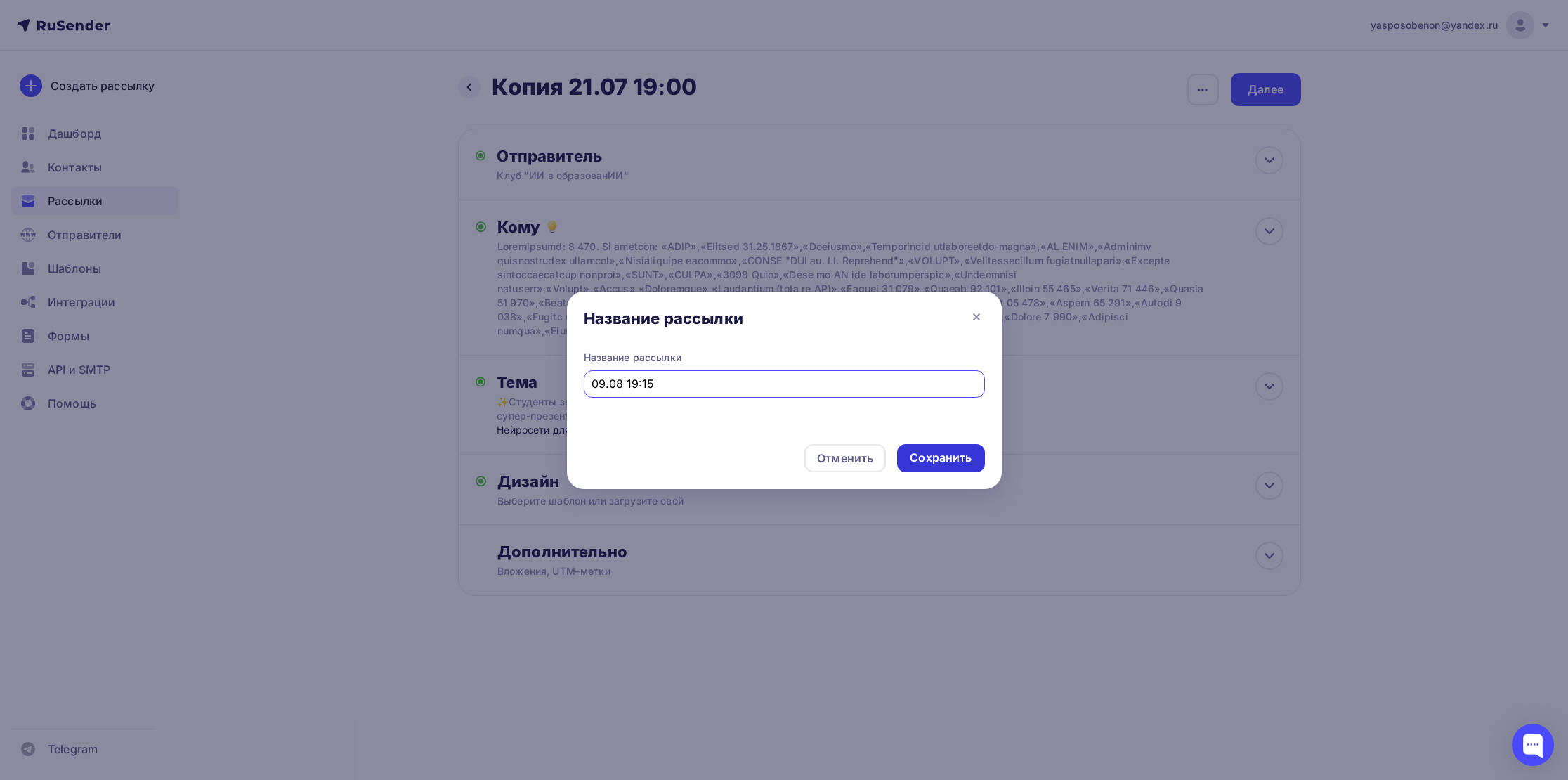 type on "09.08 19:15" 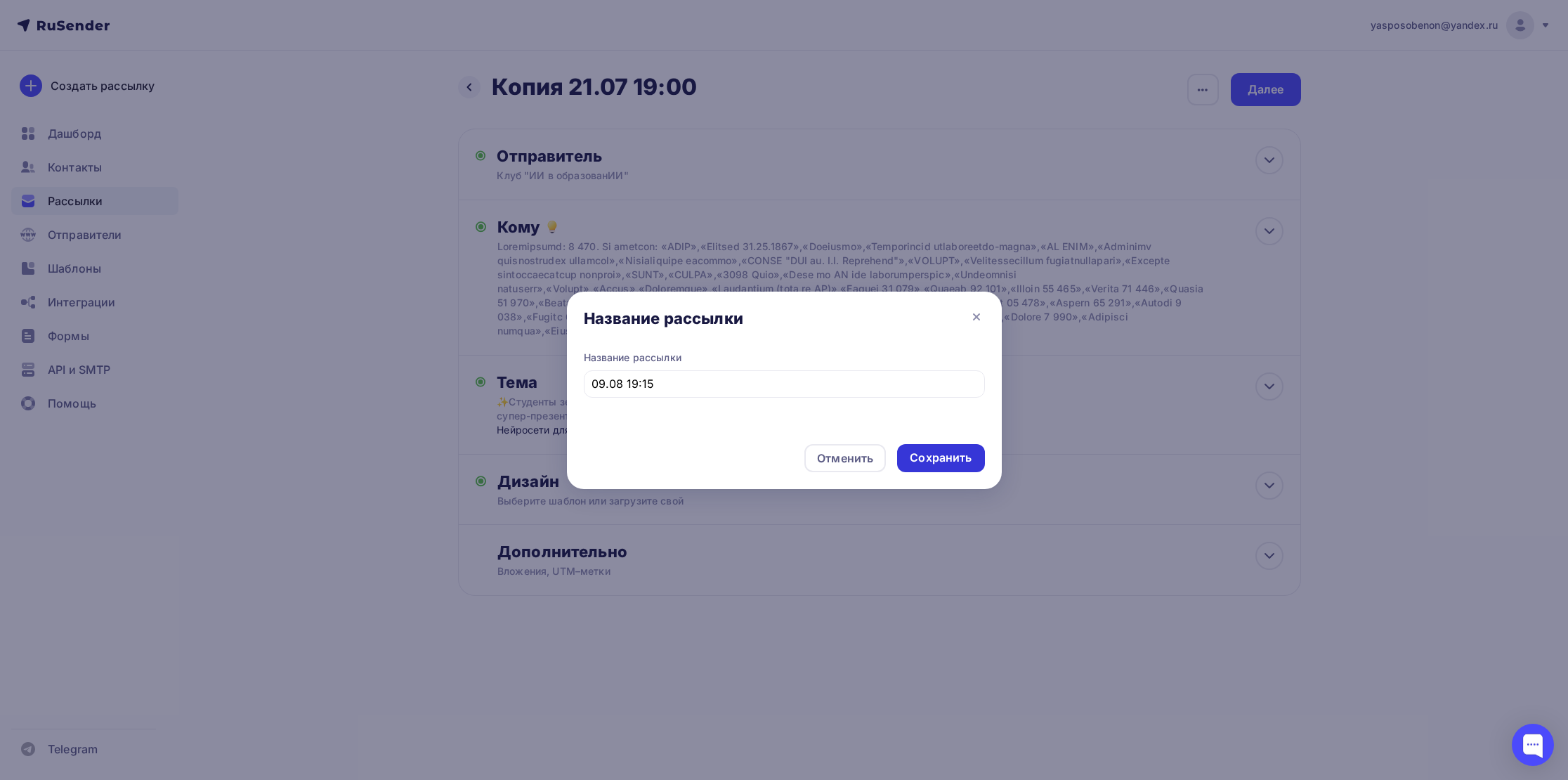 click on "Сохранить" at bounding box center [941, 457] 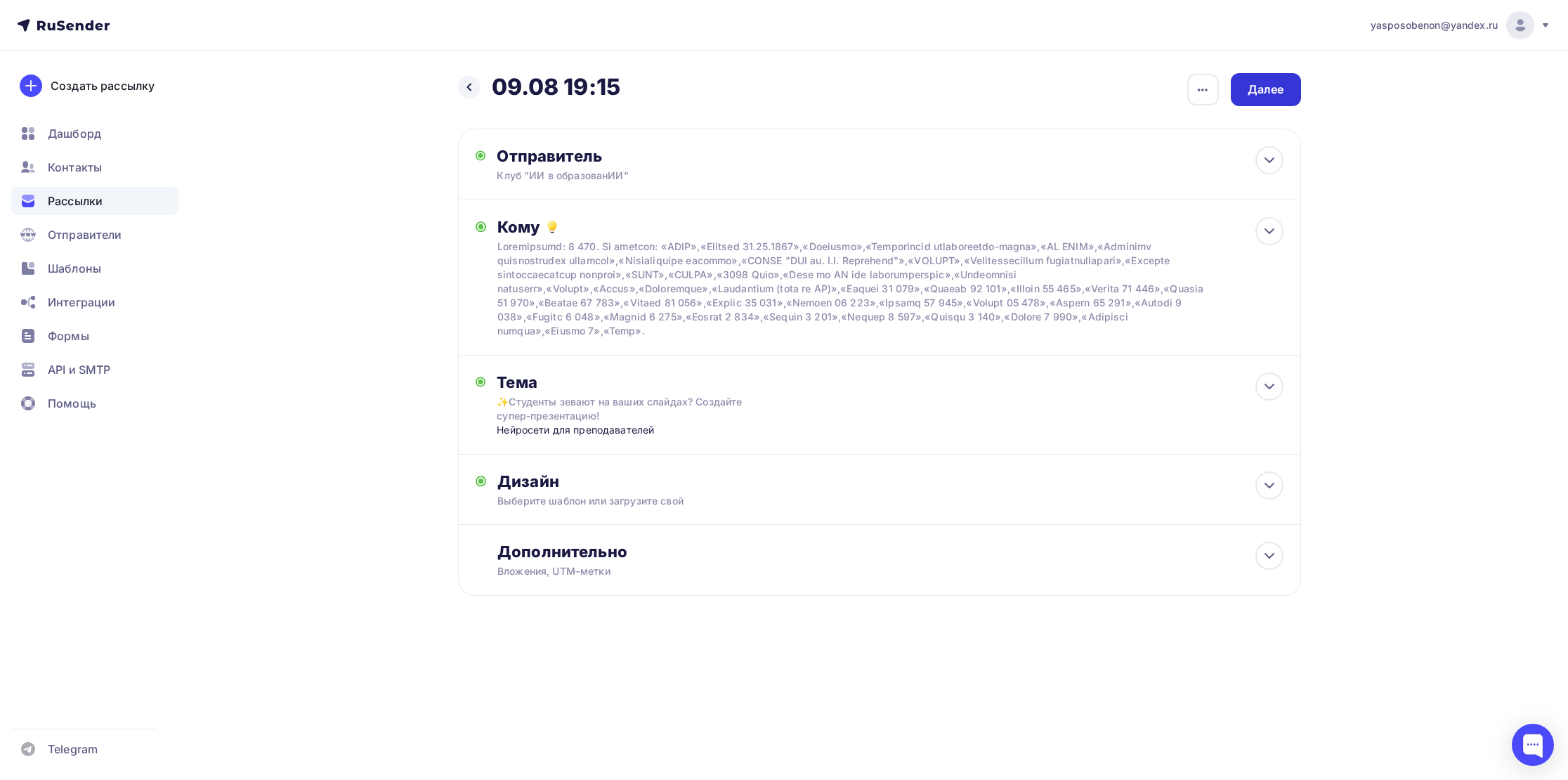 click on "Далее" at bounding box center (1266, 89) 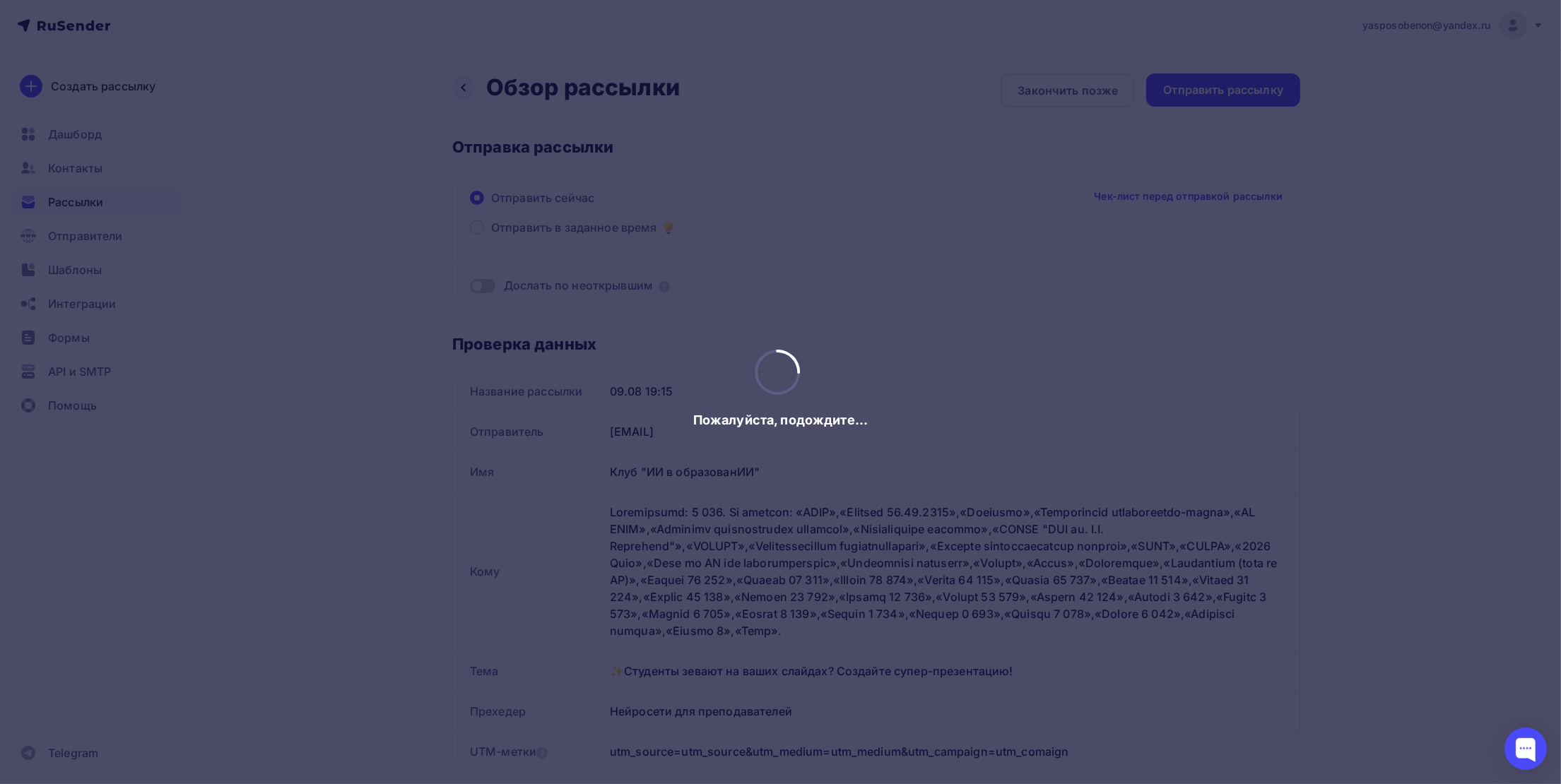 scroll, scrollTop: 0, scrollLeft: 0, axis: both 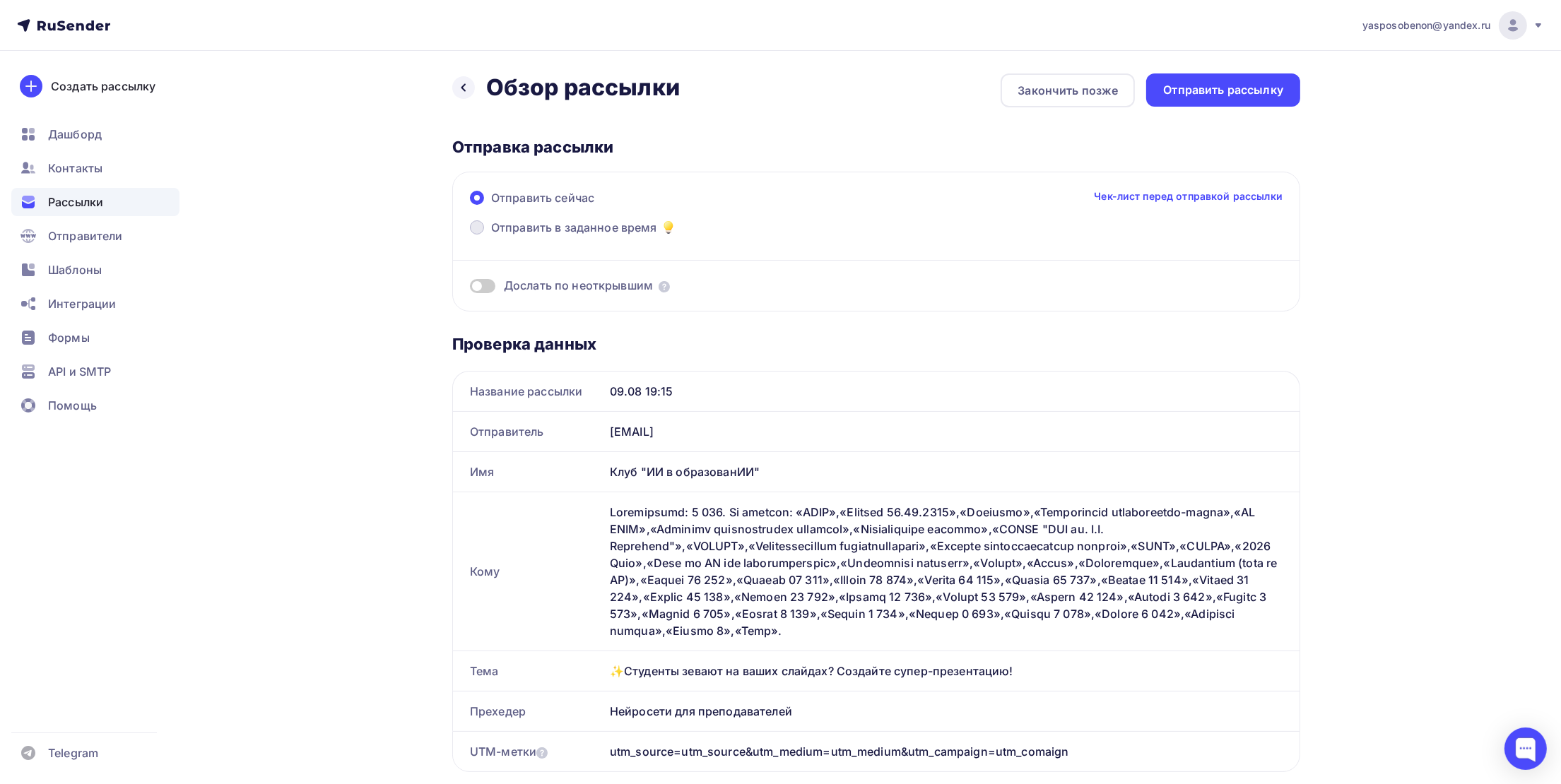 click on "Отправить в заданное время" at bounding box center (573, 229) 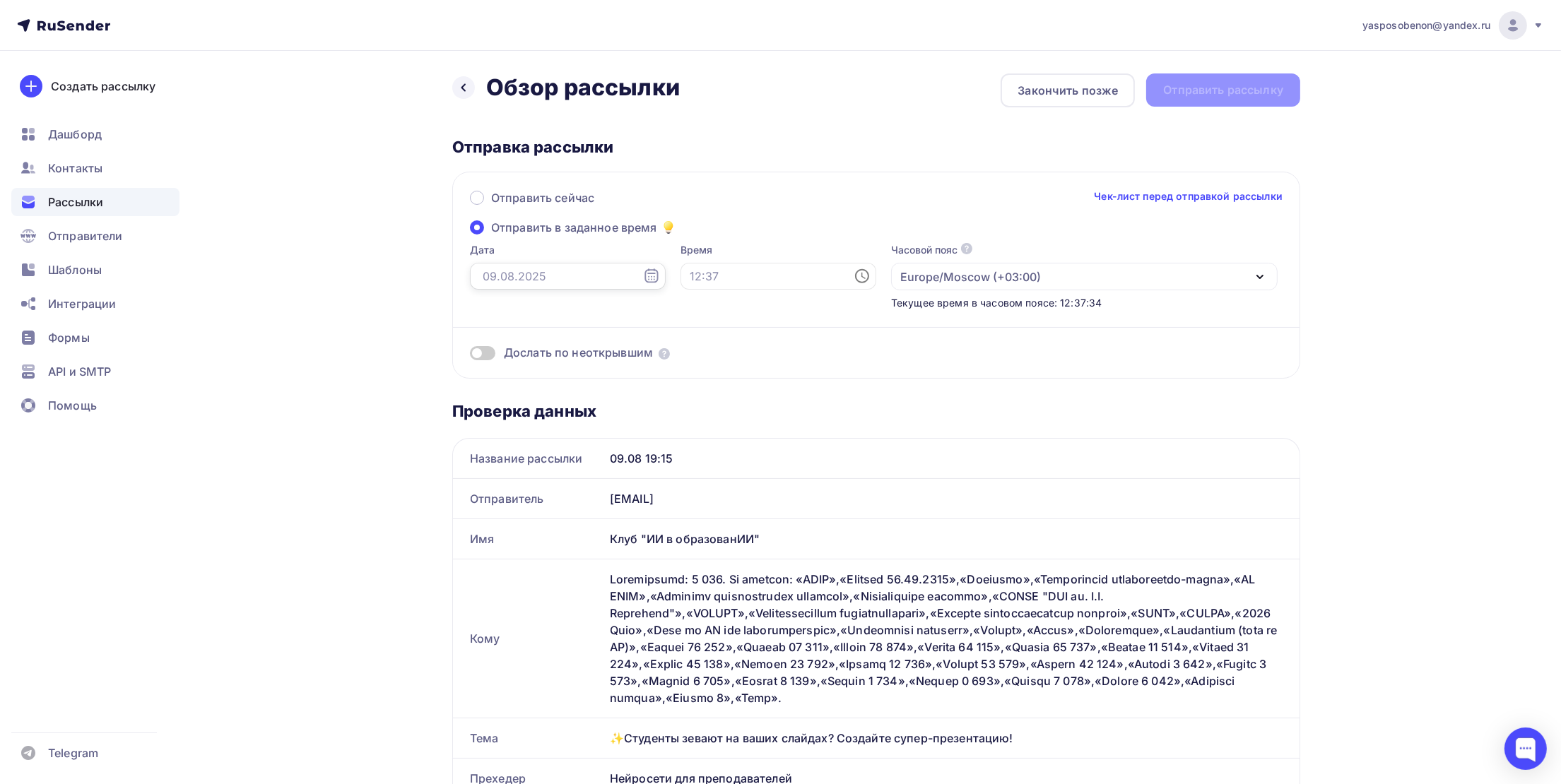 click at bounding box center [567, 276] 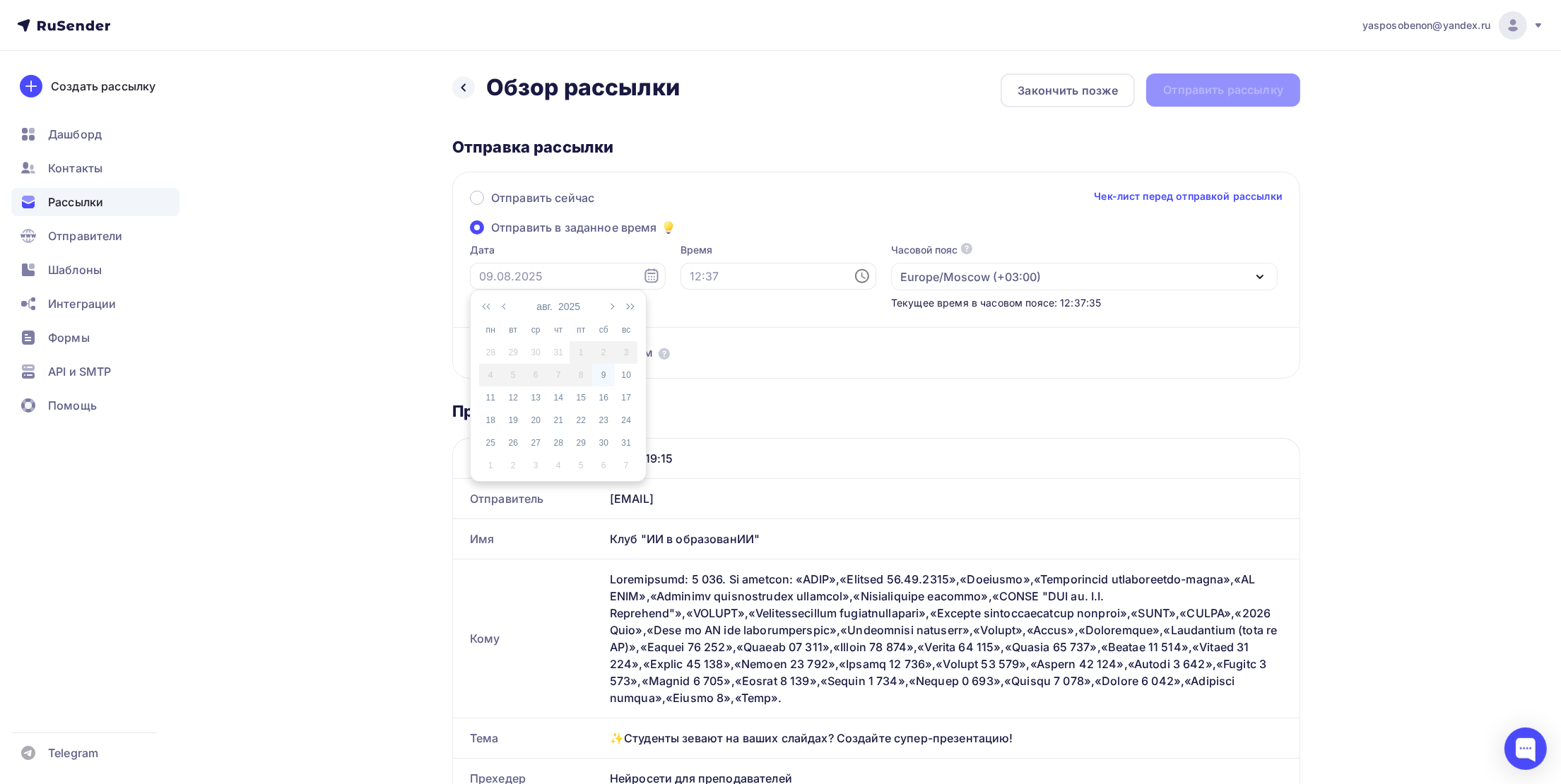 click on "9" at bounding box center [603, 375] 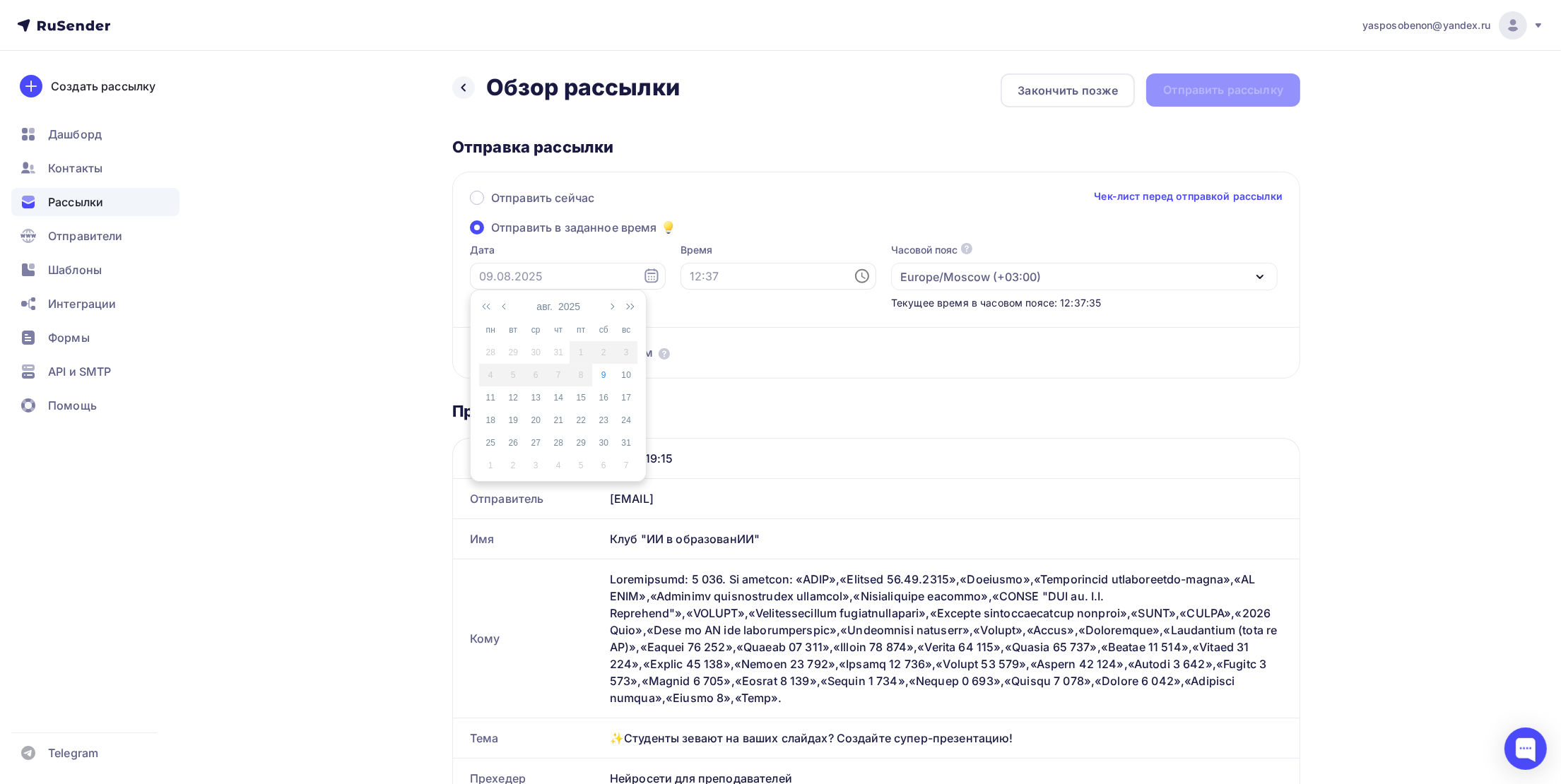 type on "09.08.2025" 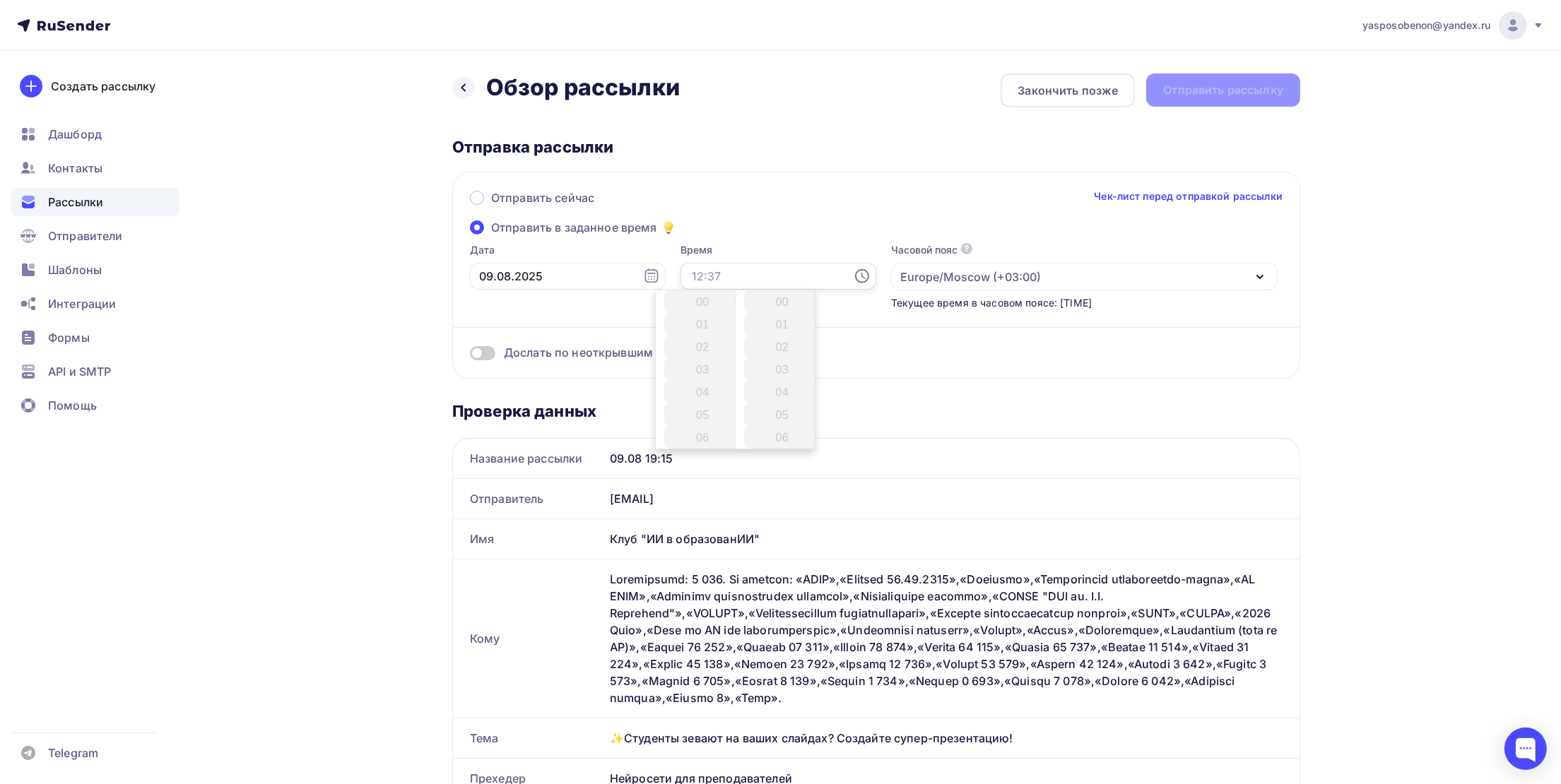 drag, startPoint x: 662, startPoint y: 273, endPoint x: 677, endPoint y: 275, distance: 15.132746 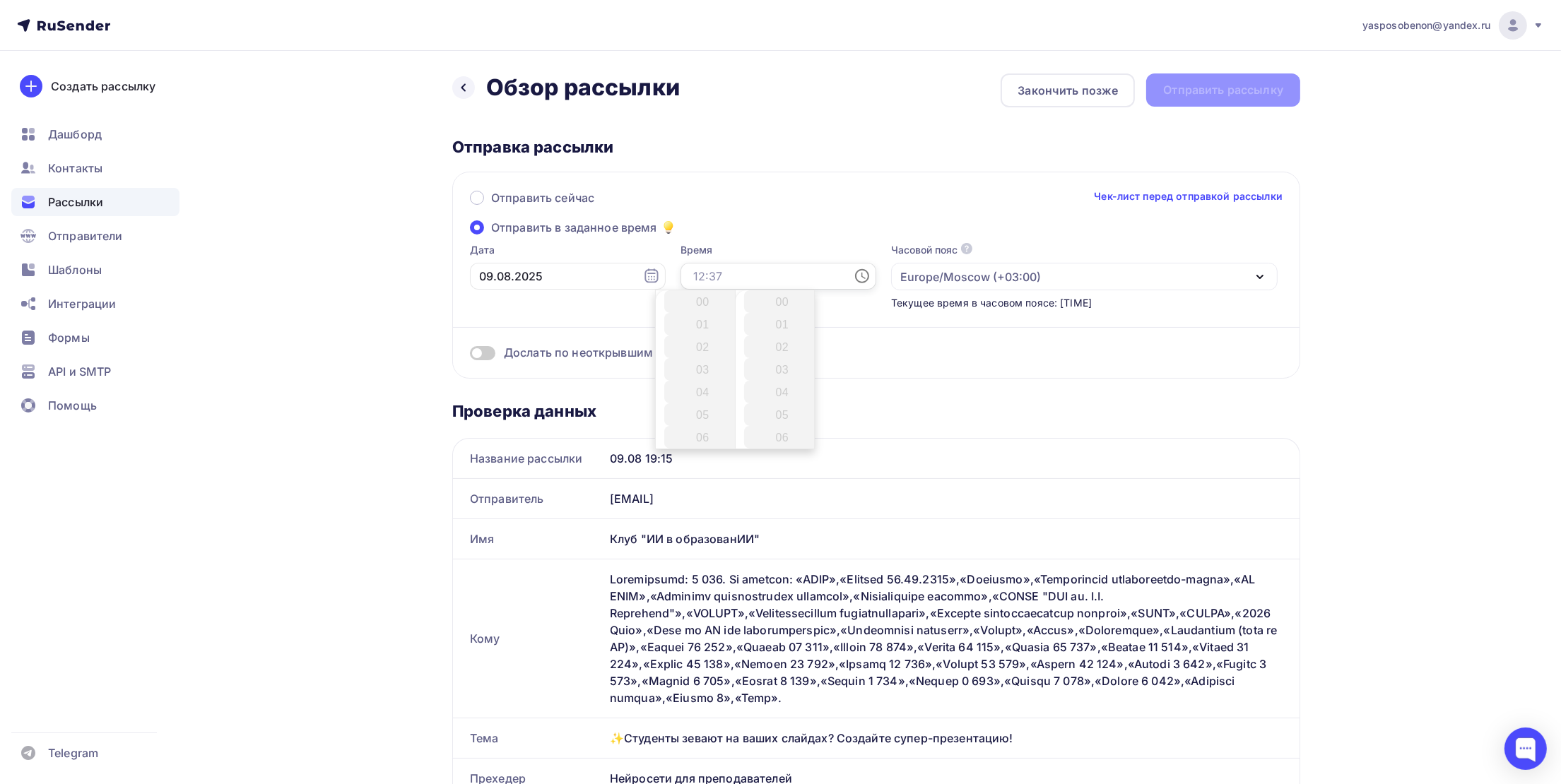 click at bounding box center (778, 276) 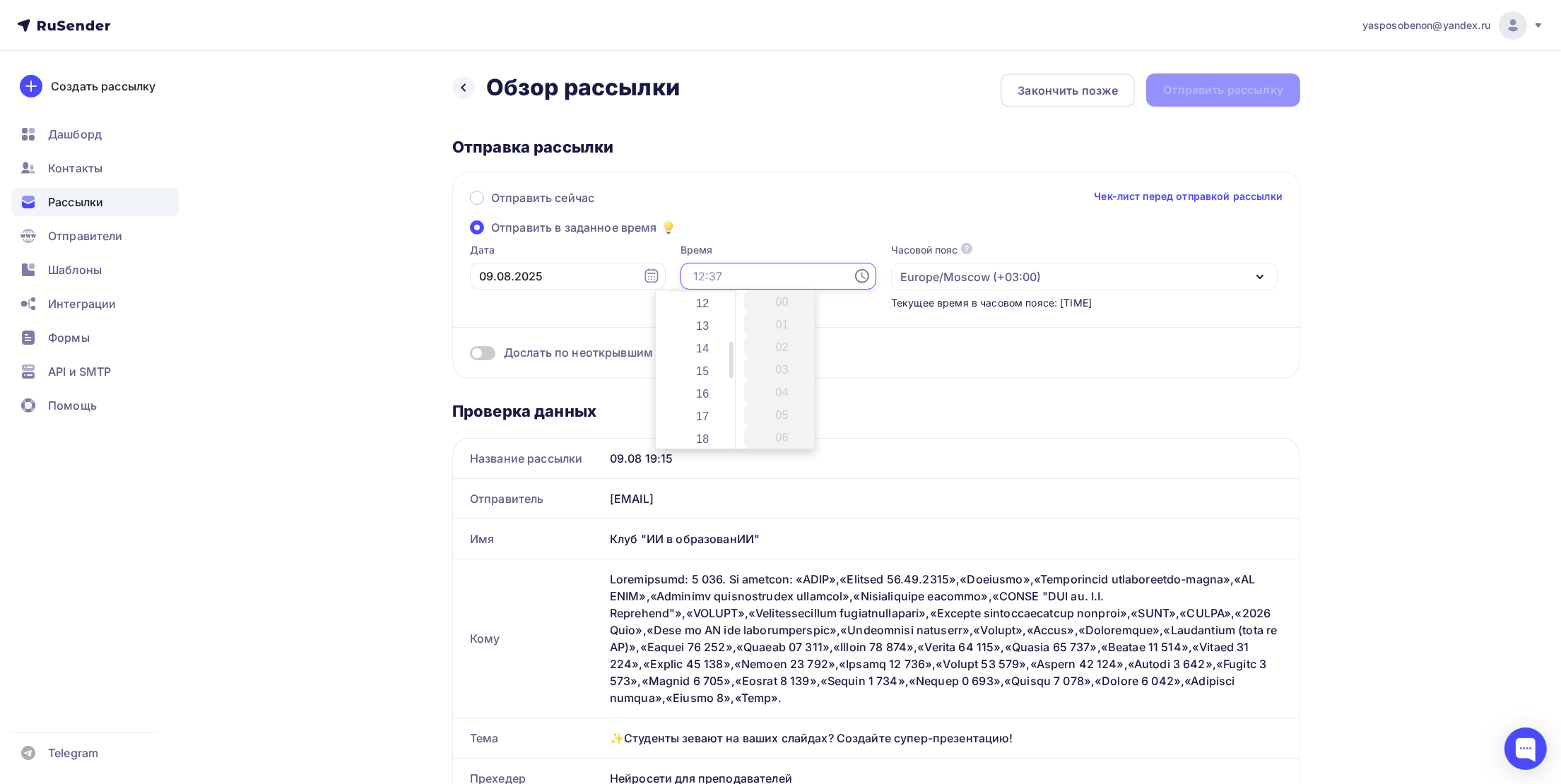 scroll, scrollTop: 424, scrollLeft: 0, axis: vertical 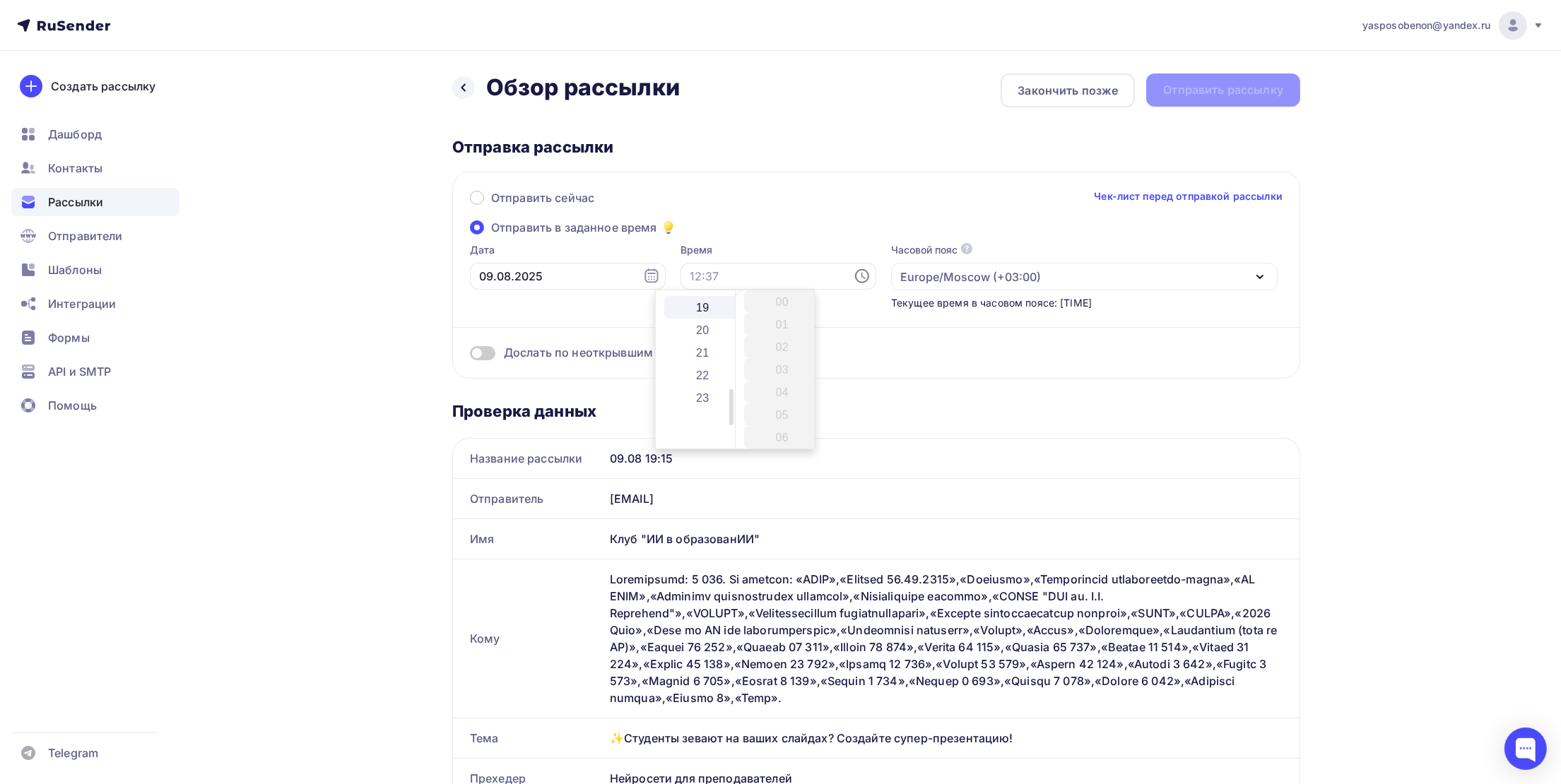 click on "19" at bounding box center (703, 307) 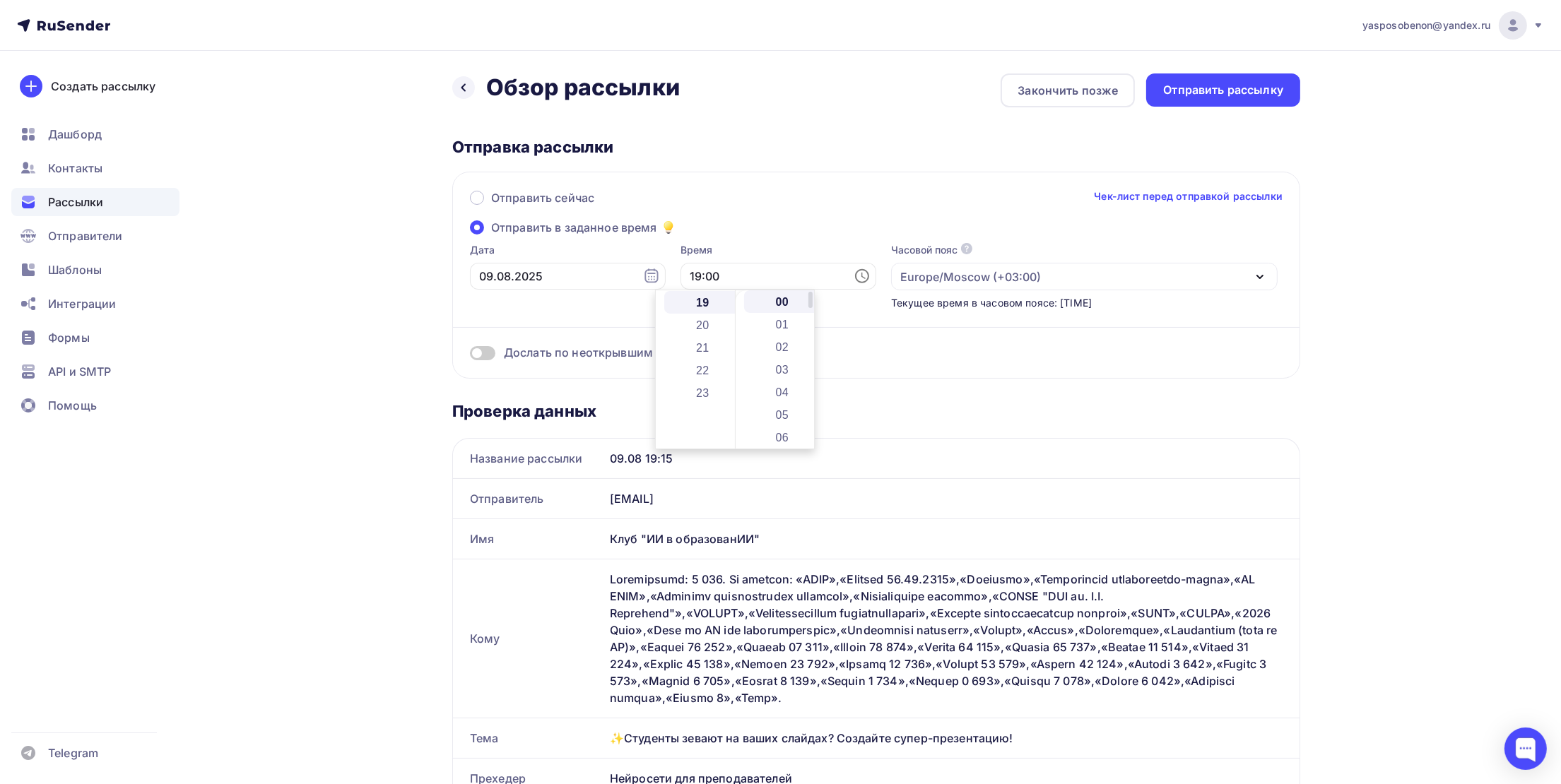 scroll, scrollTop: 429, scrollLeft: 0, axis: vertical 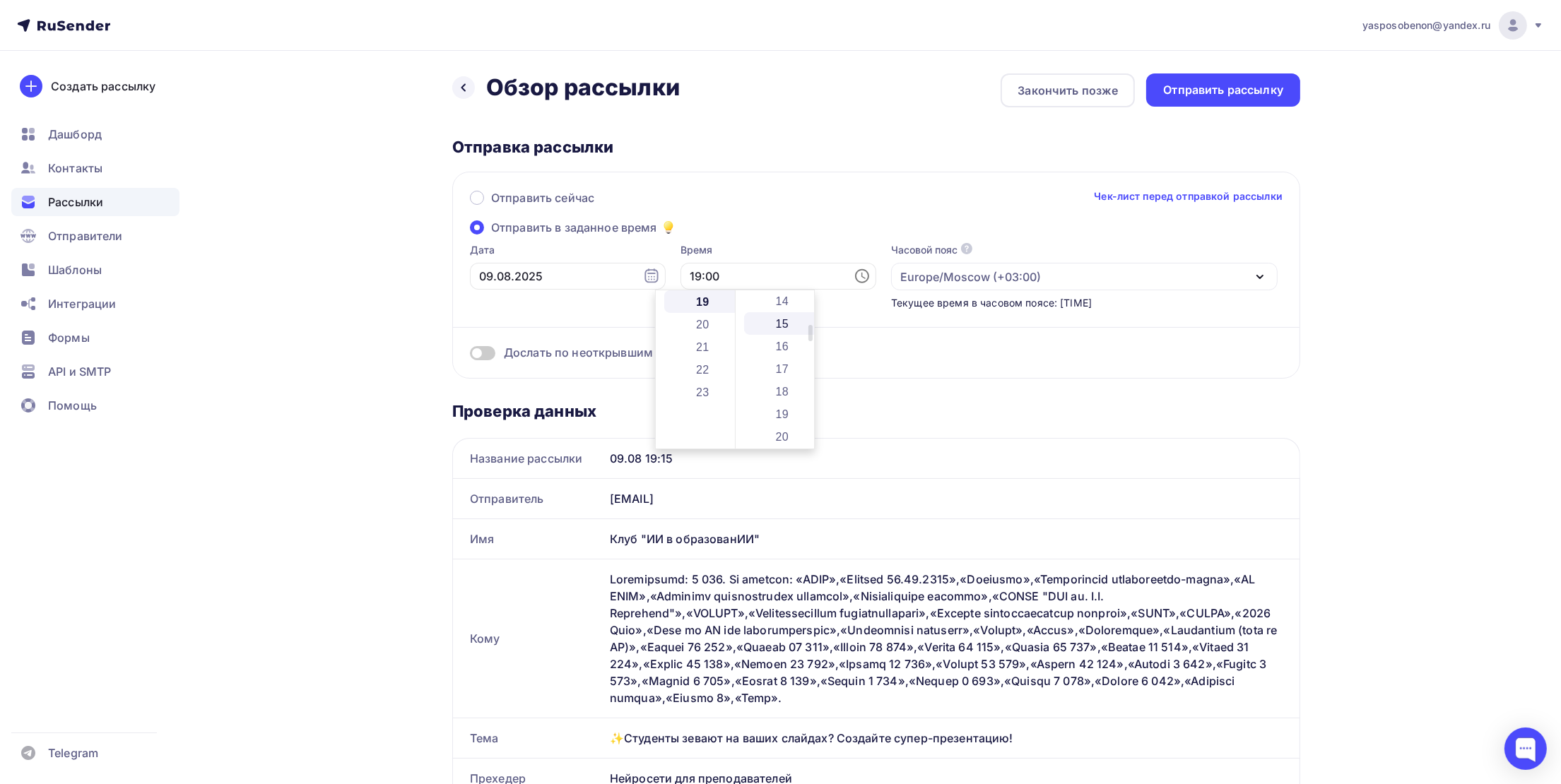 click on "15" at bounding box center [783, 323] 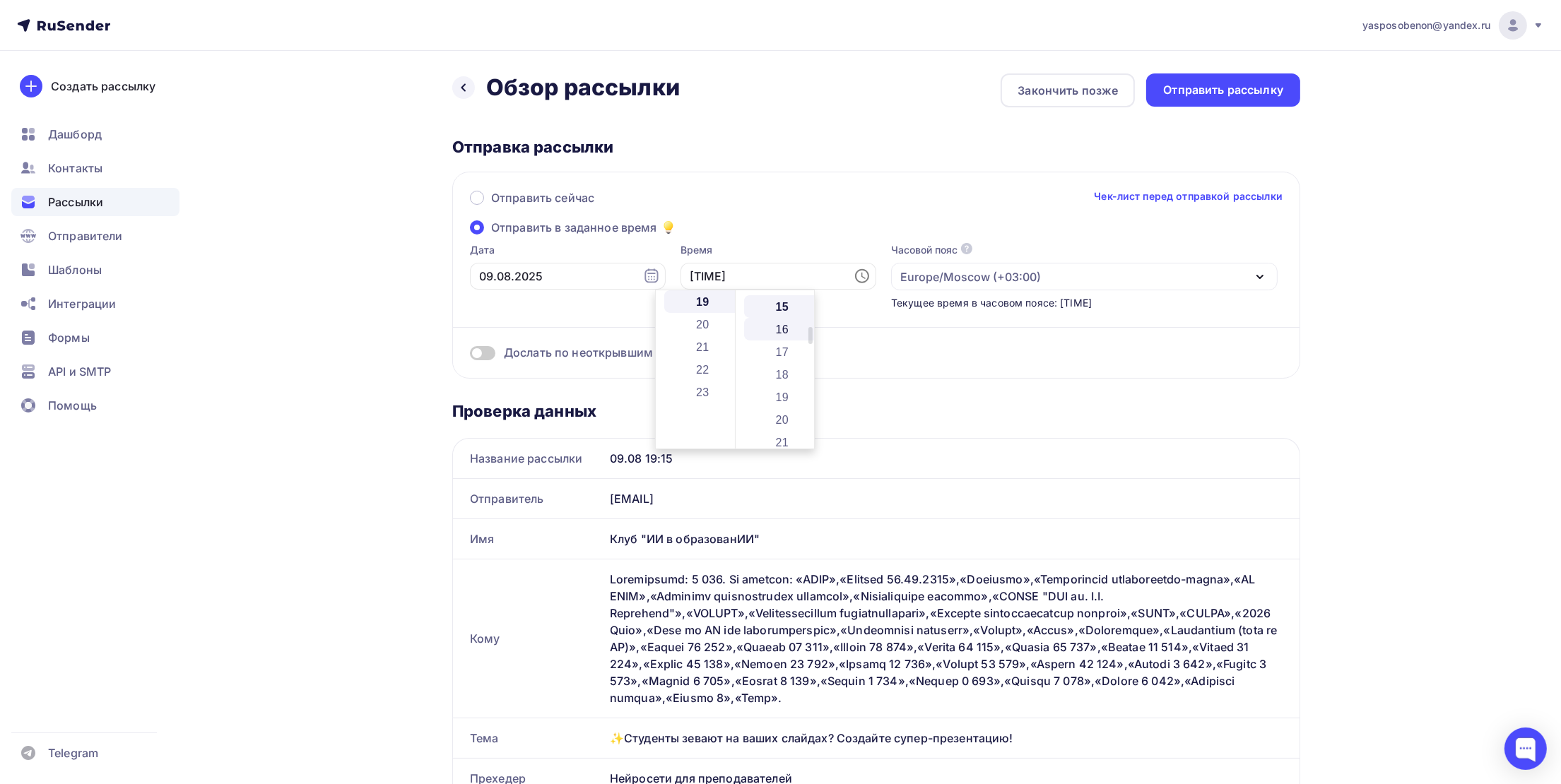 scroll, scrollTop: 338, scrollLeft: 0, axis: vertical 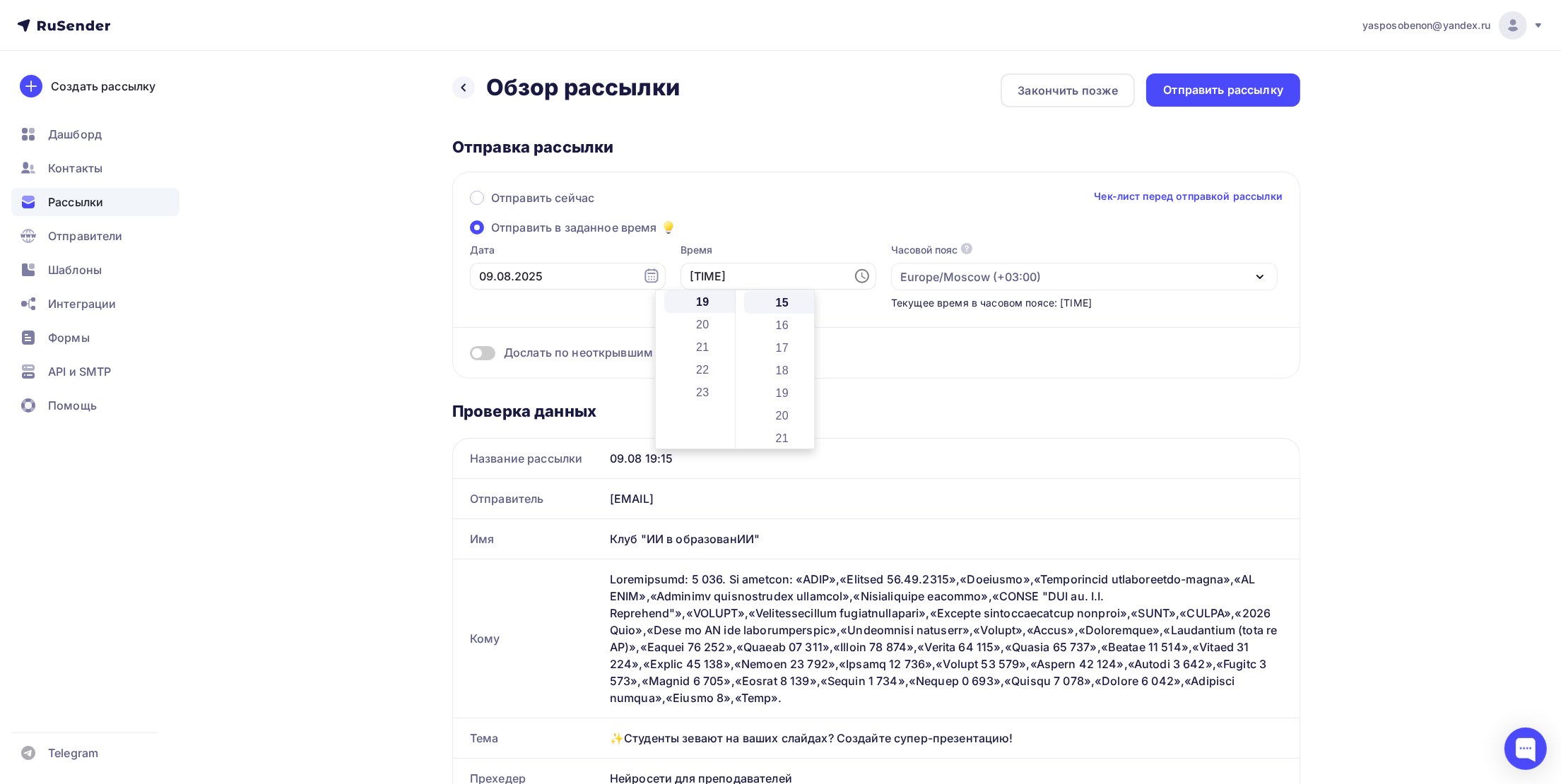click on "[EMAIL]             Аккаунт         Тарифы       Выйти
Создать рассылку
Дашборд
Контакты
Рассылки
Отправители
Шаблоны
Интеграции
Формы
API и SMTP
Помощь
Telegram
Аккаунт         Тарифы                   Помощь       Выйти       Назад
Обзор рассылки
Обзор рассылки
Закончить позже
Отправить рассылку
Отправка рассылки
Отправить сейчас" at bounding box center [780, 821] 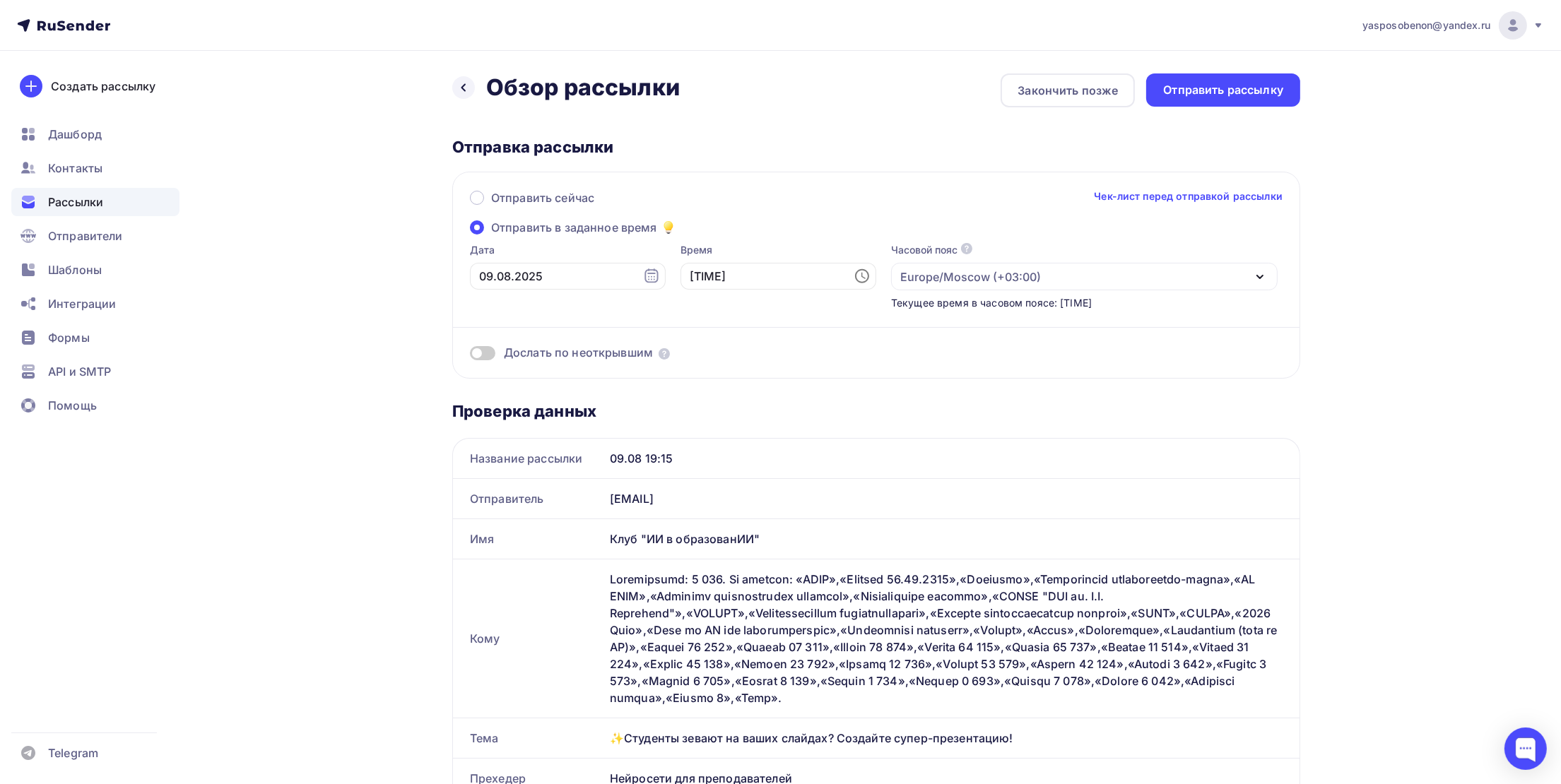 click at bounding box center (483, 353) 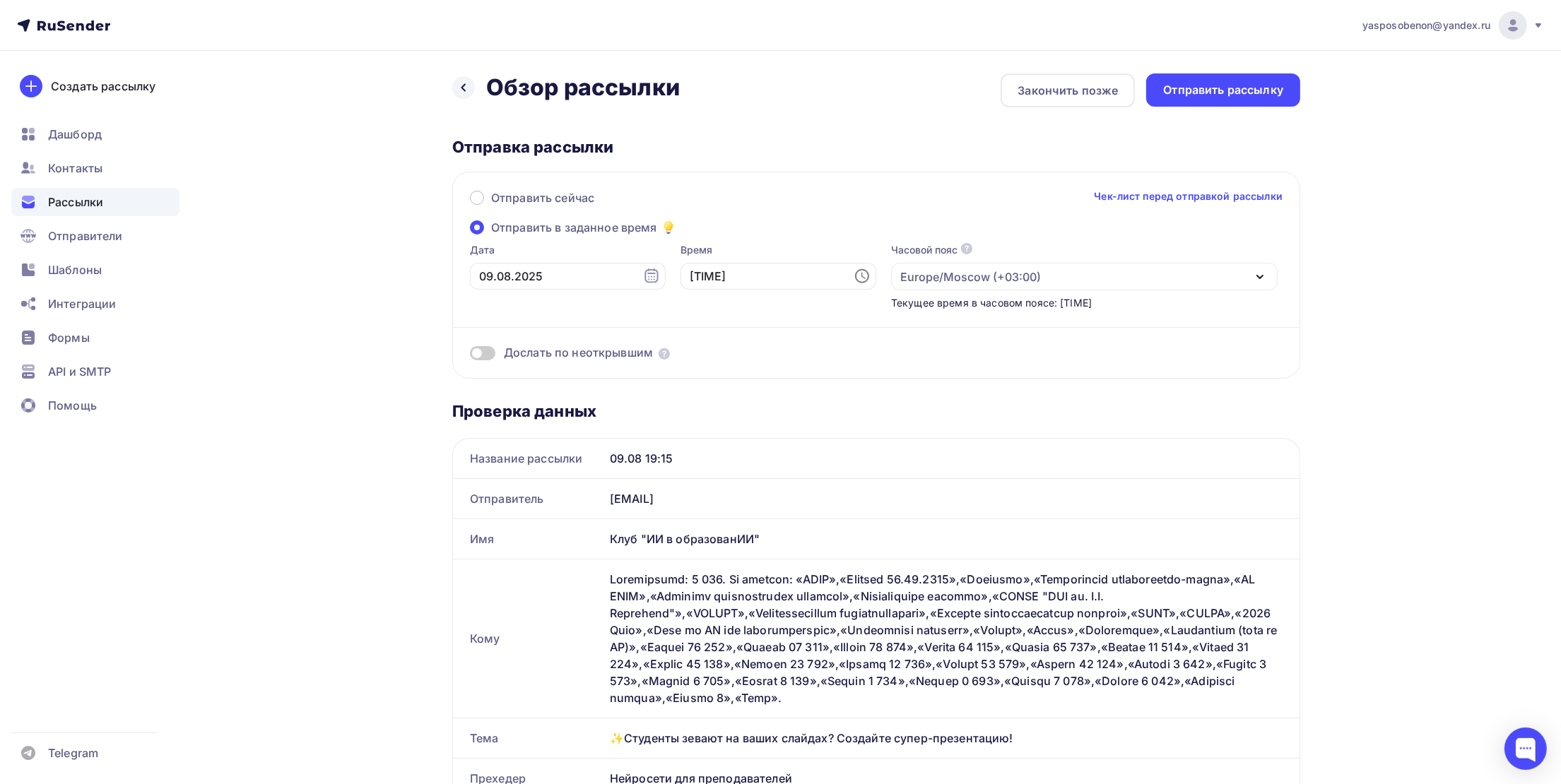 click at bounding box center [470, 355] 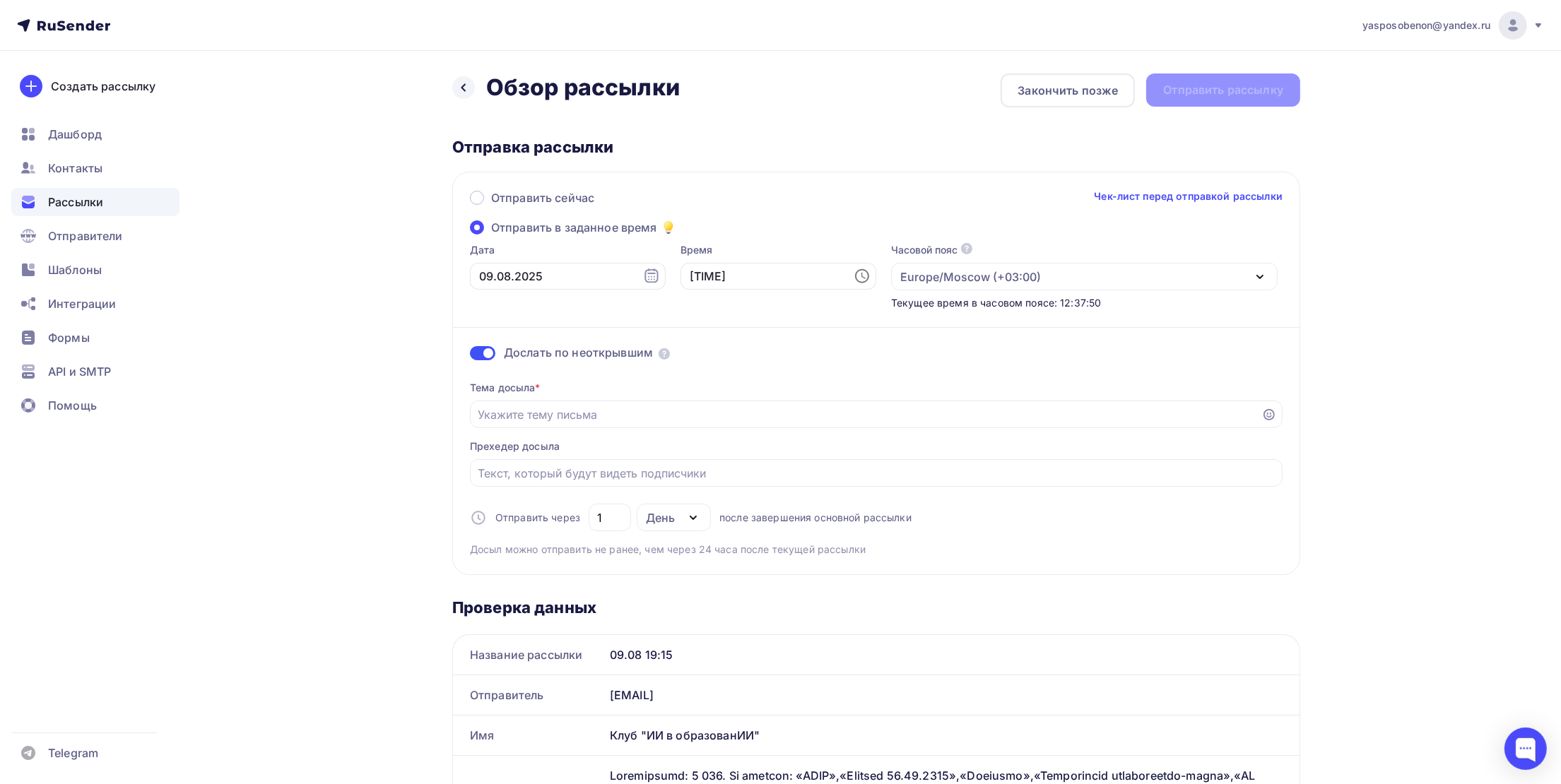 click on "Назад
Обзор рассылки
Обзор рассылки
Закончить позже
Отправить рассылку
Отправка рассылки
Отправить сейчас             Чек-лист перед отправкой рассылки    Отправить в заданное время                                                                                                     Дата   09.08.2025   Время   19:15
Часовой пояс
По умолчанию используется часовой пояс из настроек вашего акаунта
Europe/Moscow (+03:00)
Africa/Abidjan (+00:00)           Africa/Accra (+00:00)           Africa/Addis_Ababa (+03:00)           Africa/Algiers (+01:00)           Africa/Asmara (+03:00)           Africa/Asmera (+03:00)" at bounding box center (780, 945) 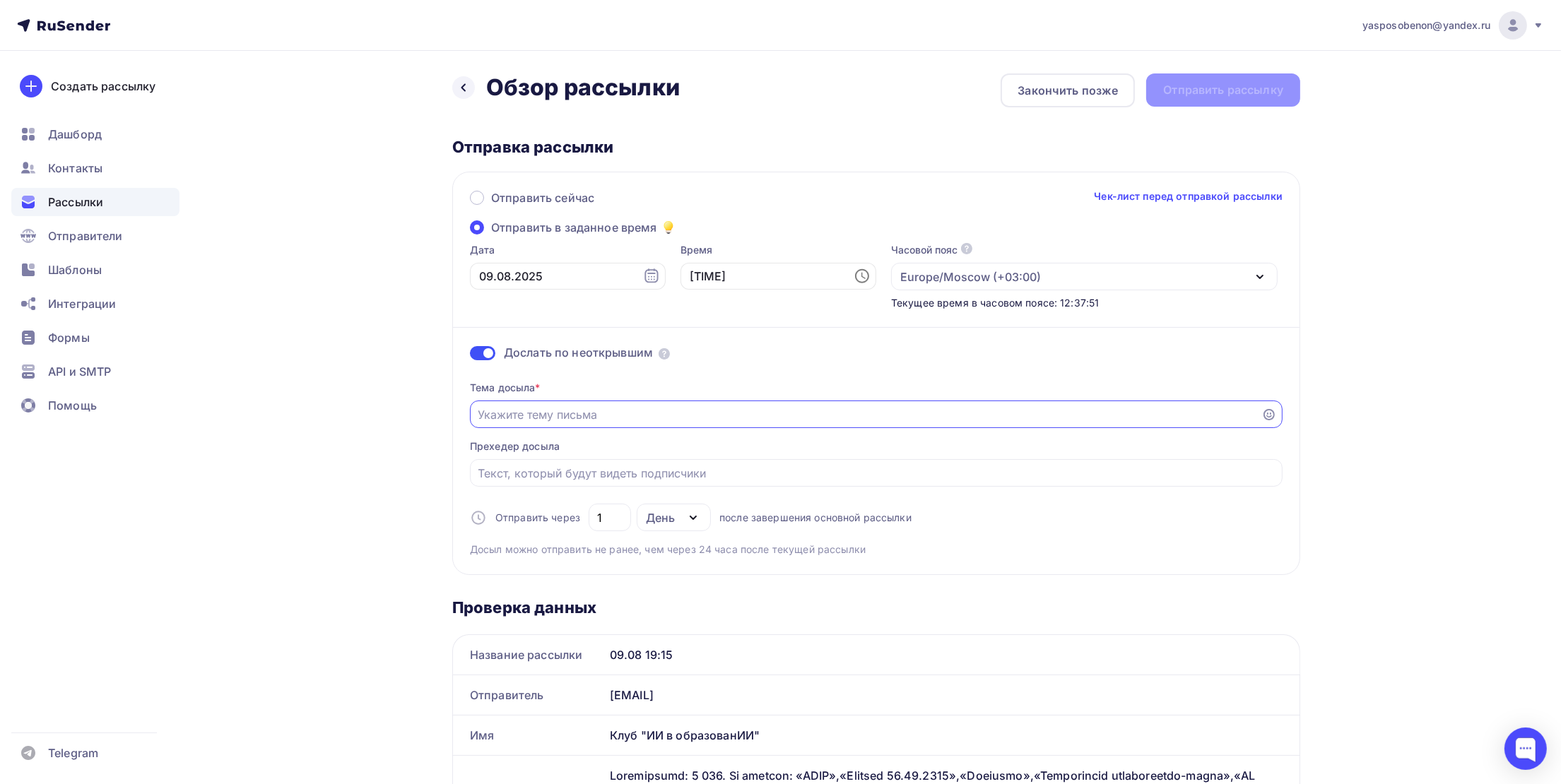 click on "Отправить в заданное время" at bounding box center (866, 415) 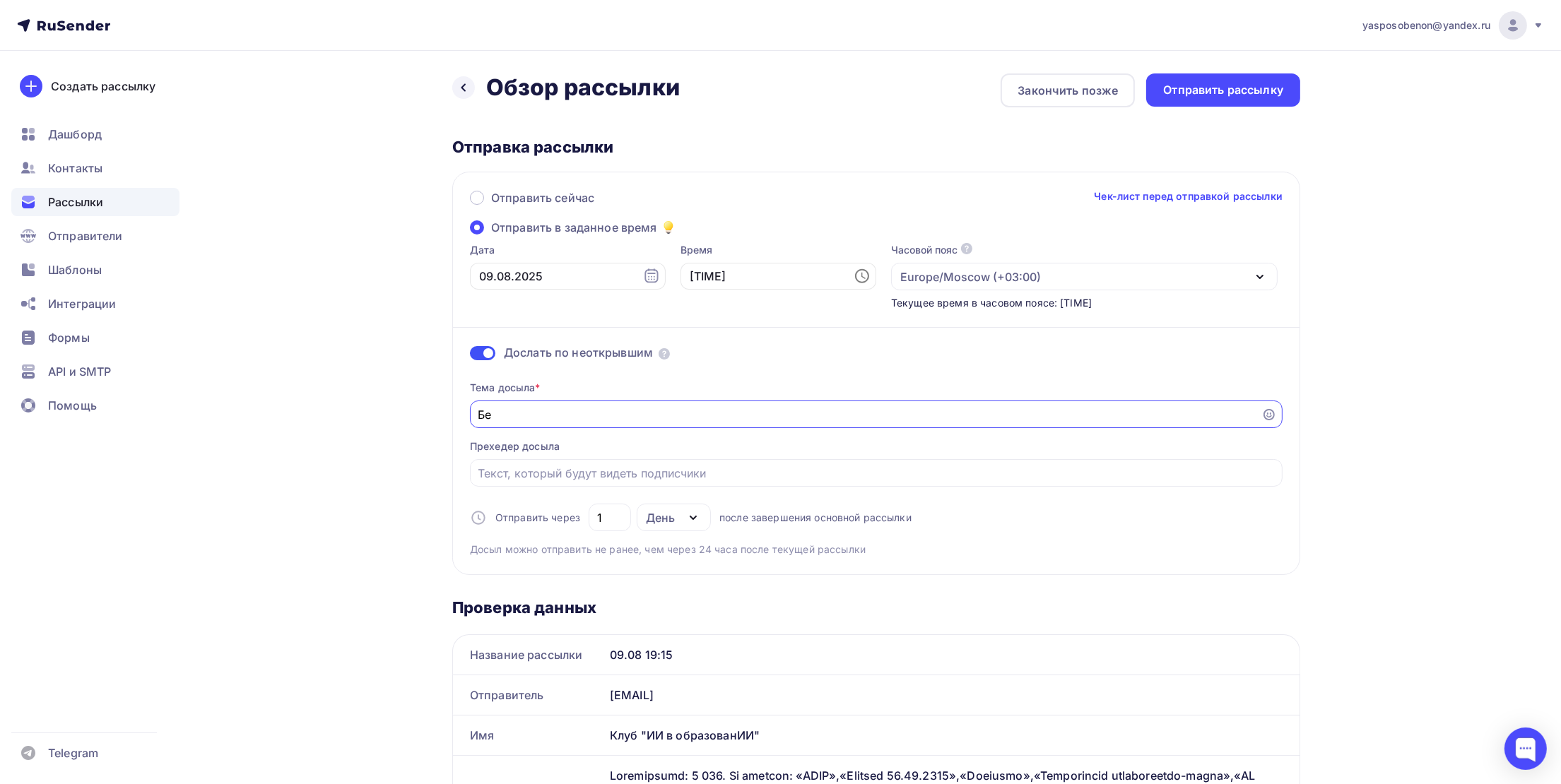 type on "Б" 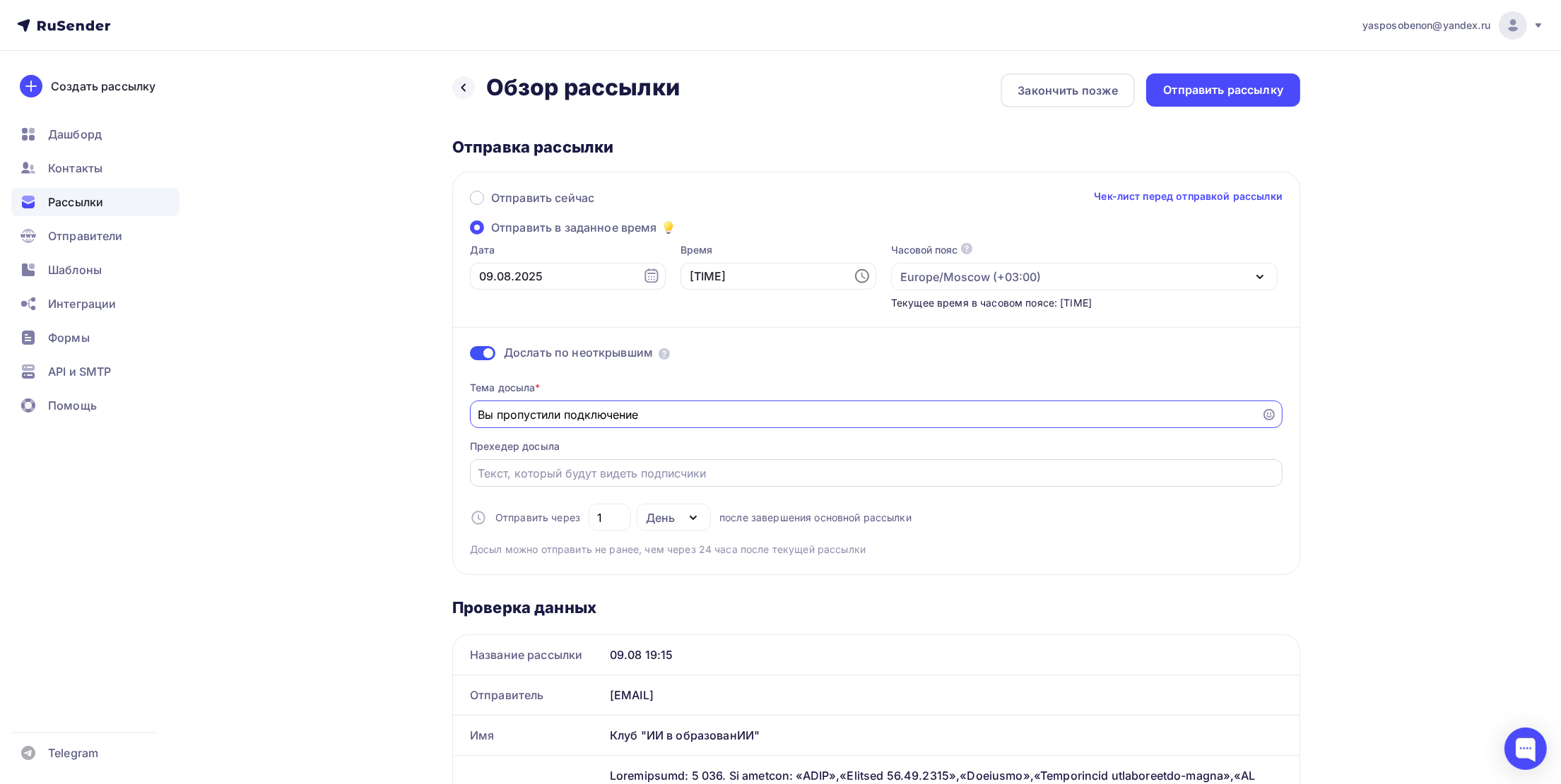 type on "Вы пропустили подключение" 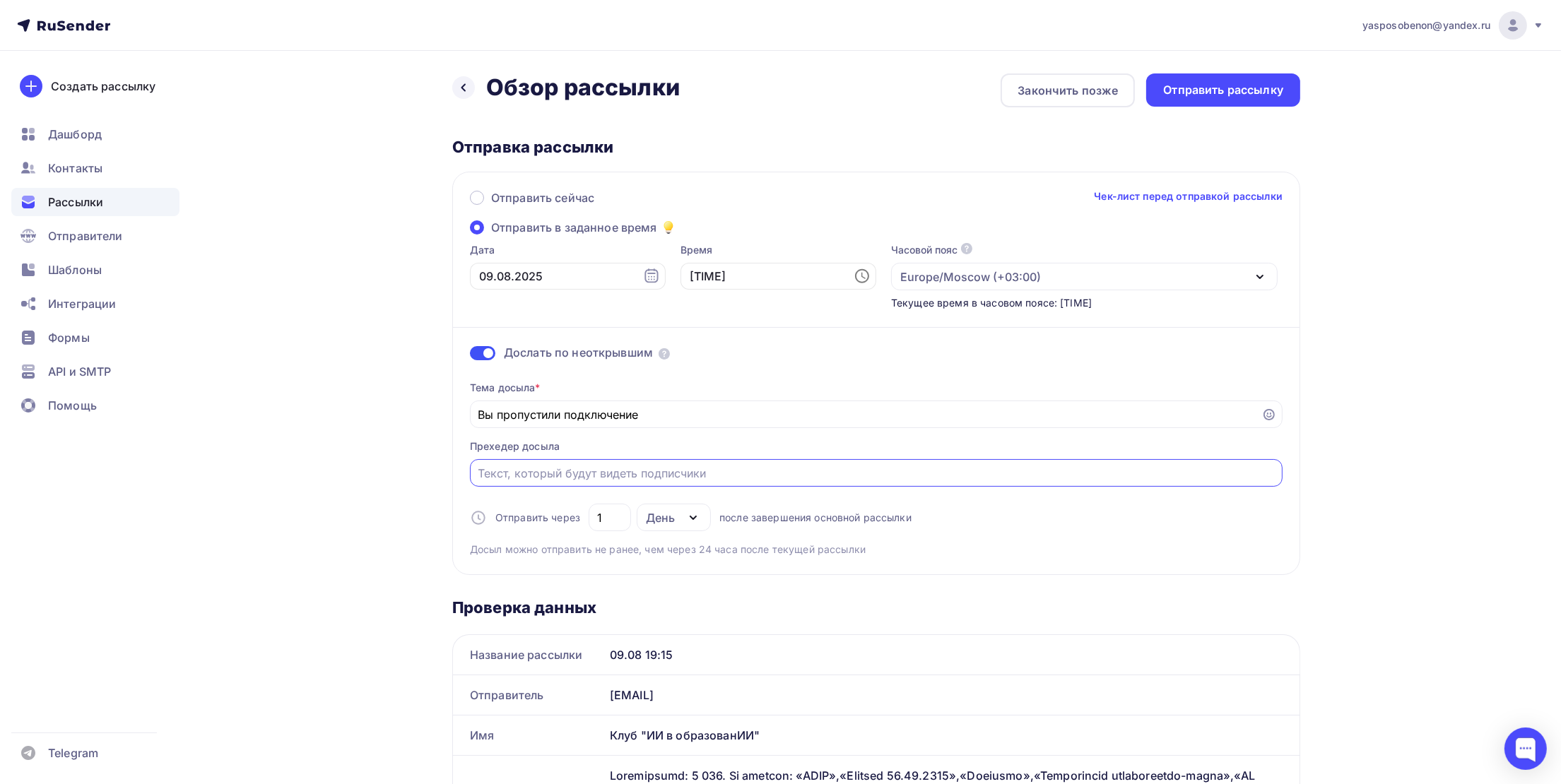 click on "Отправить в заданное время" at bounding box center (876, 473) 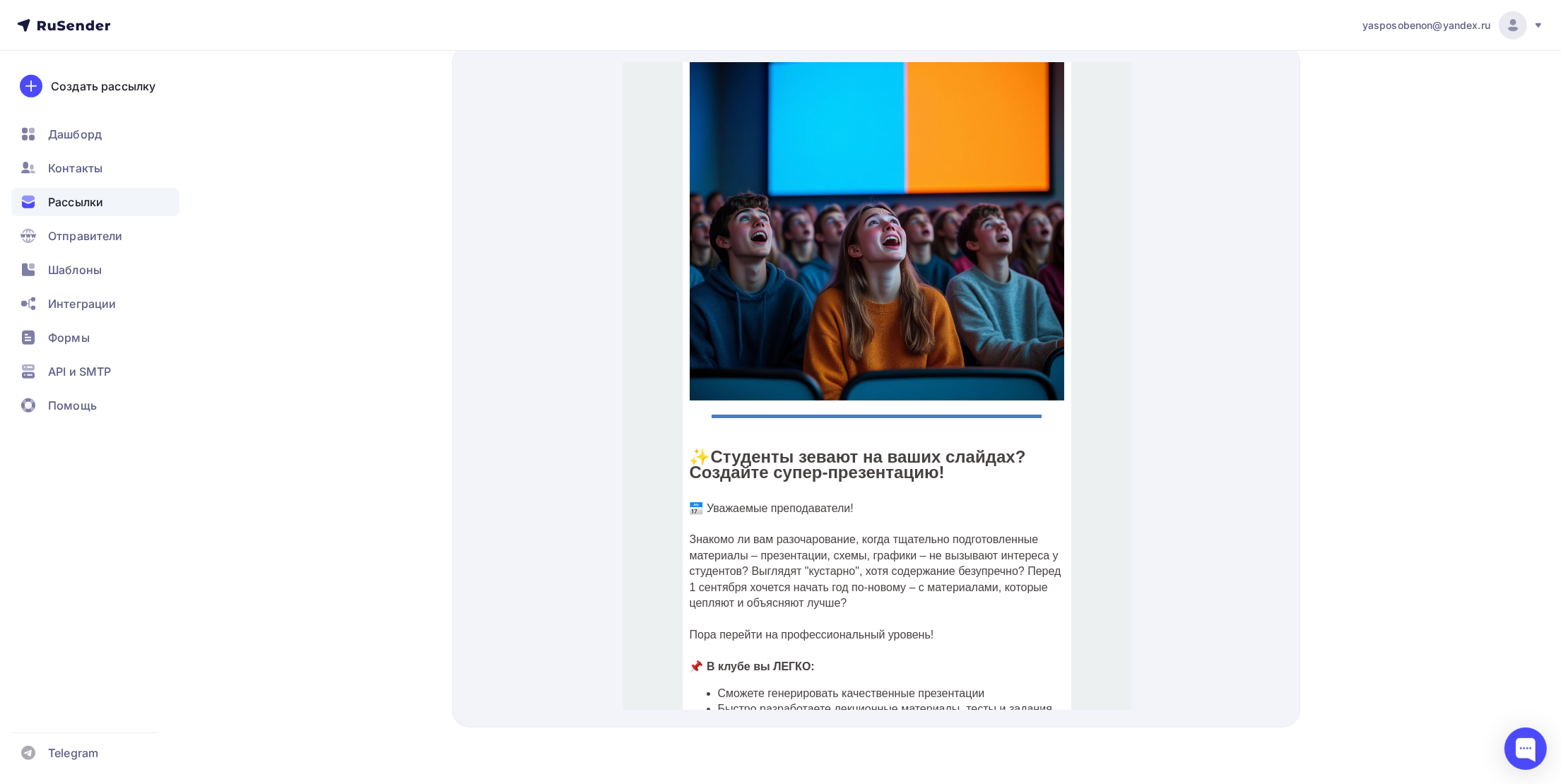 scroll, scrollTop: 0, scrollLeft: 0, axis: both 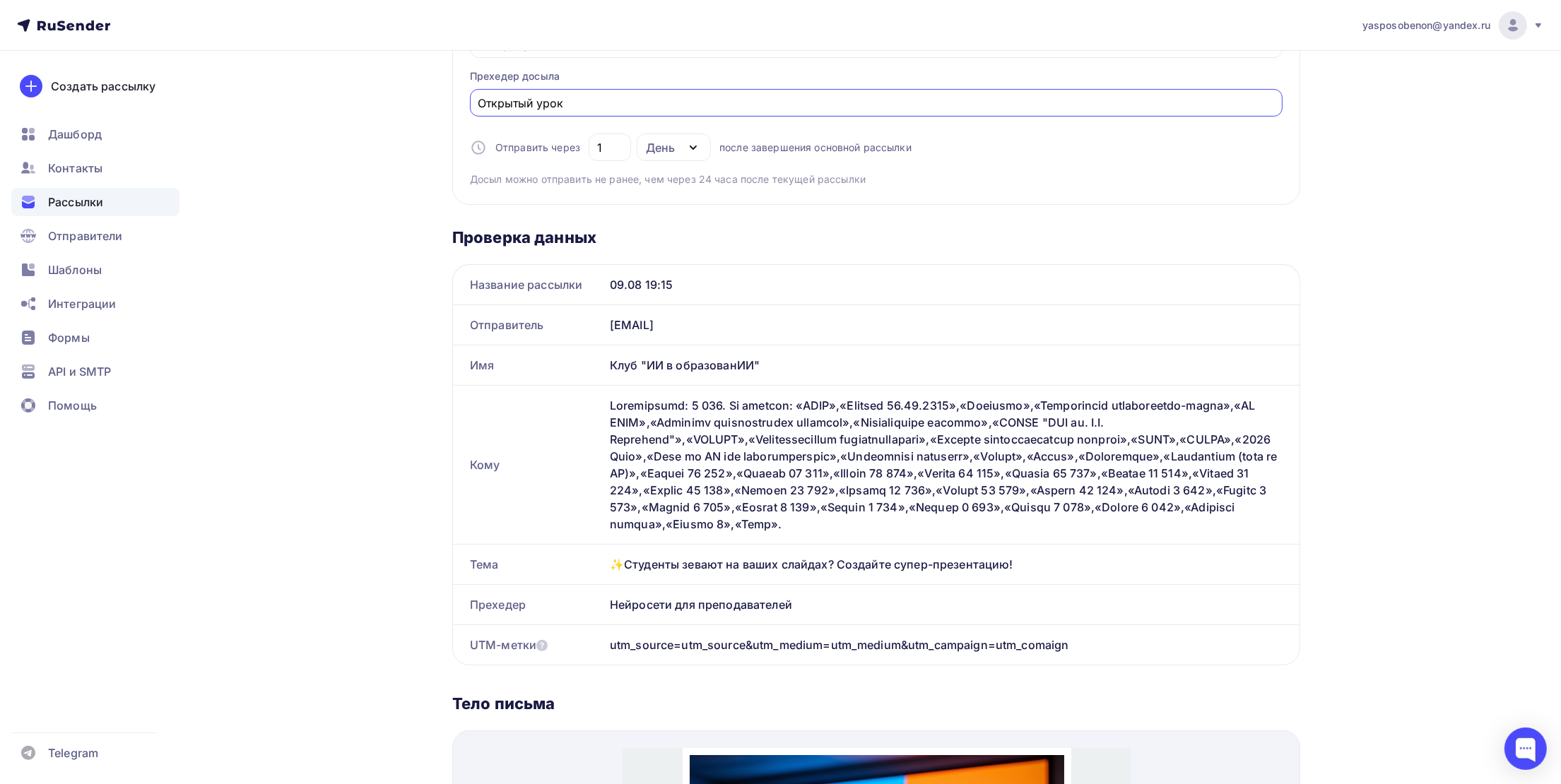 drag, startPoint x: 584, startPoint y: 109, endPoint x: 469, endPoint y: 105, distance: 115.06954 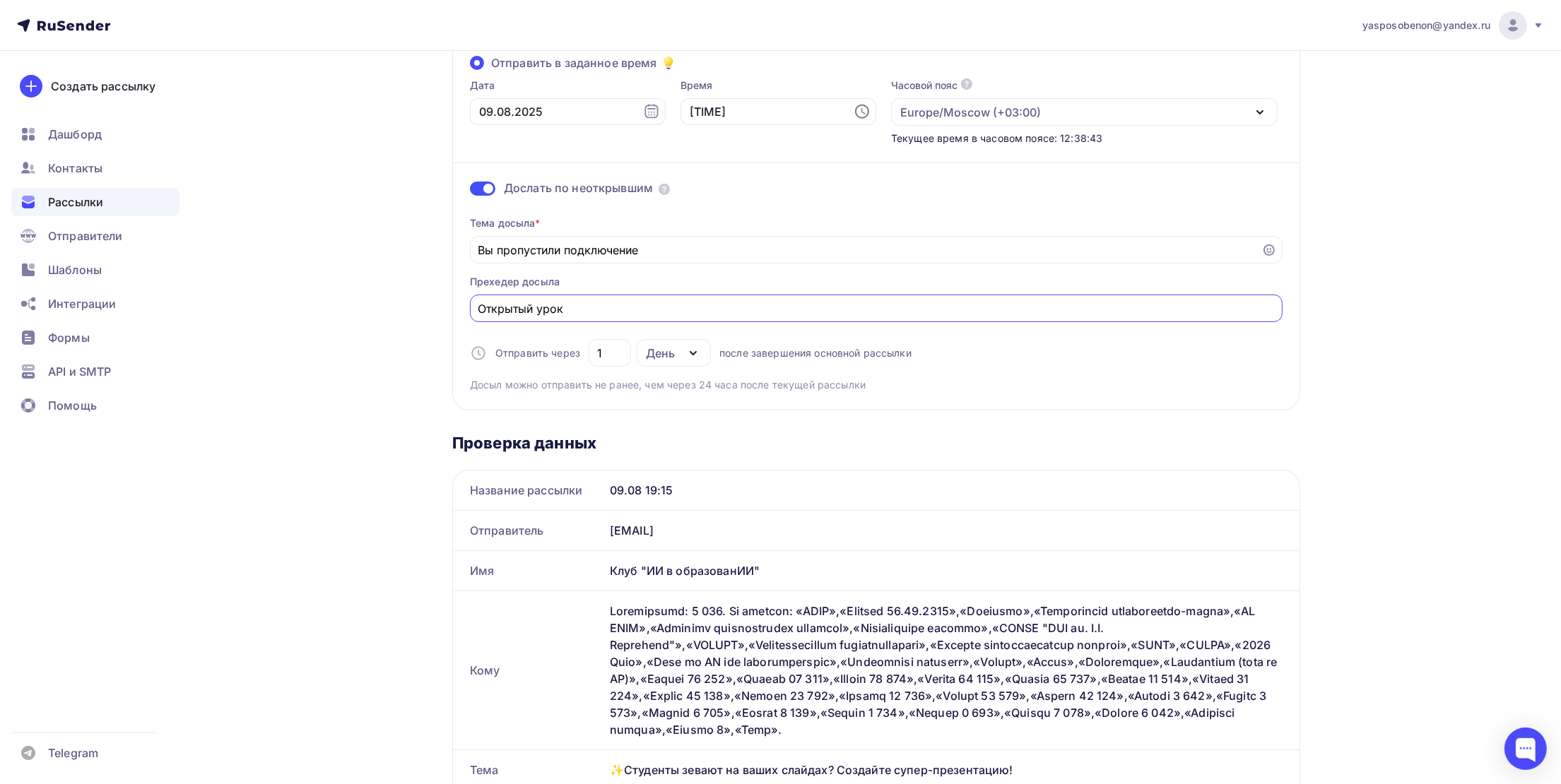 scroll, scrollTop: 0, scrollLeft: 0, axis: both 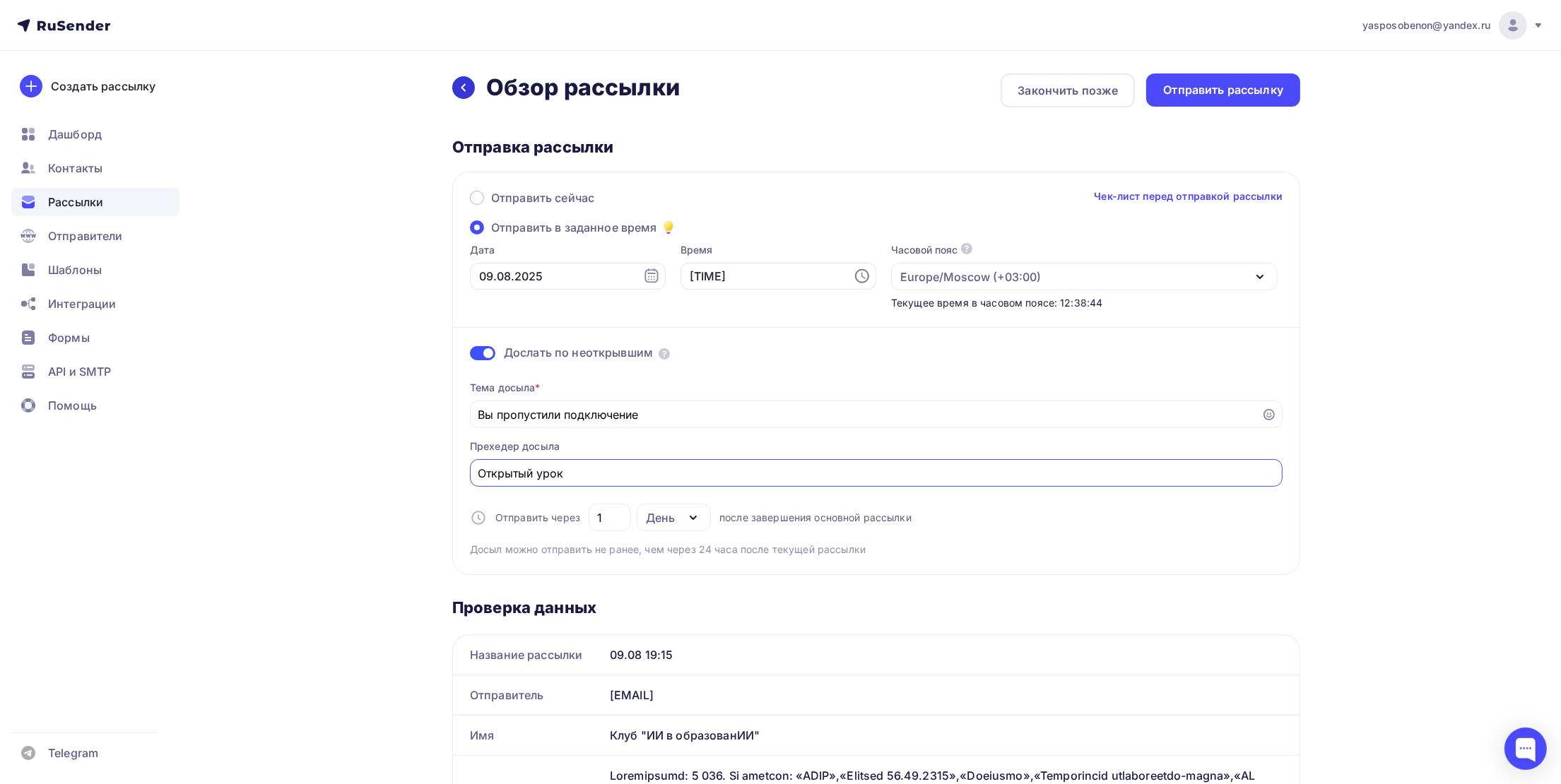 type on "Открытый урок" 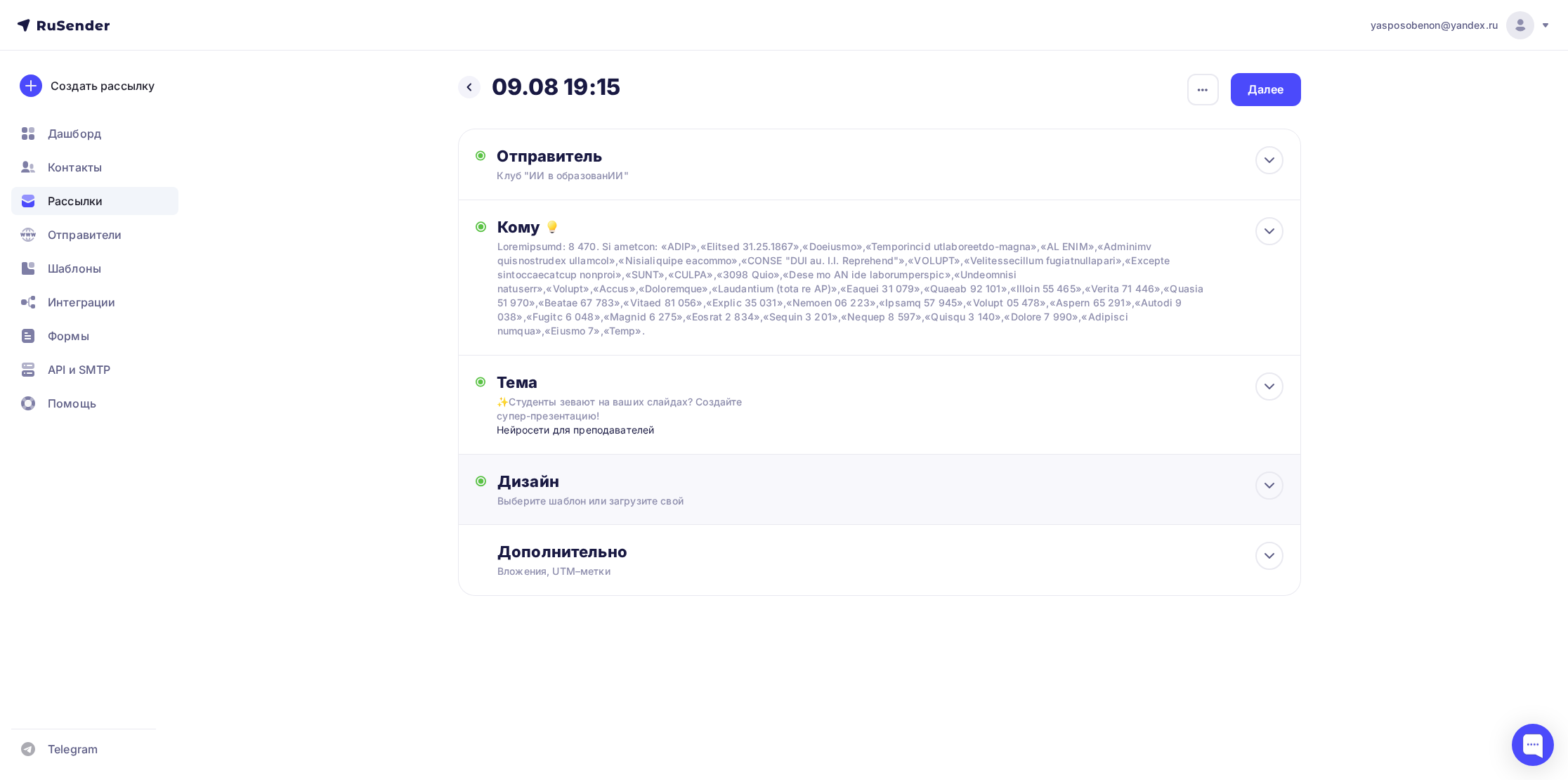 click on "Дизайн" at bounding box center (890, 481) 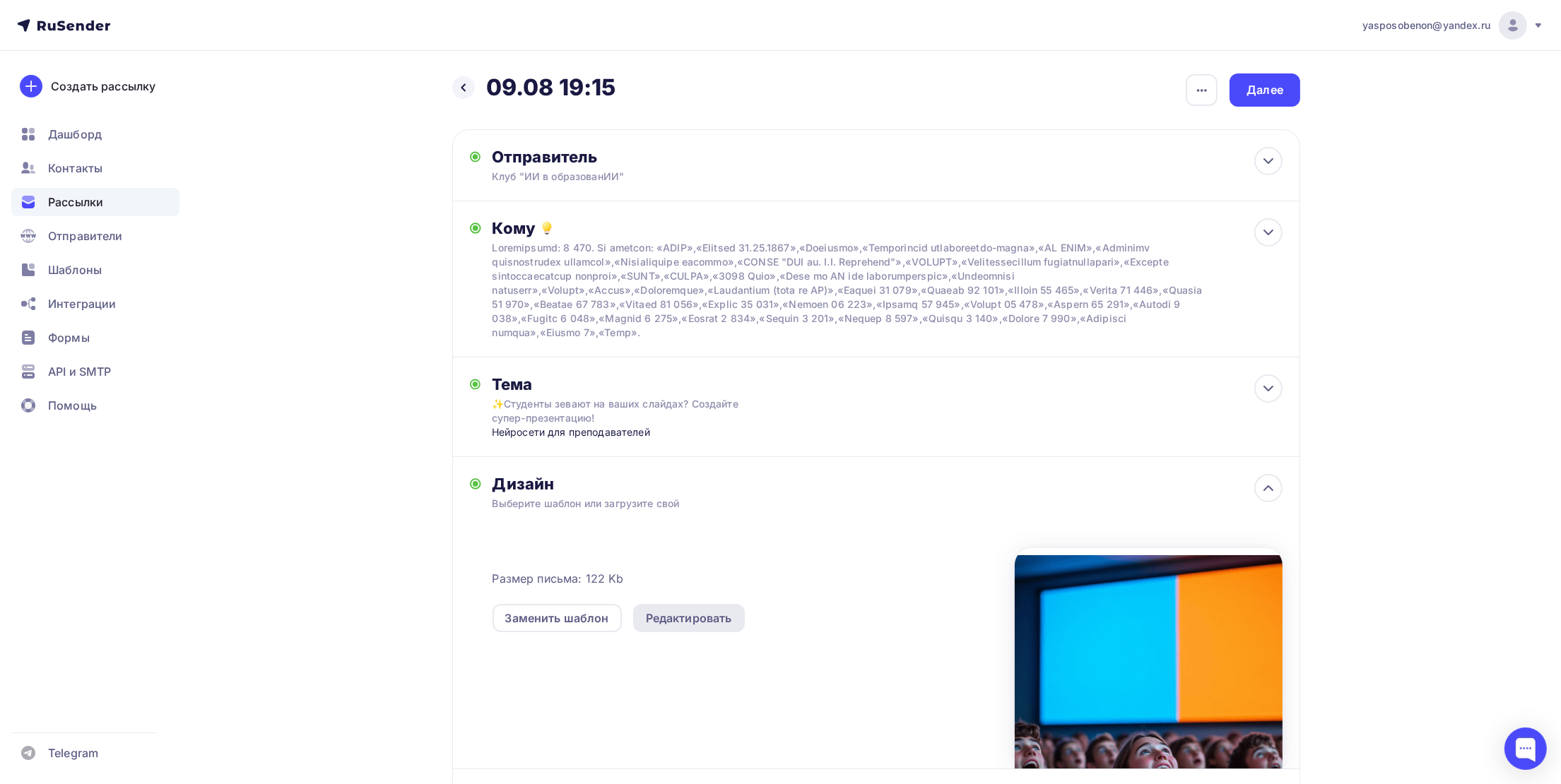 click on "Редактировать" at bounding box center (689, 618) 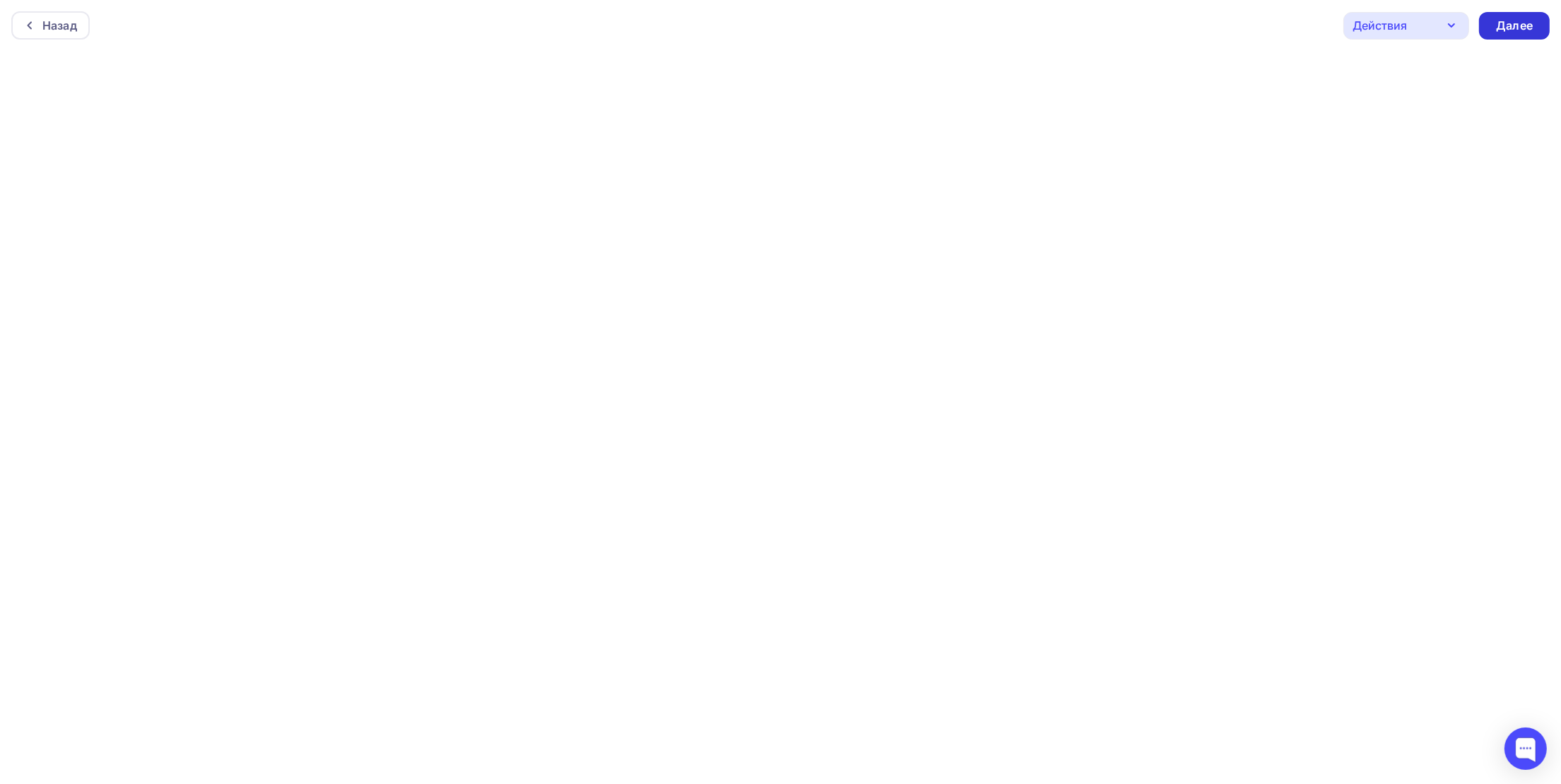 click on "Далее" at bounding box center [1514, 25] 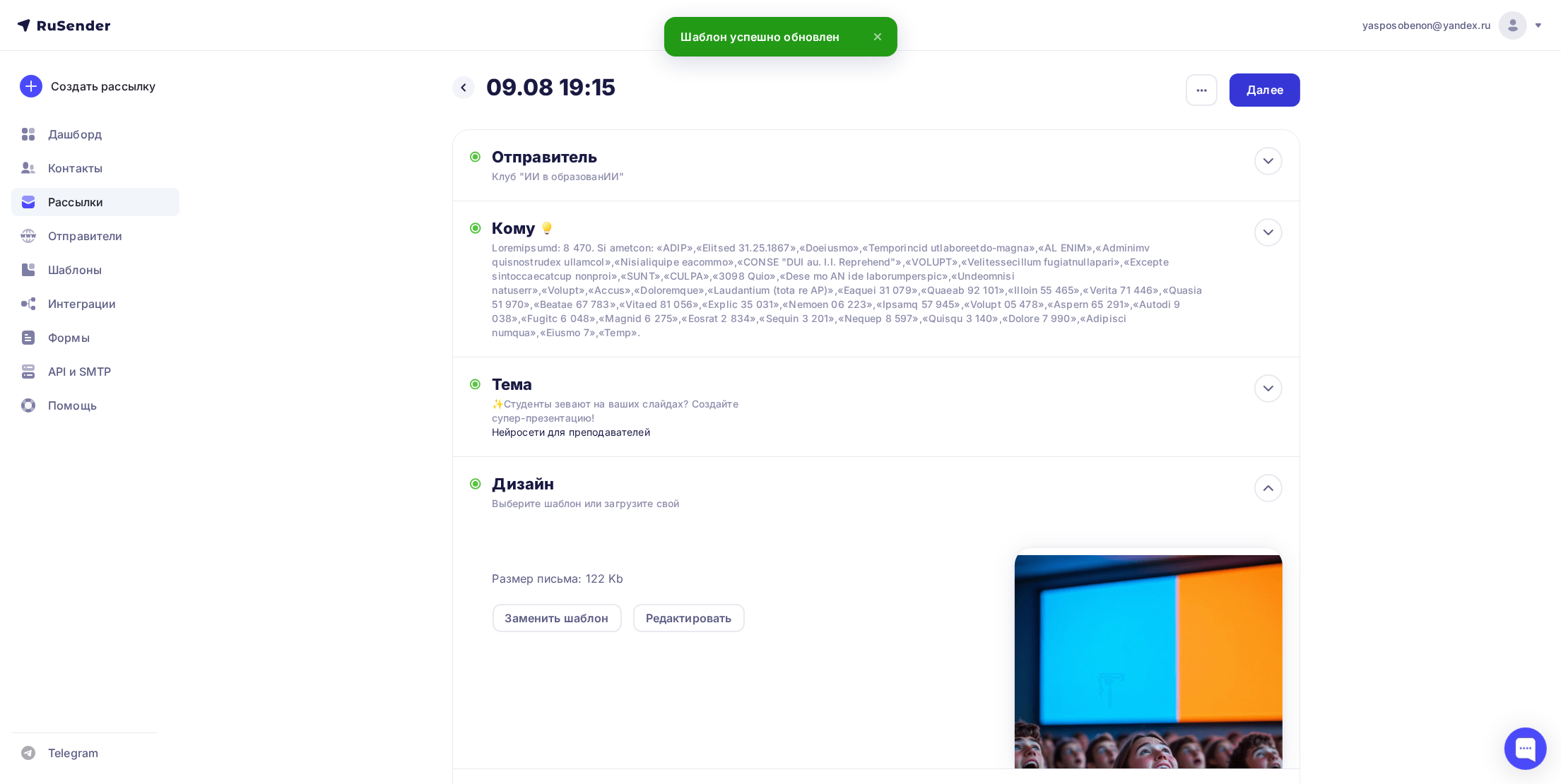 click on "Далее" at bounding box center (1265, 90) 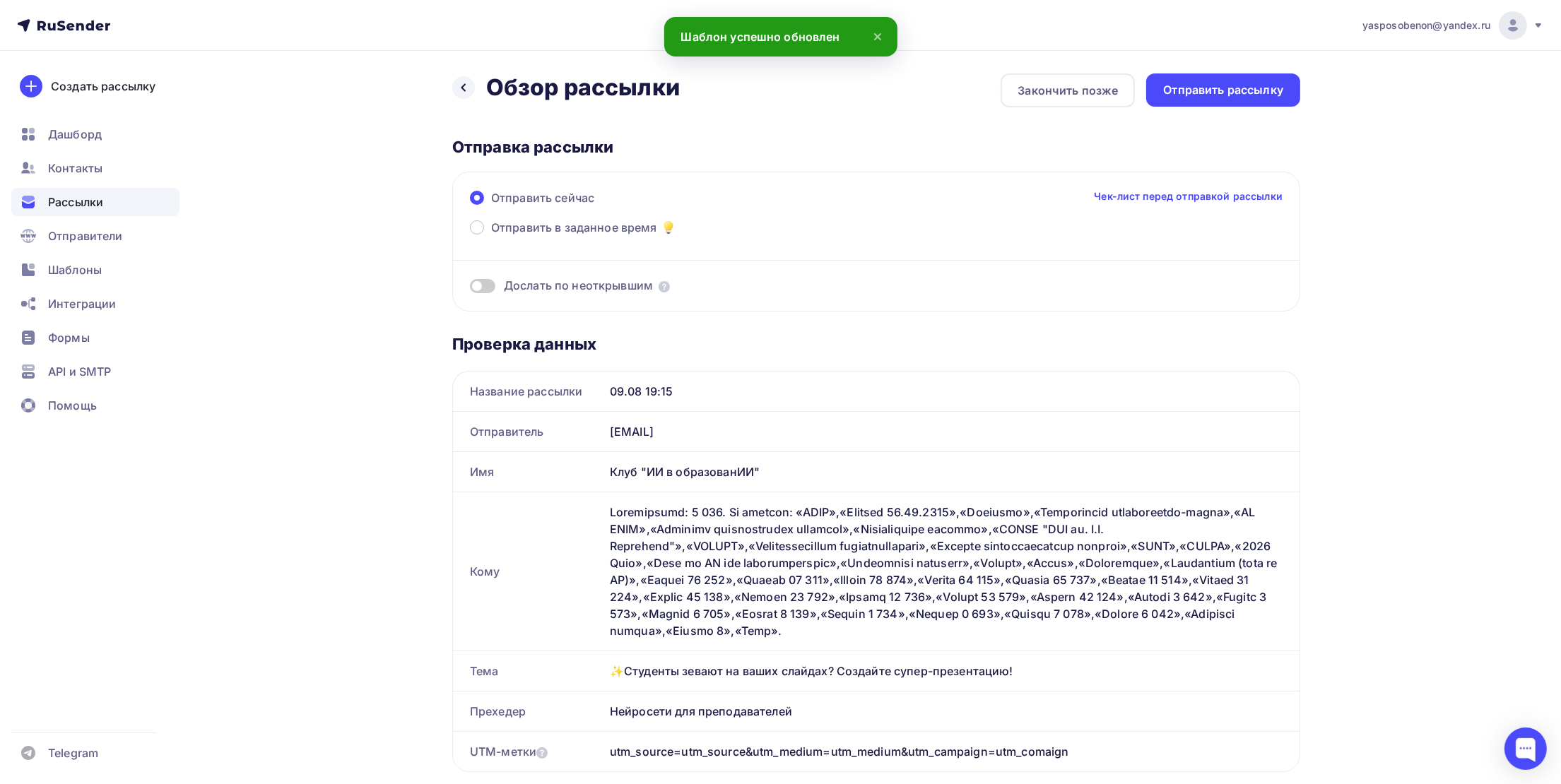 scroll, scrollTop: 0, scrollLeft: 0, axis: both 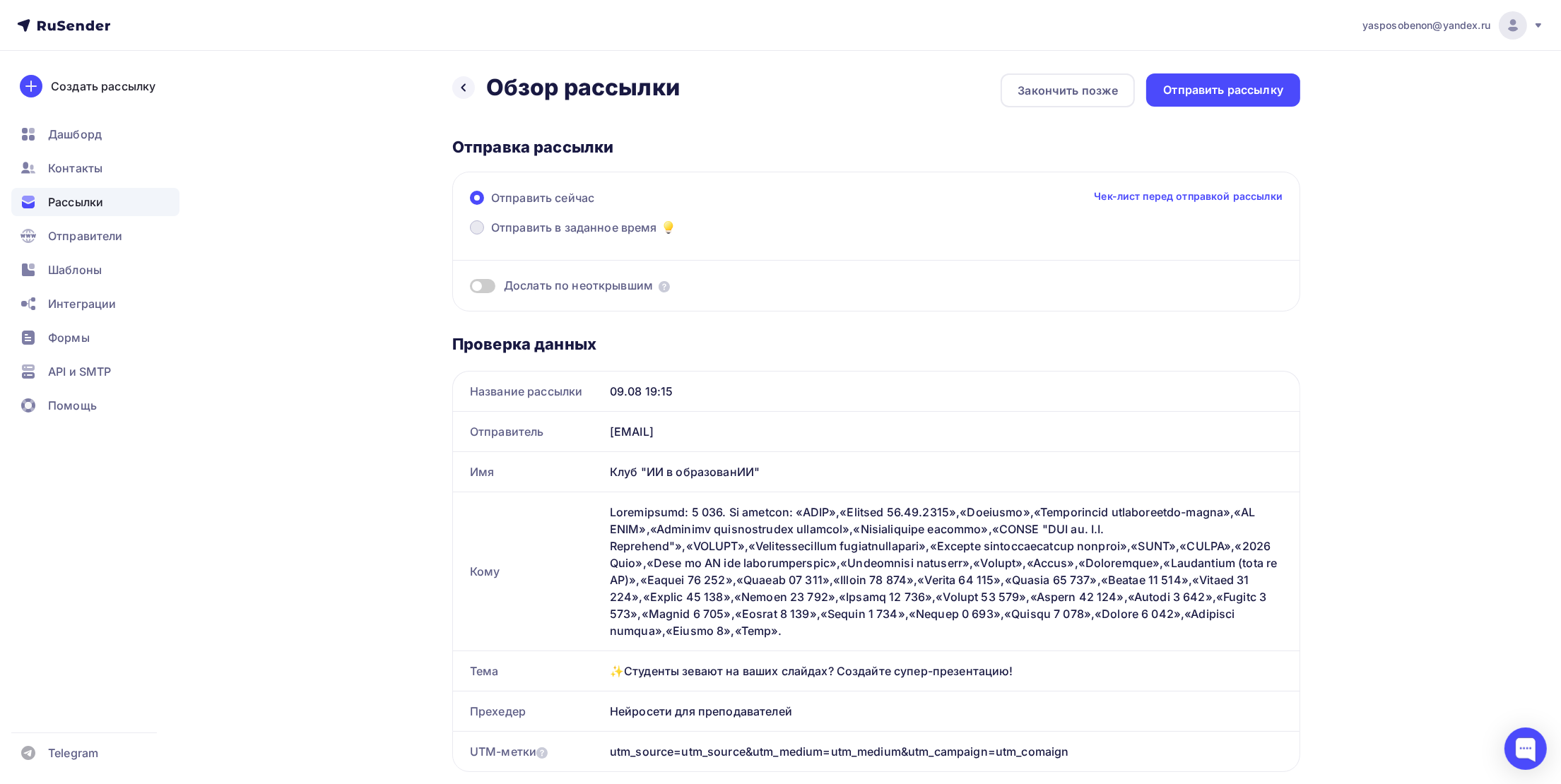 click on "Отправить в заданное время" at bounding box center [573, 229] 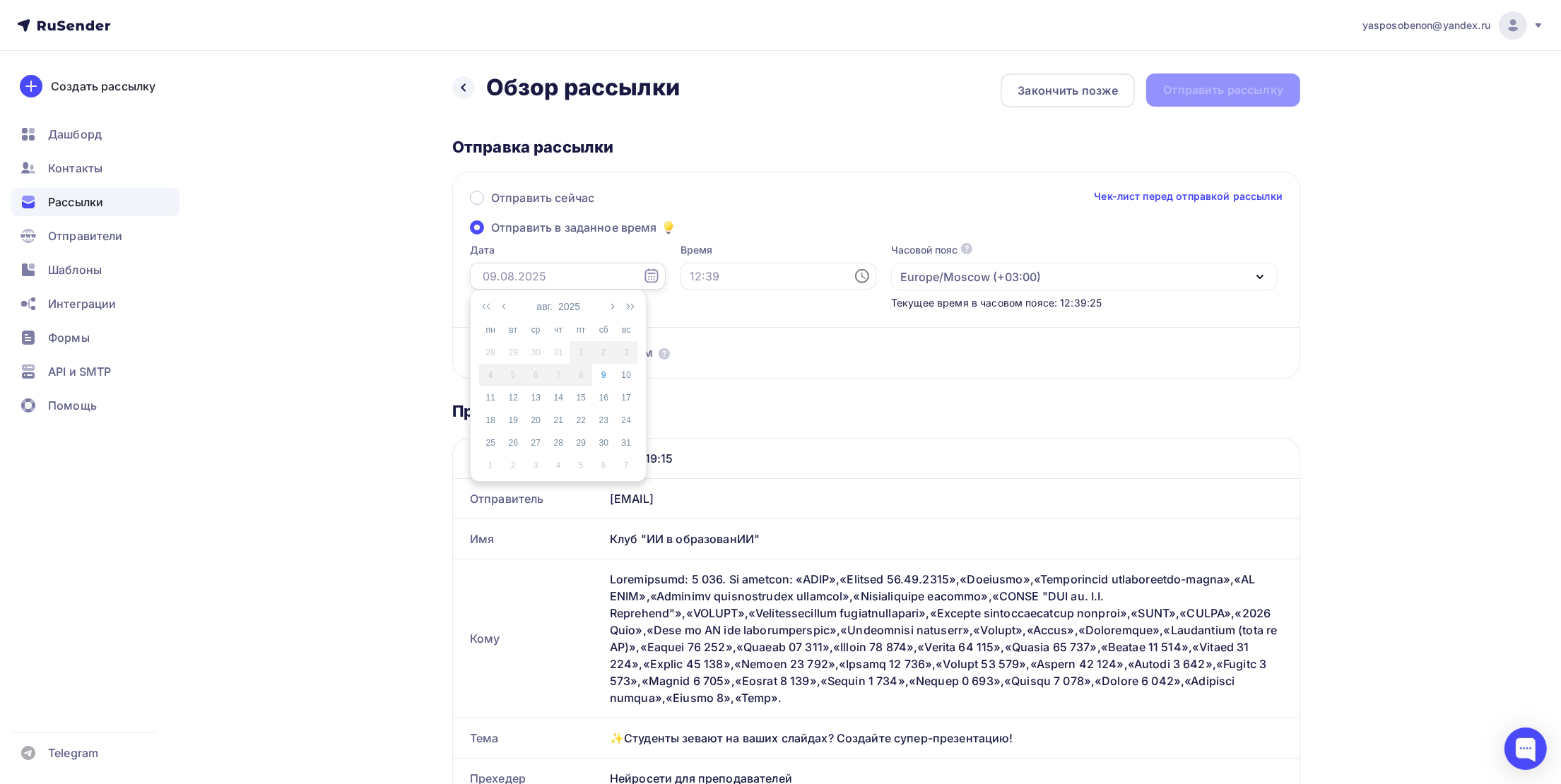click at bounding box center (567, 276) 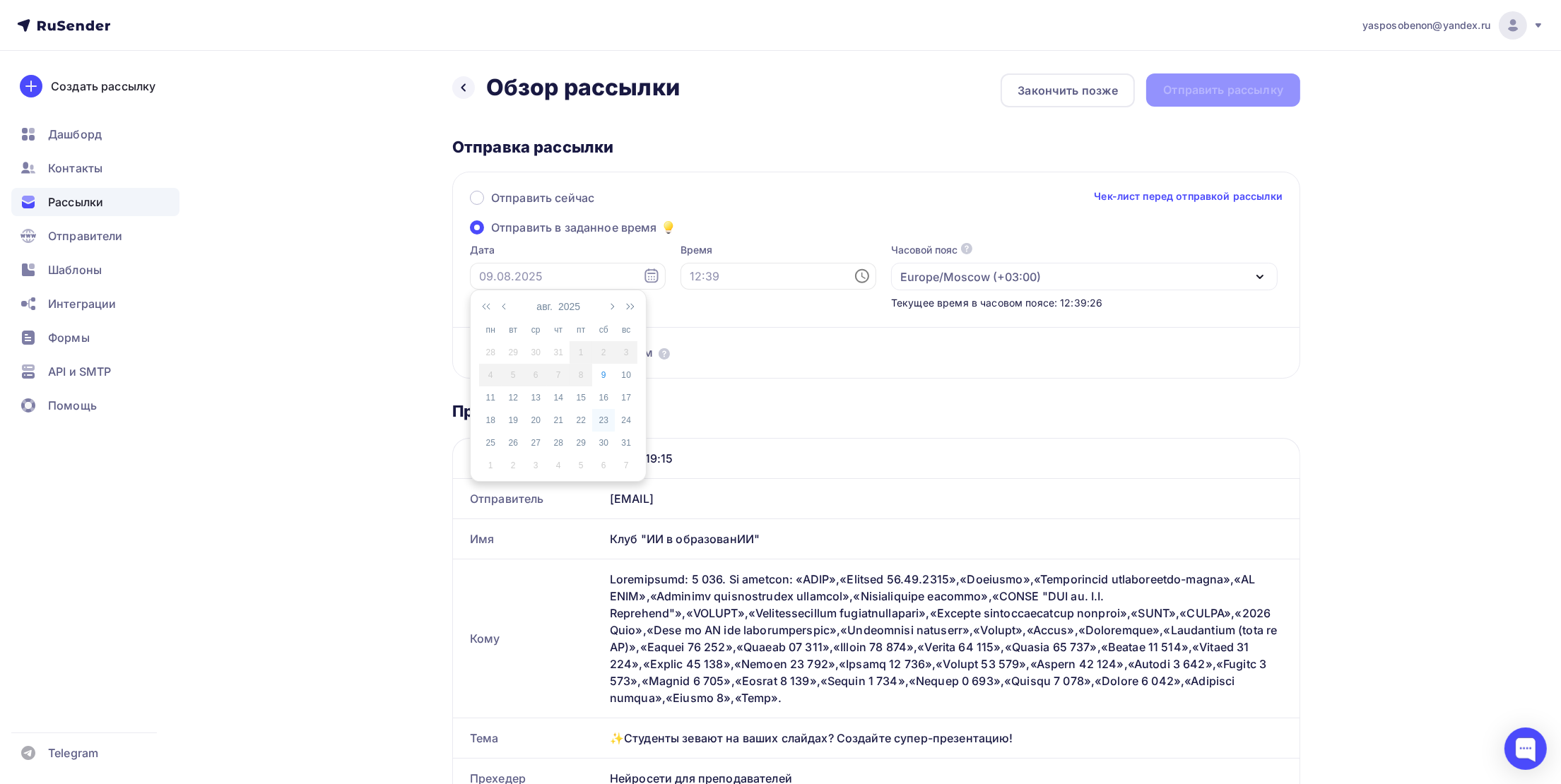 click on "9" at bounding box center (603, 375) 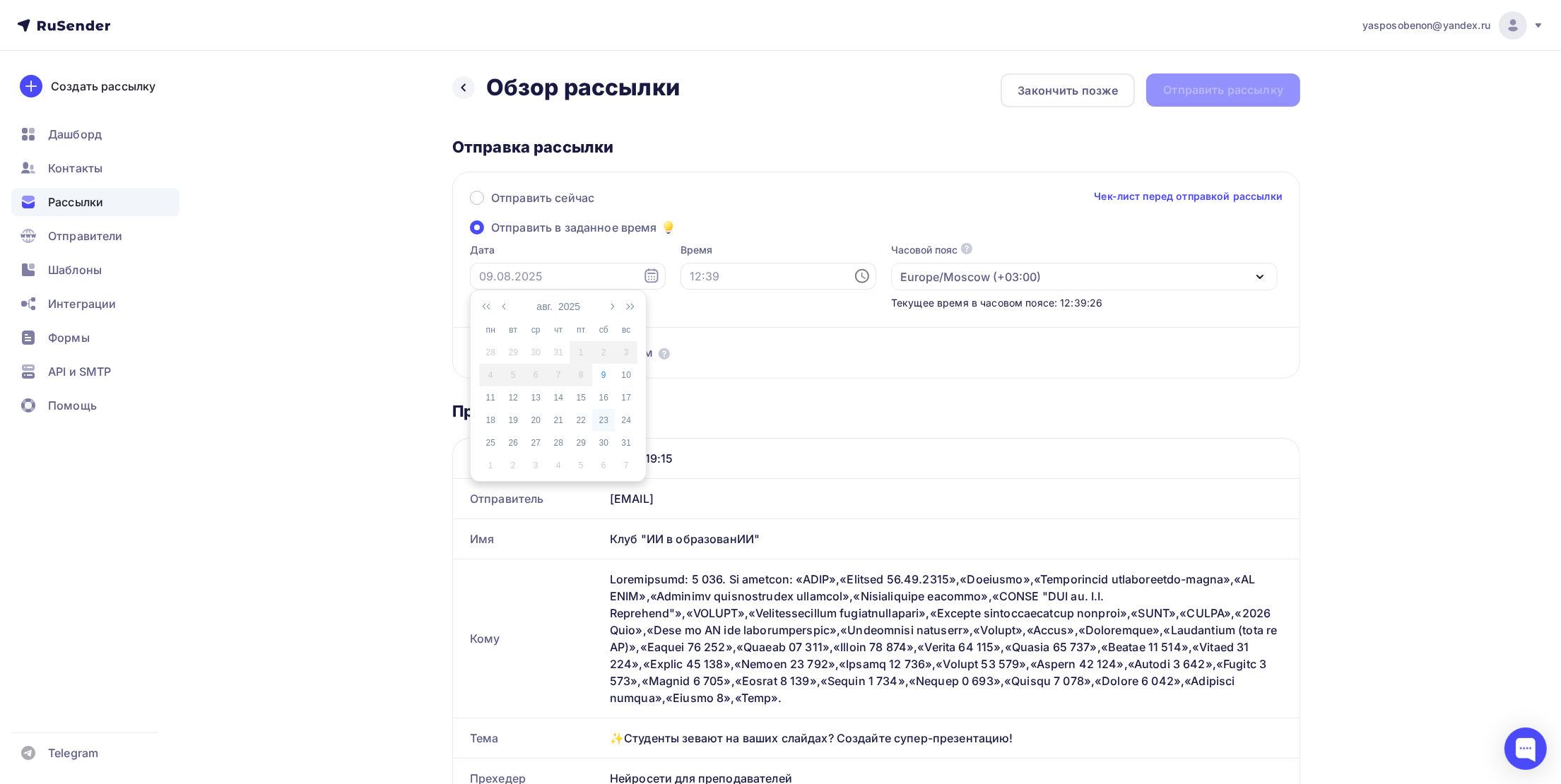type on "09.08.2025" 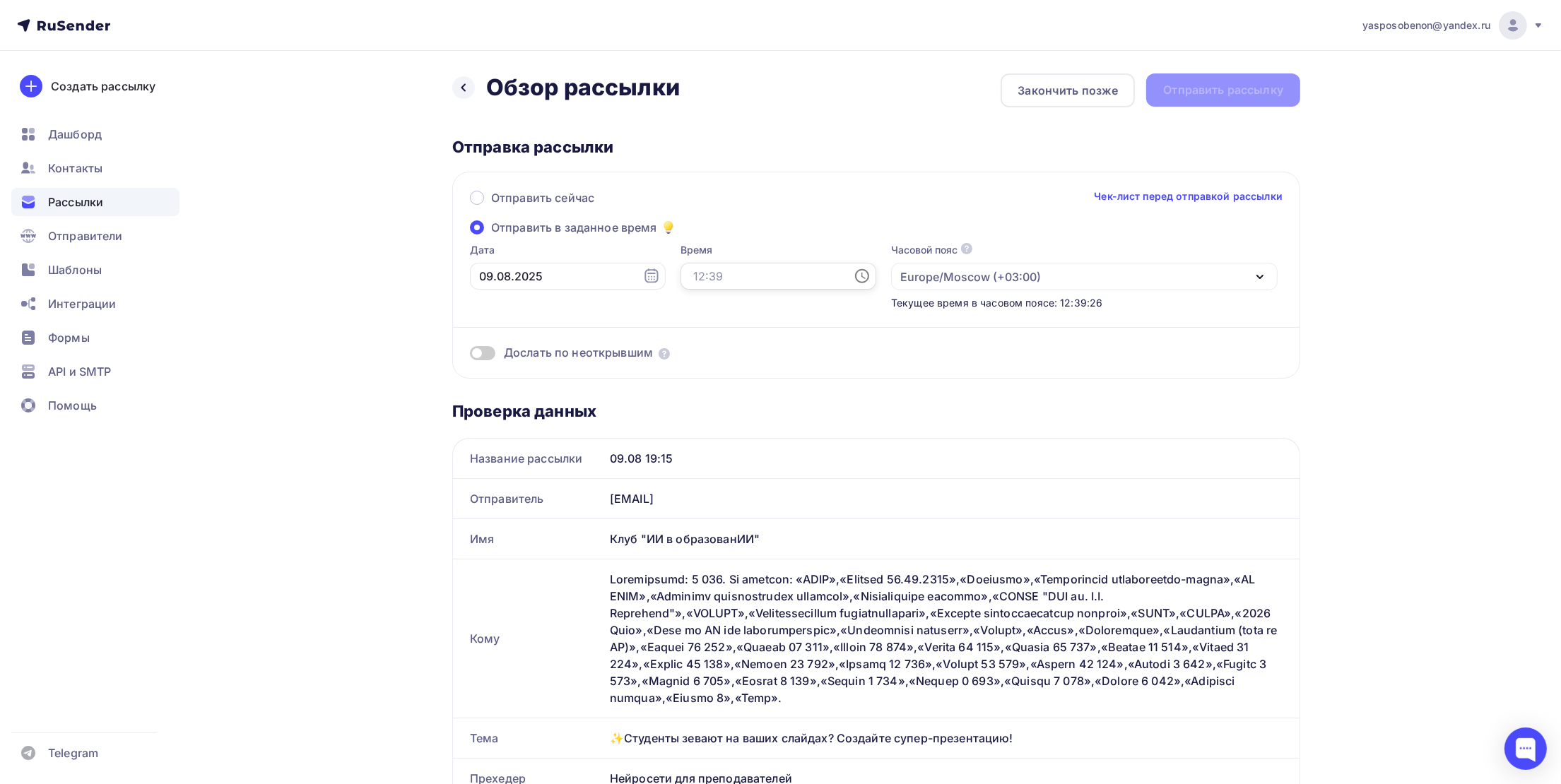 click at bounding box center [778, 276] 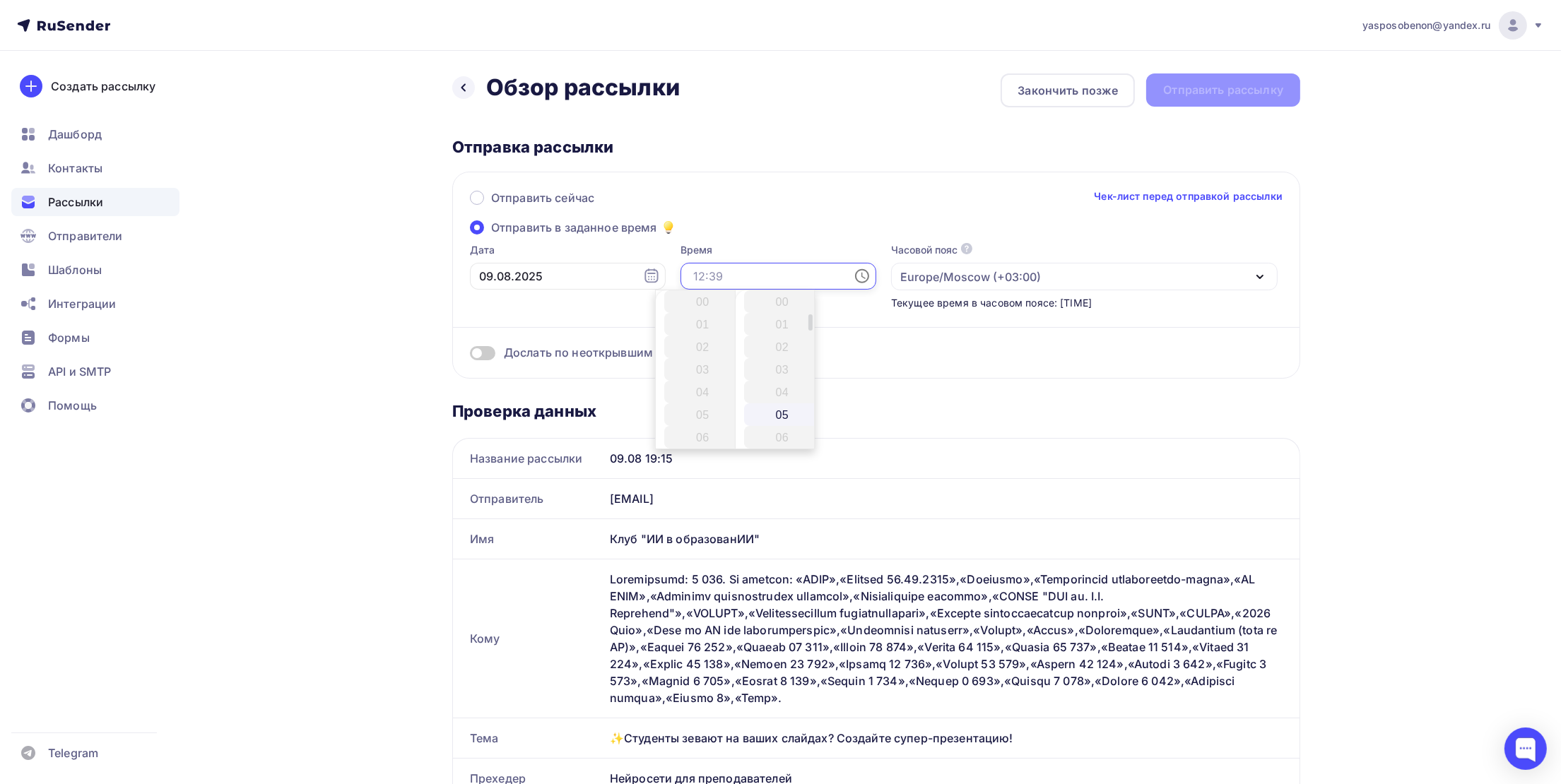 scroll, scrollTop: 317, scrollLeft: 0, axis: vertical 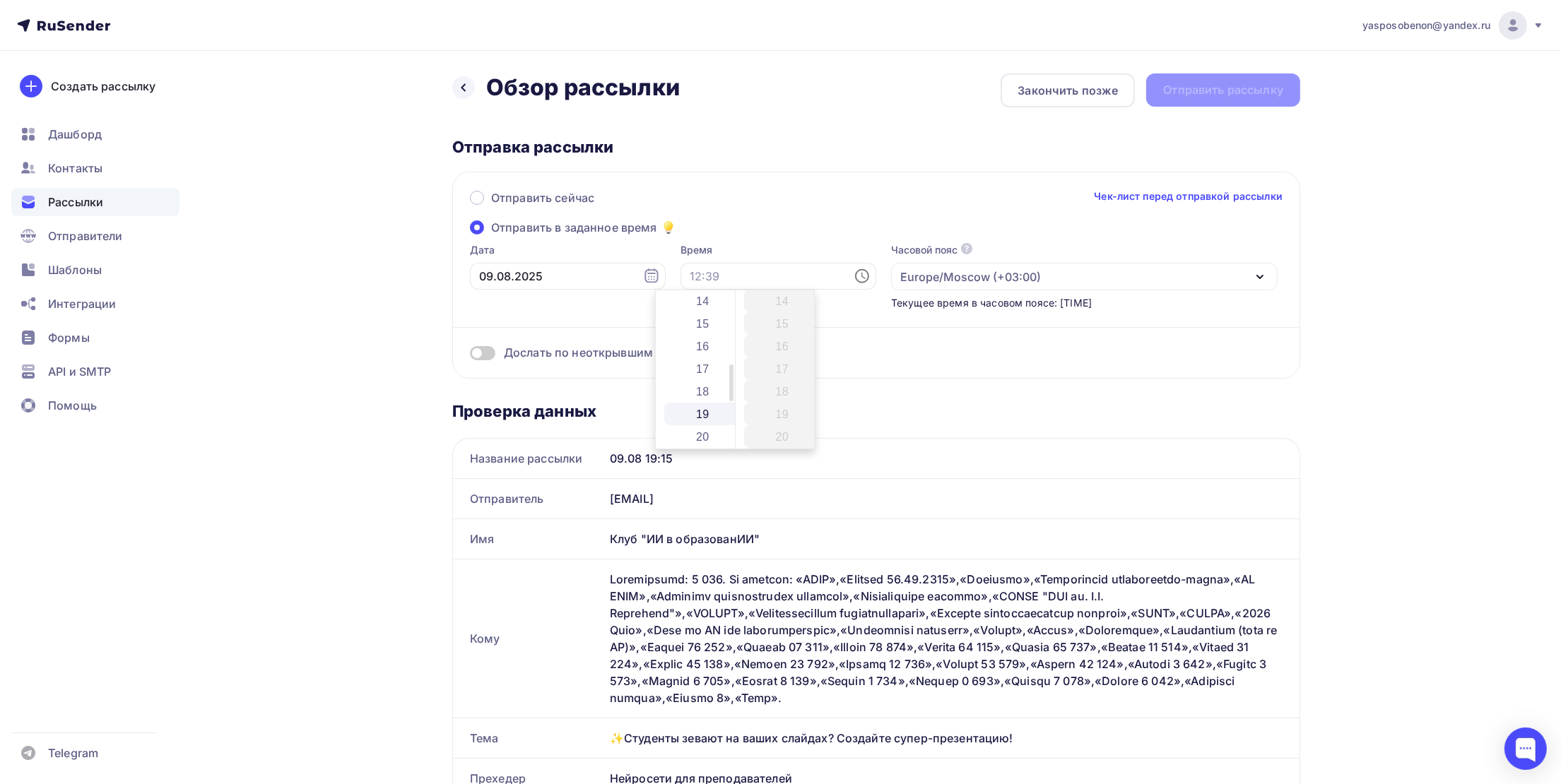 click on "19" at bounding box center (703, 414) 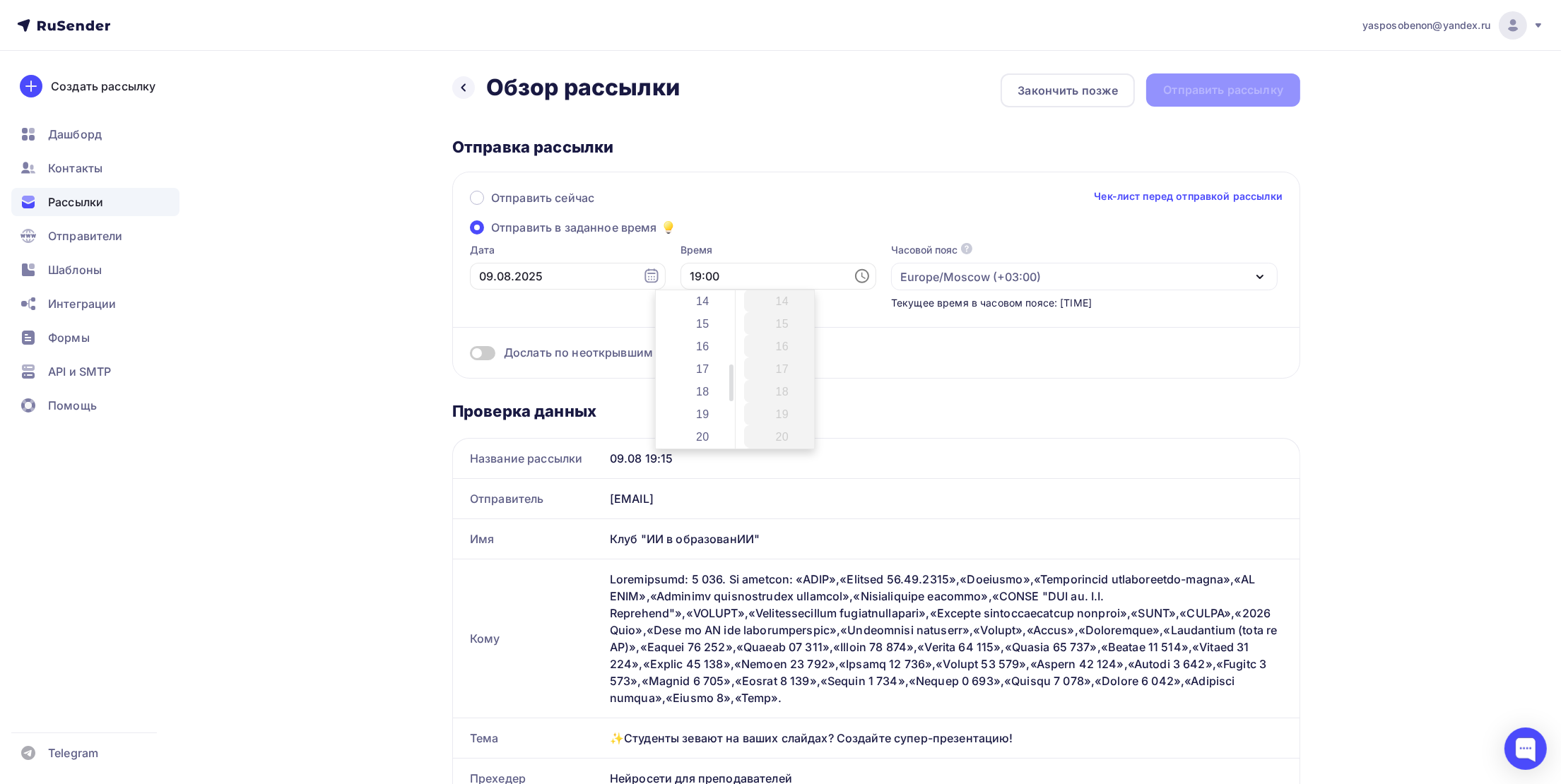 scroll, scrollTop: 407, scrollLeft: 0, axis: vertical 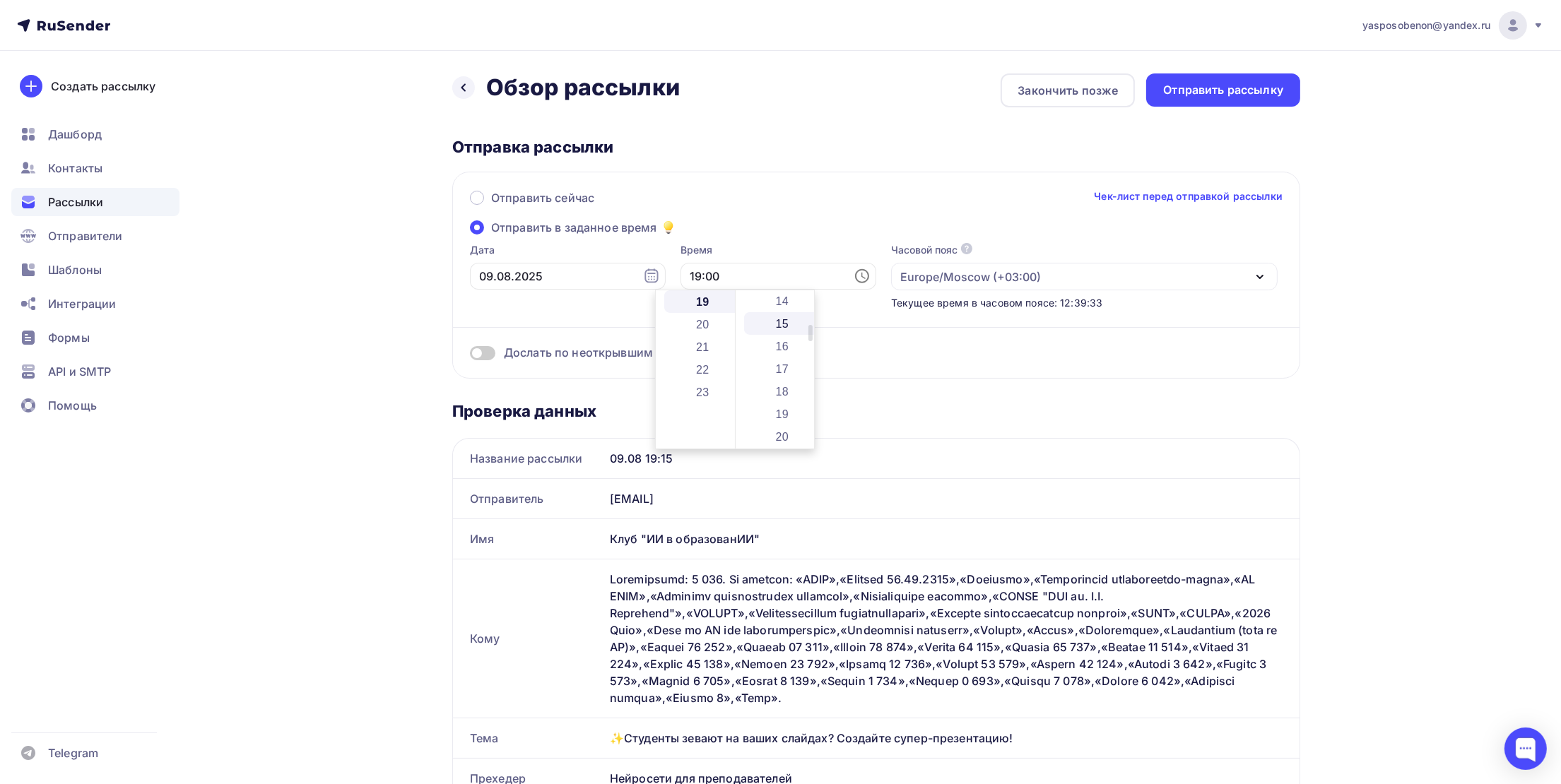 click on "15" at bounding box center [783, 323] 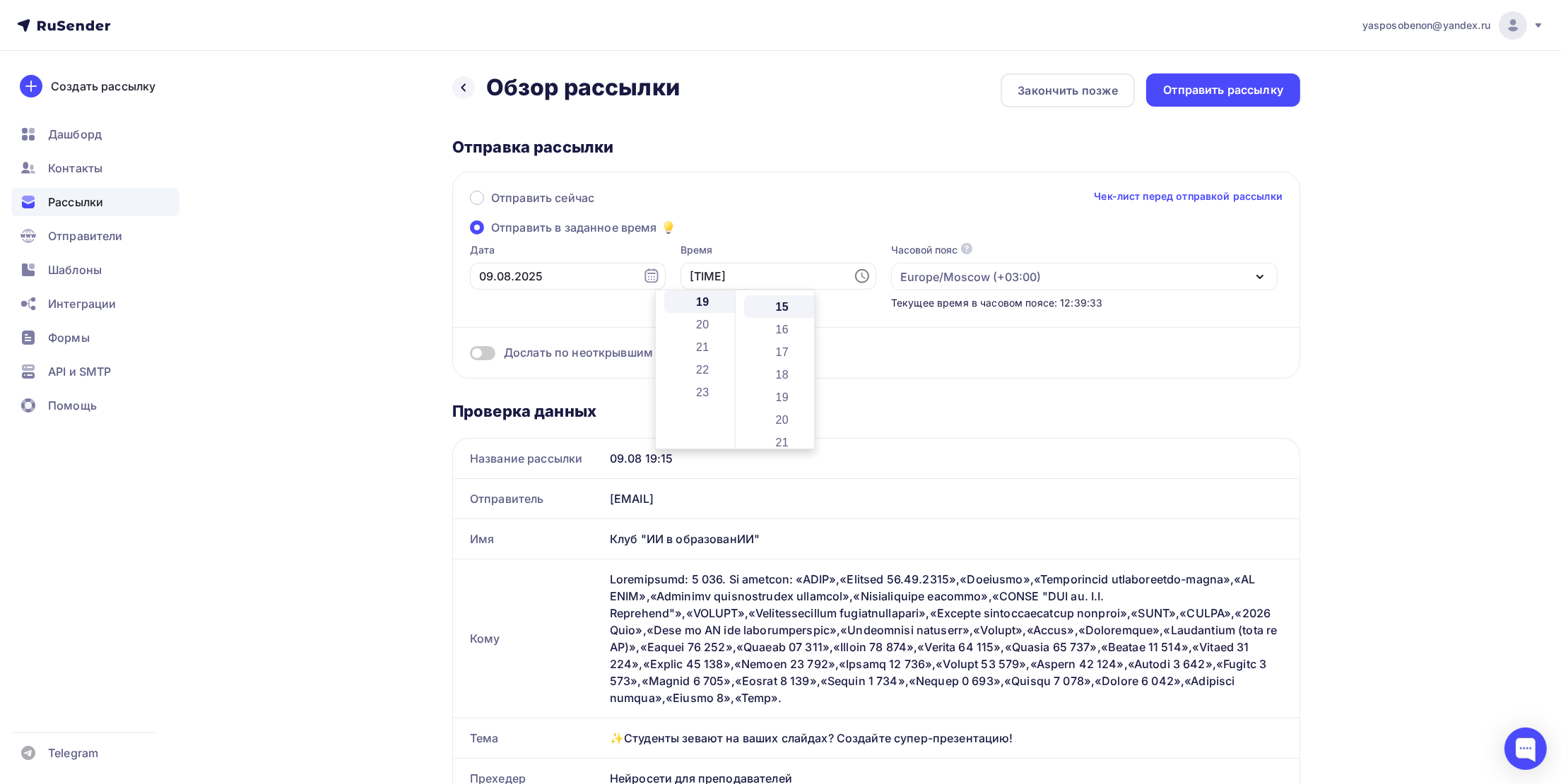 scroll, scrollTop: 338, scrollLeft: 0, axis: vertical 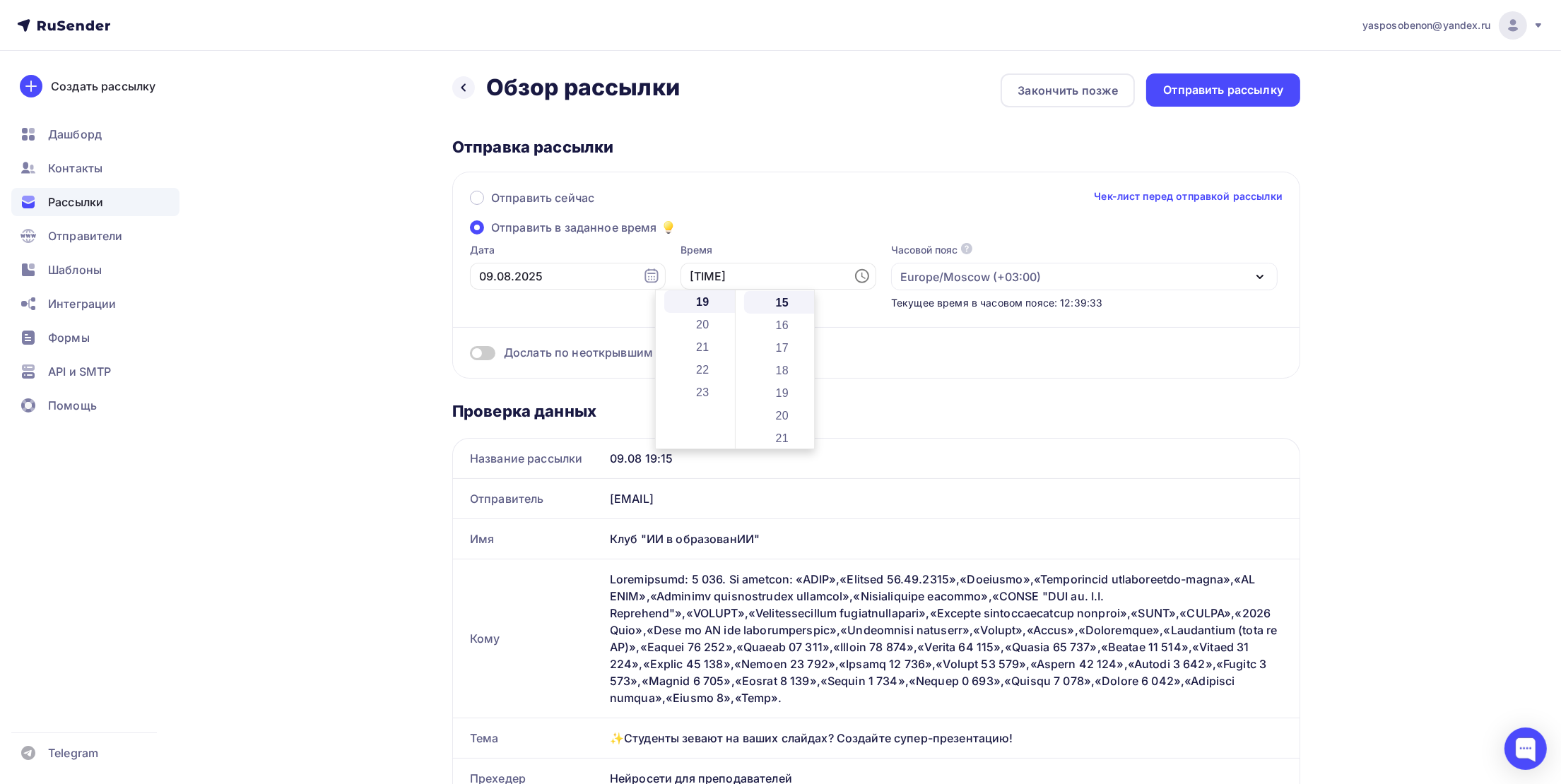 click on "[EMAIL]             Аккаунт         Тарифы       Выйти
Создать рассылку
Дашборд
Контакты
Рассылки
Отправители
Шаблоны
Интеграции
Формы
API и SMTP
Помощь
Telegram
Аккаунт         Тарифы                   Помощь       Выйти       Назад
Обзор рассылки
Обзор рассылки
Закончить позже
Отправить рассылку
Отправка рассылки
Отправить сейчас" at bounding box center (780, 821) 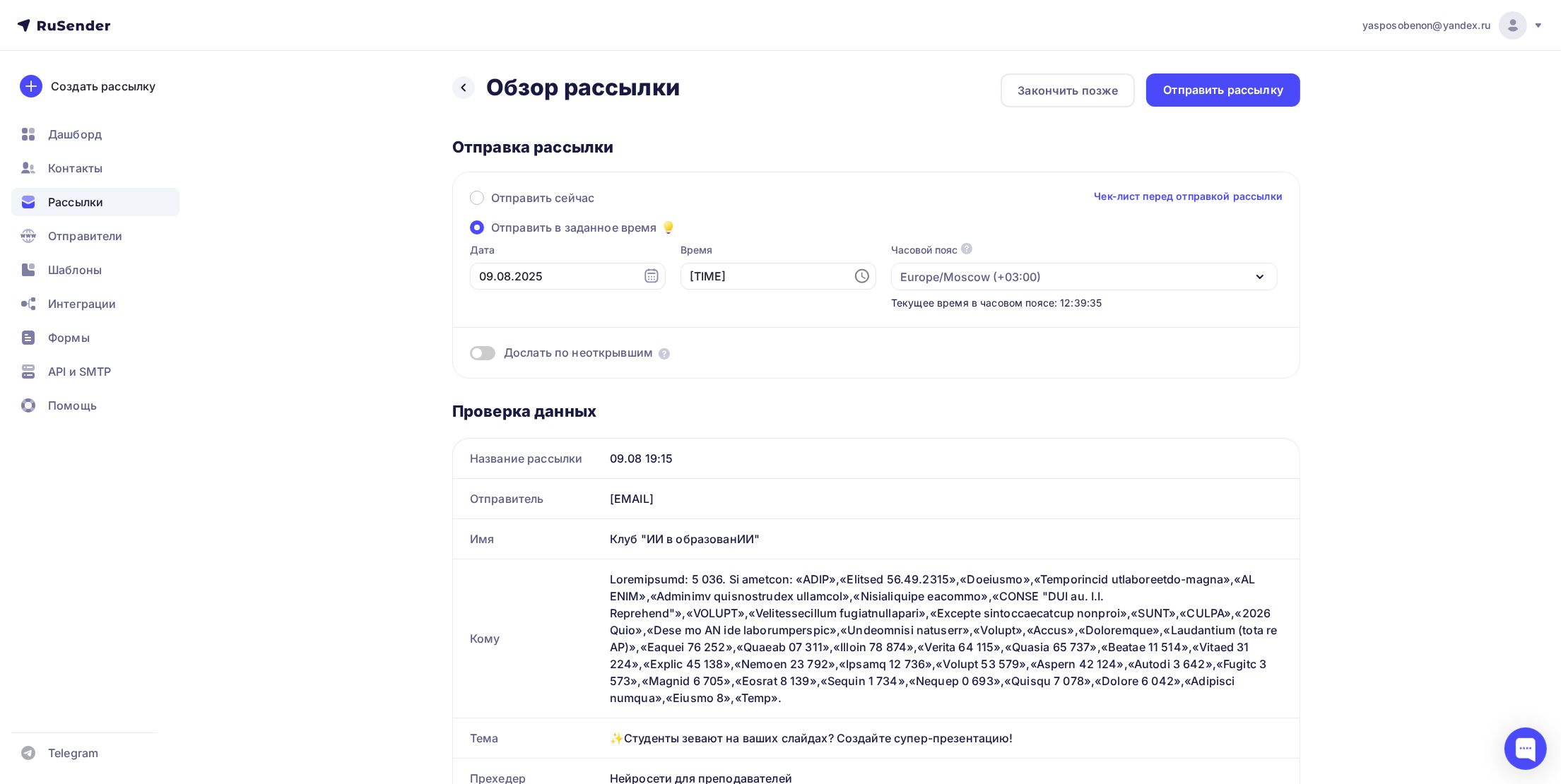 click at bounding box center [483, 353] 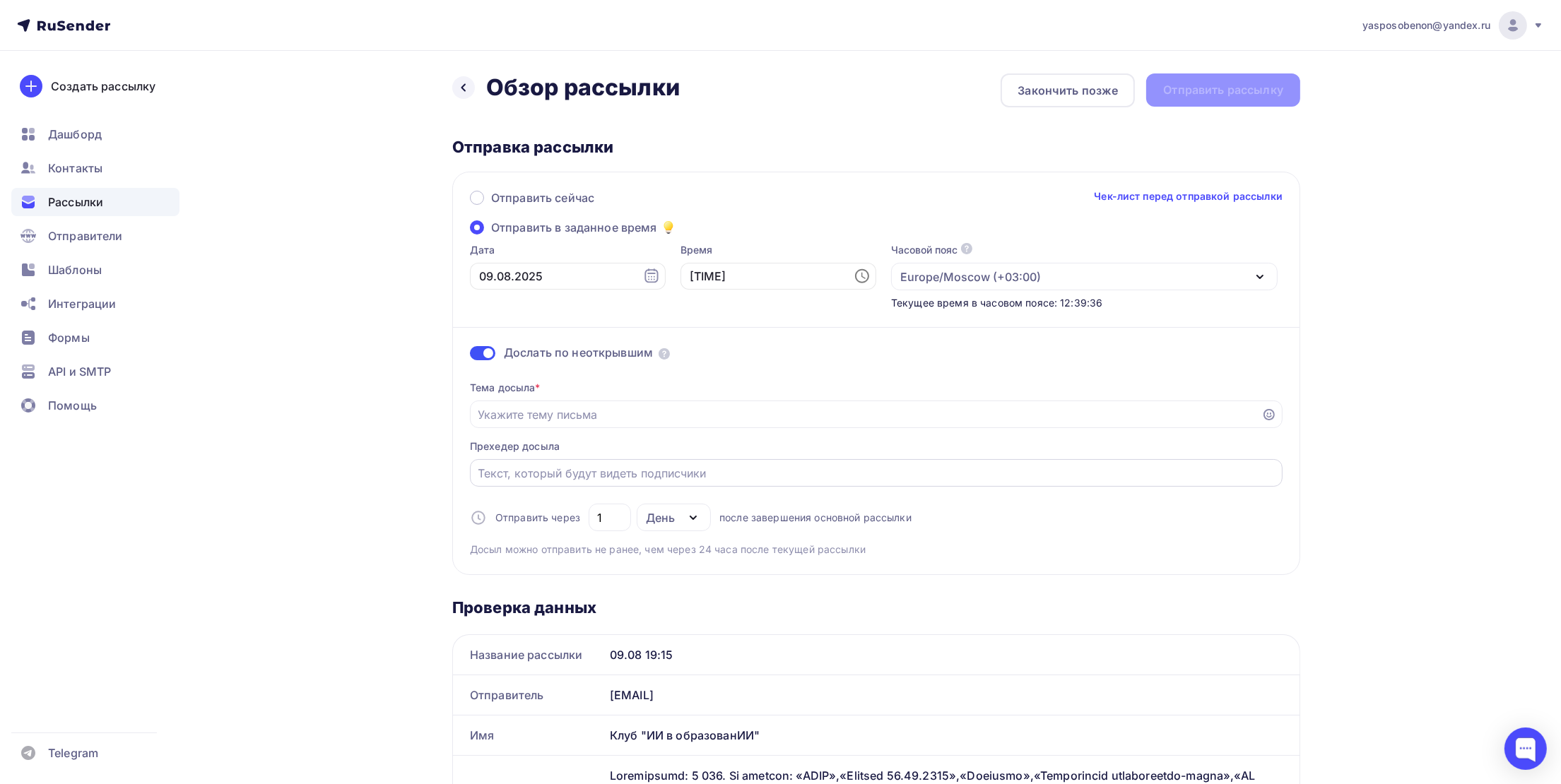 click on "Отправить в заданное время" at bounding box center [876, 473] 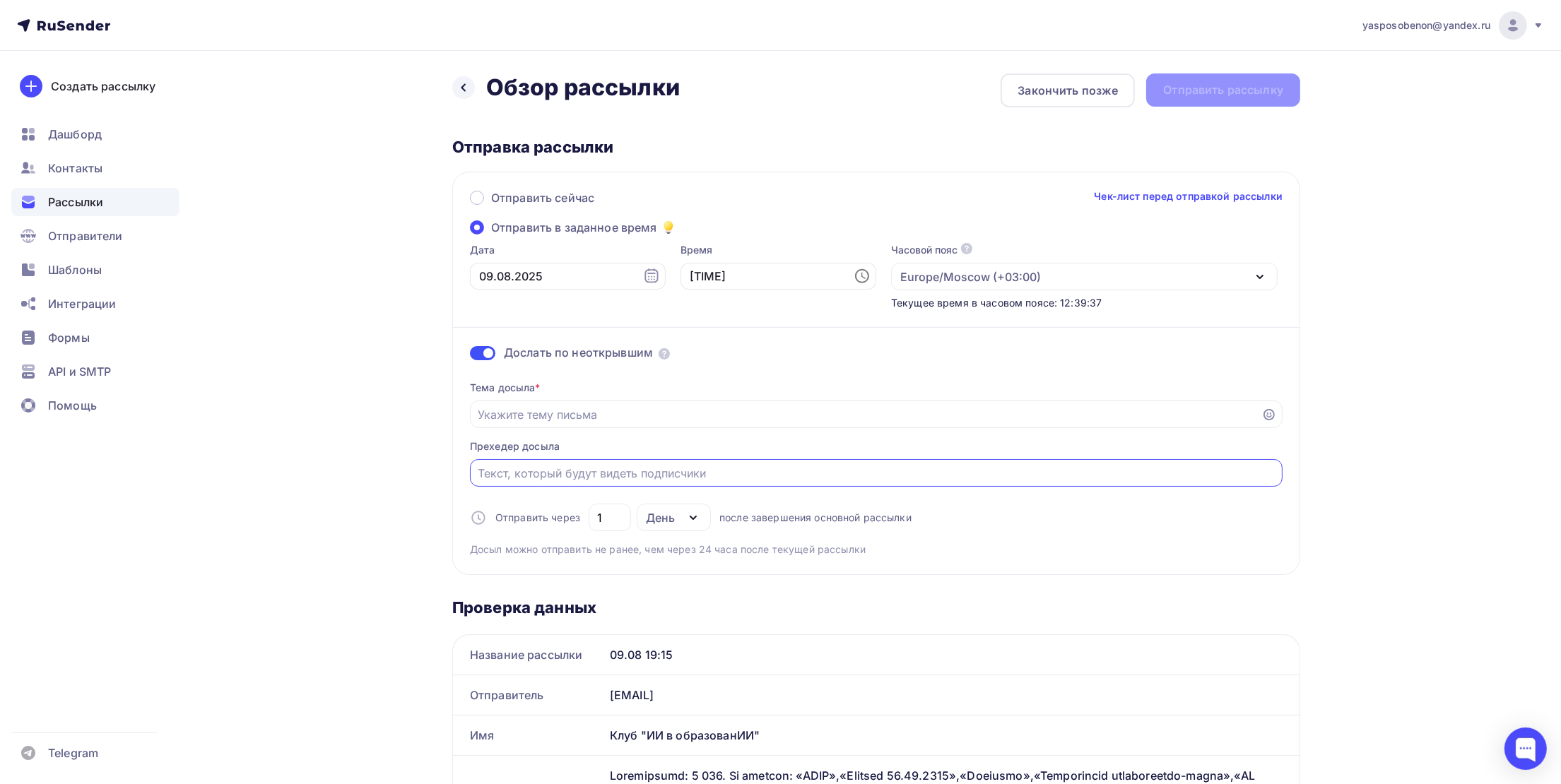 paste on "Открытый урок" 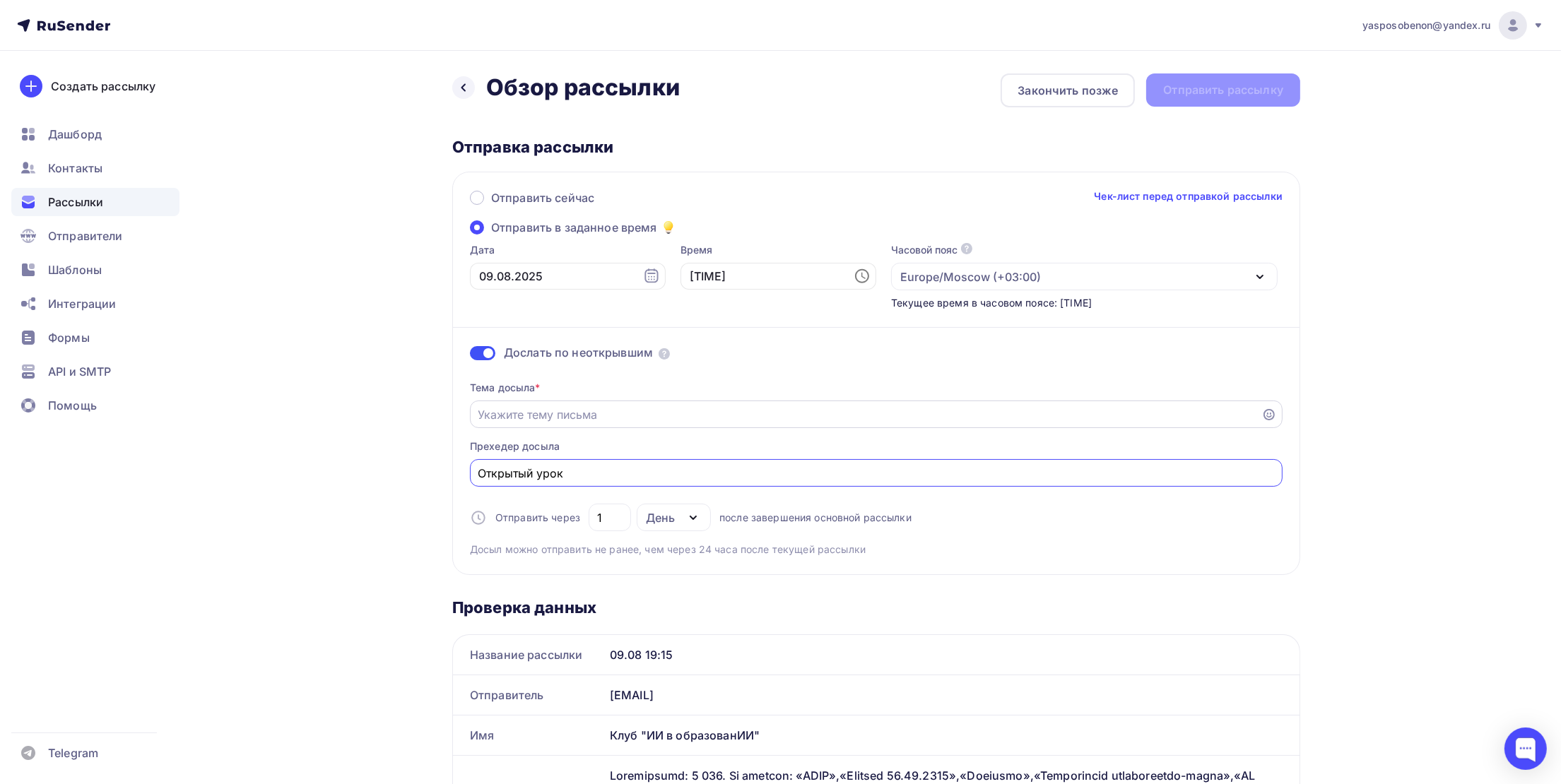 type on "Открытый урок" 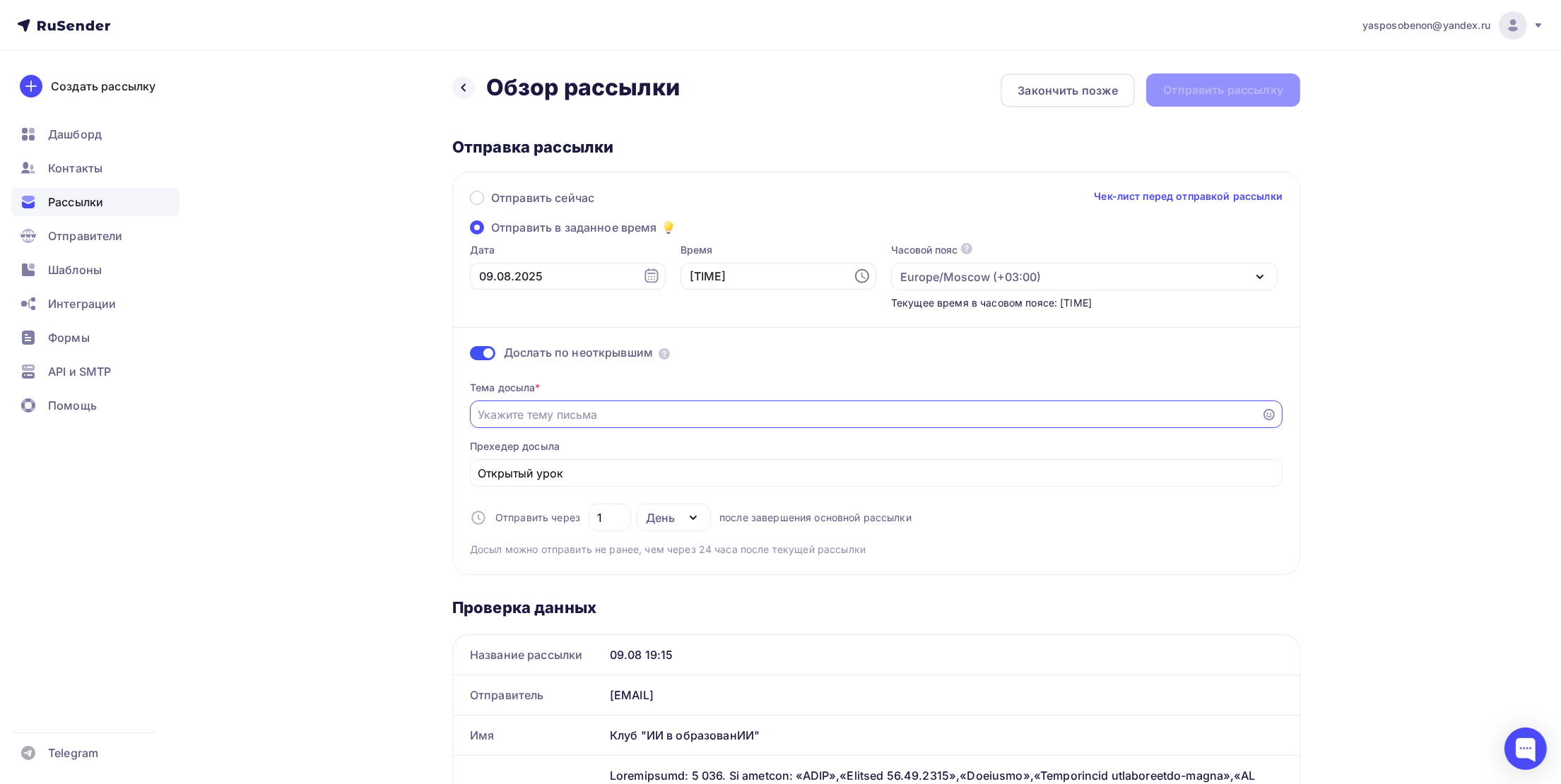 click on "Отправить в заданное время" at bounding box center [866, 415] 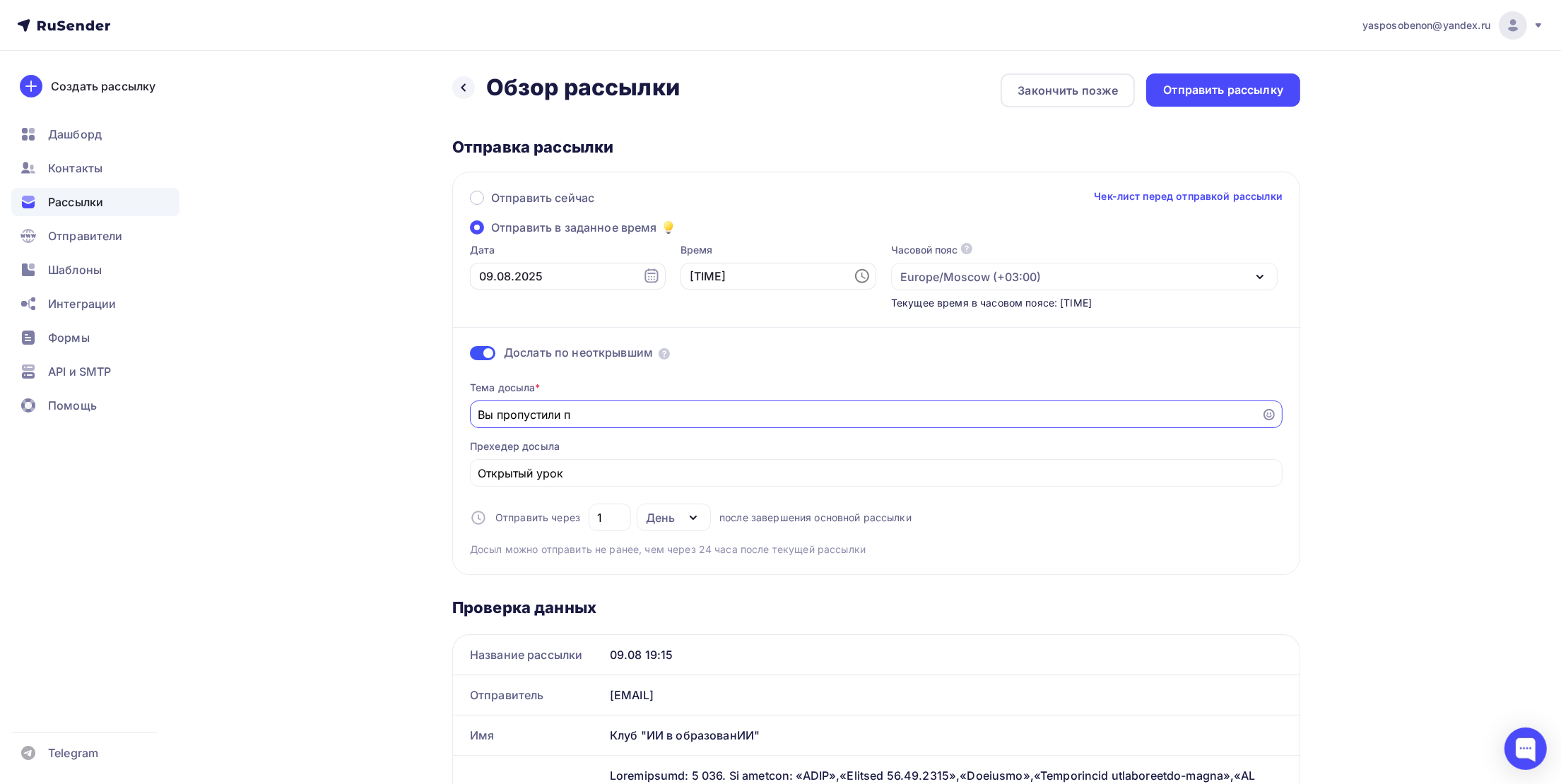 type on "Вы пропустили по" 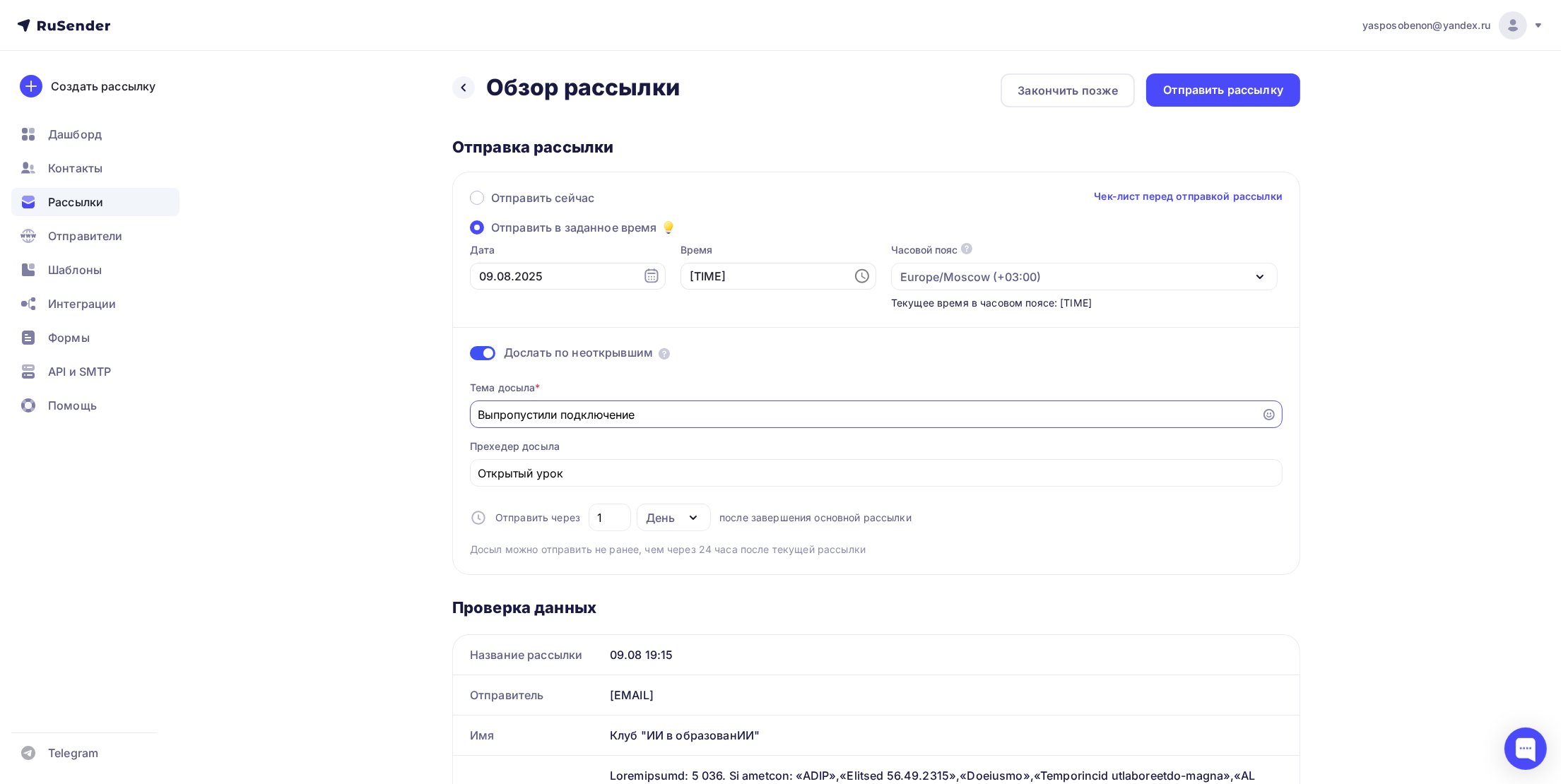 click on "Выпропустили подключение" at bounding box center (866, 415) 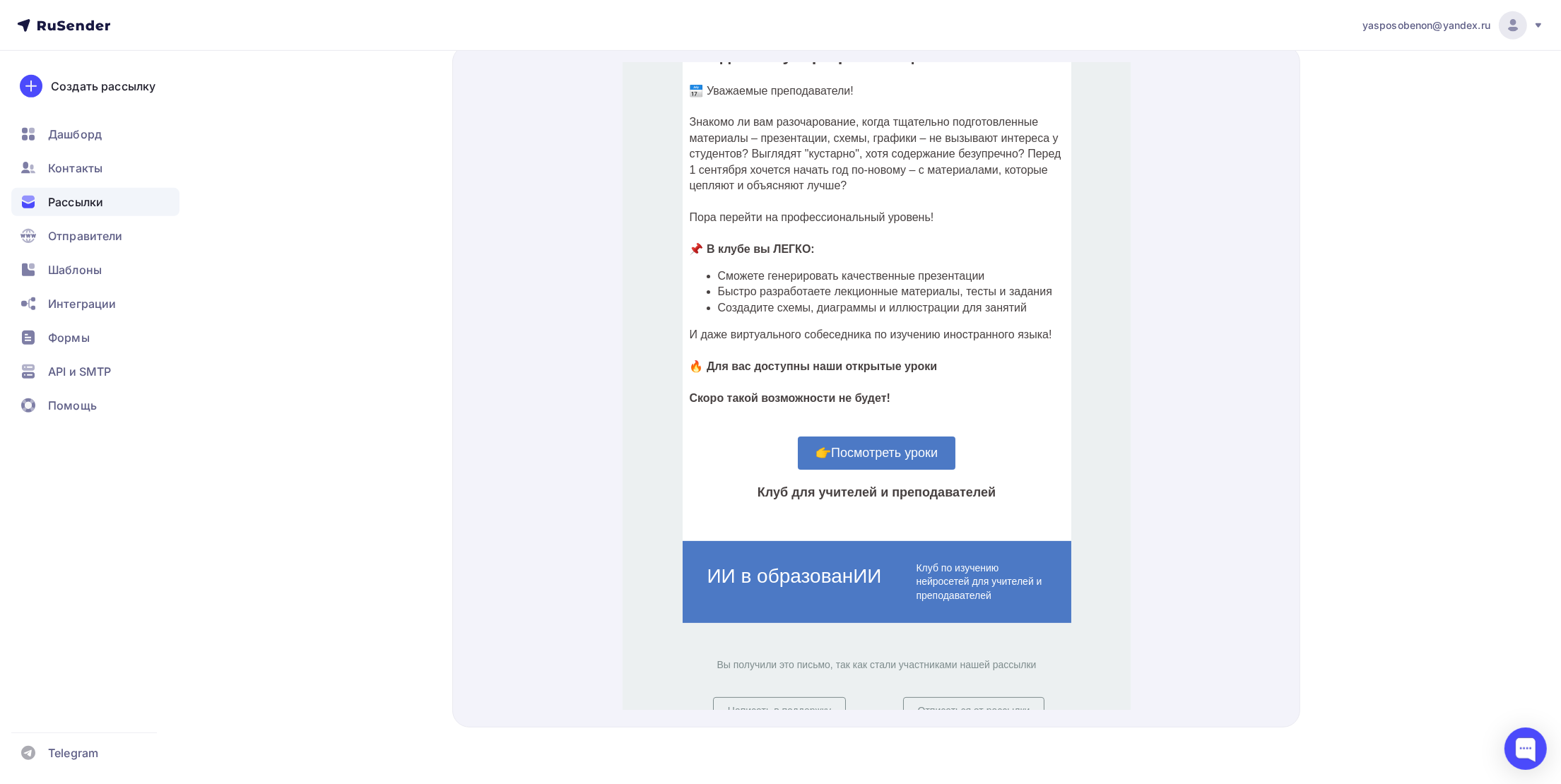 scroll, scrollTop: 482, scrollLeft: 0, axis: vertical 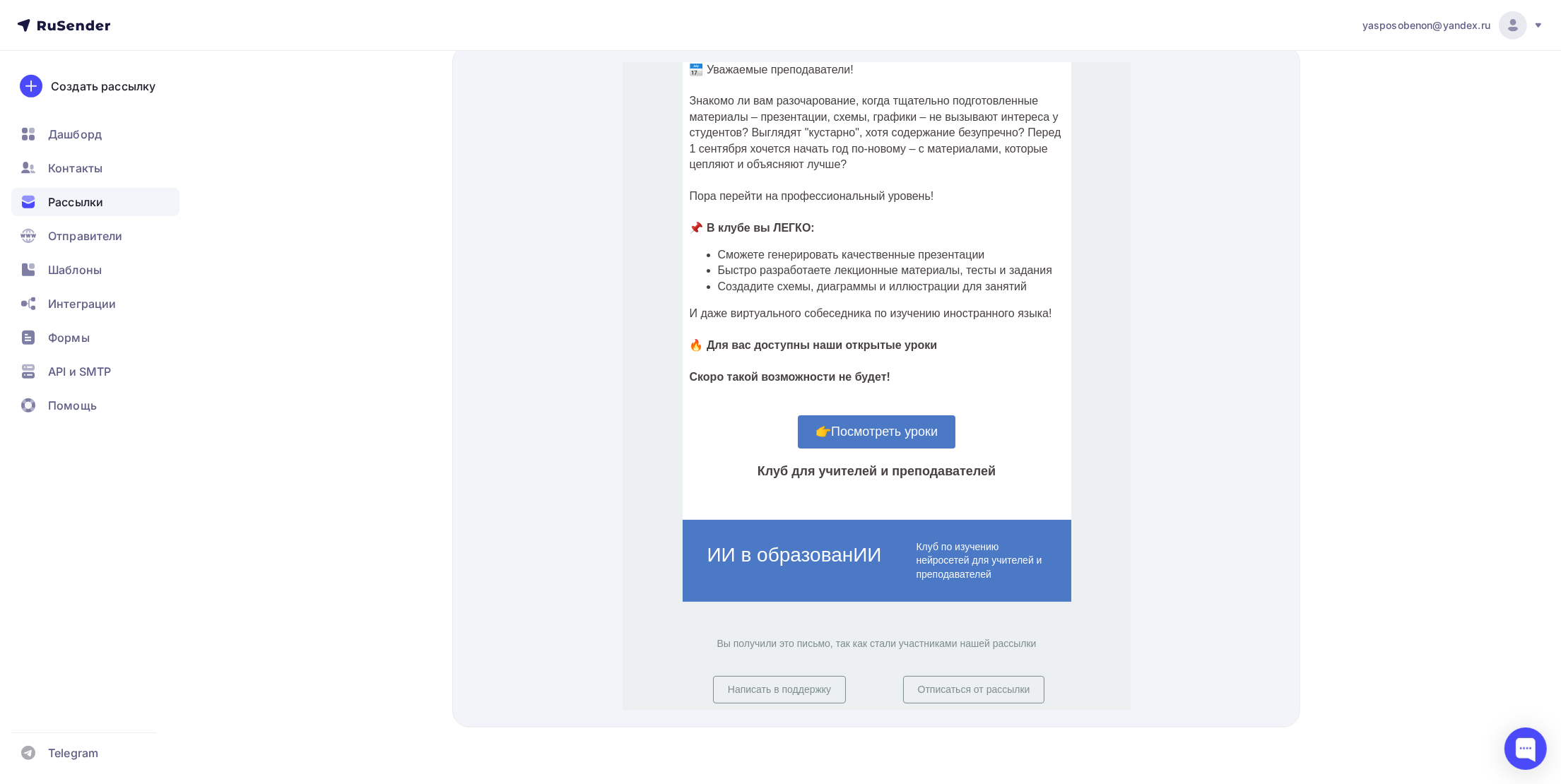 type on "Вы пропустили подключение" 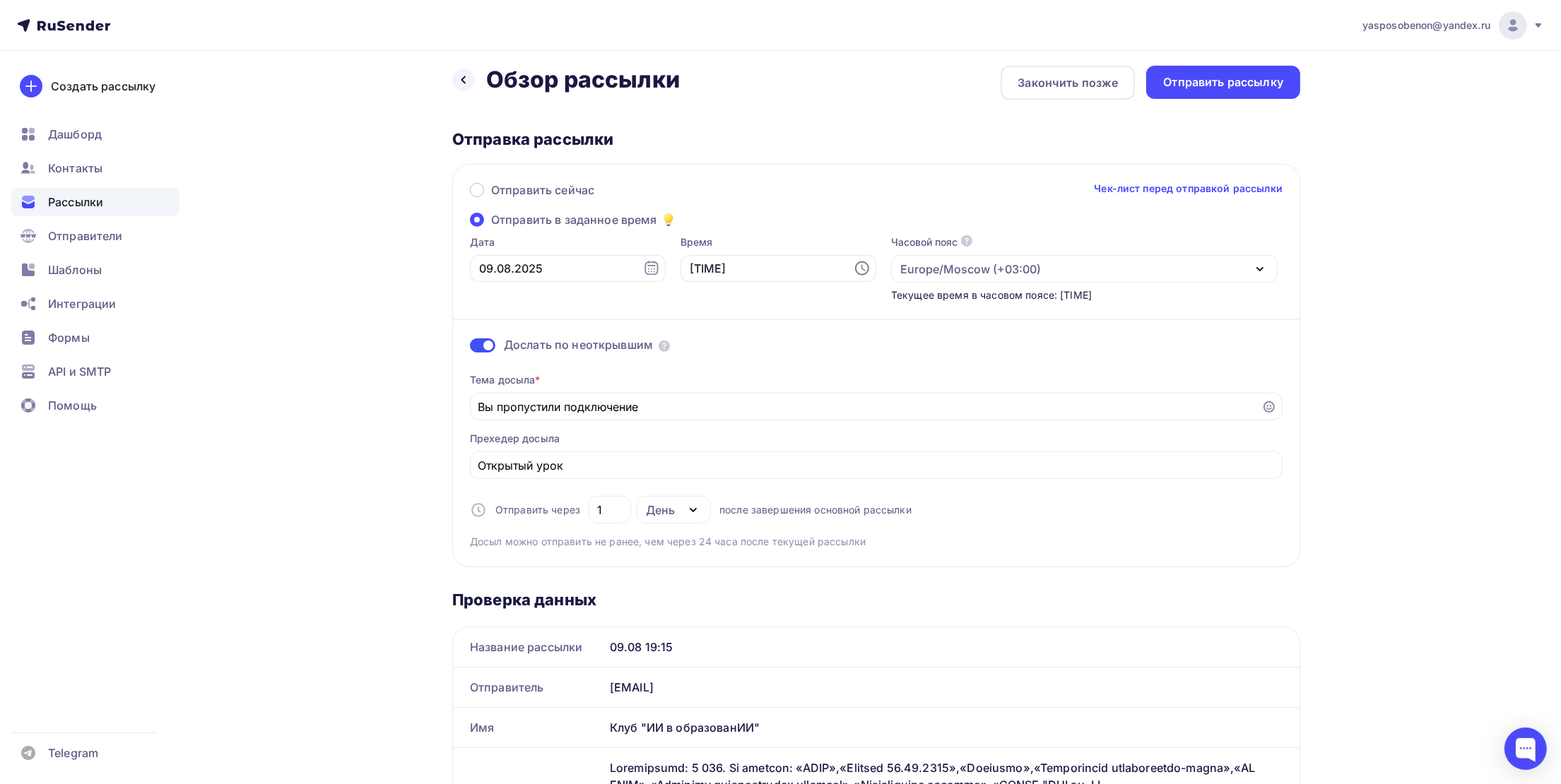 scroll, scrollTop: 0, scrollLeft: 0, axis: both 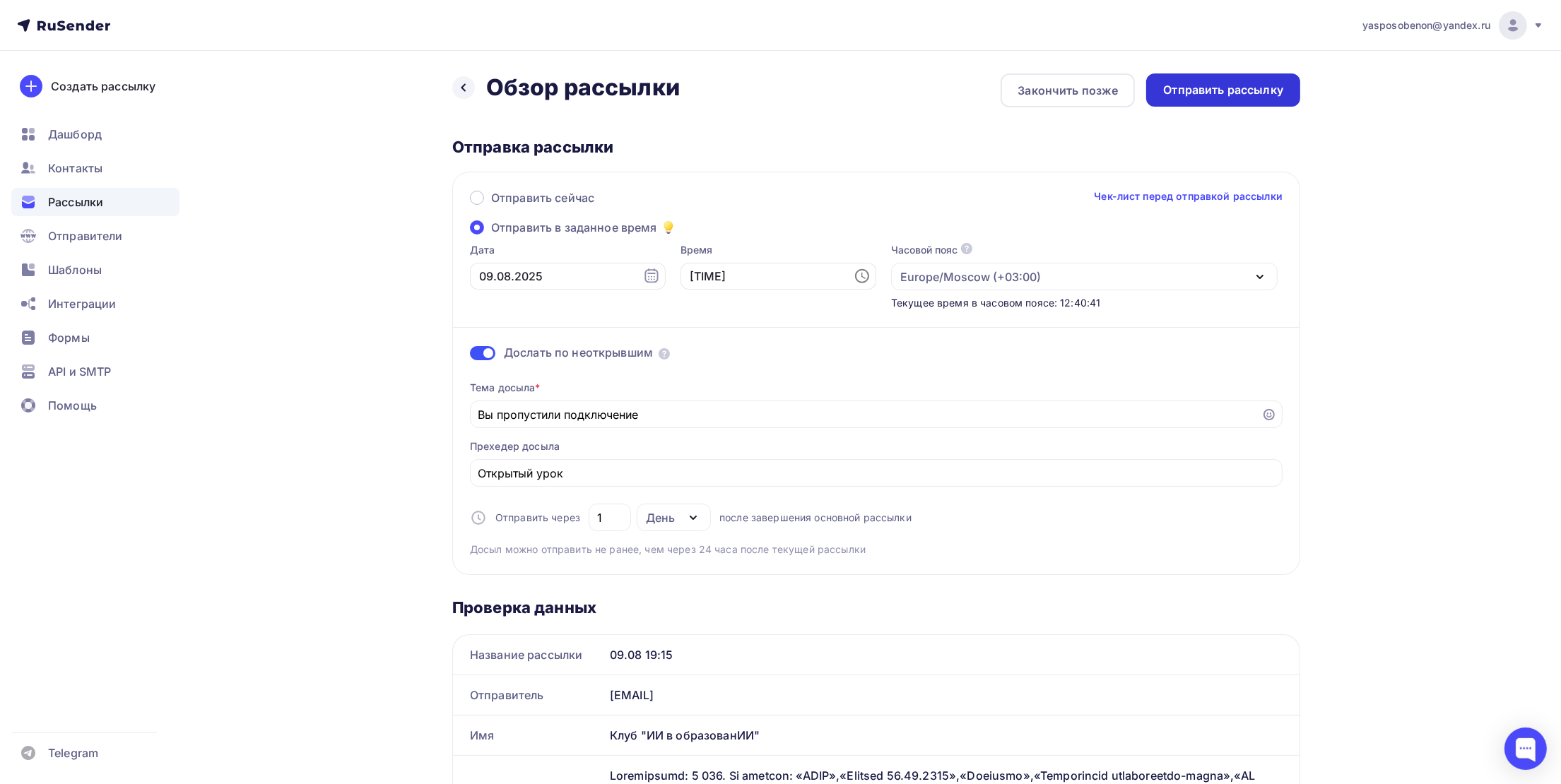 click on "Отправить рассылку" at bounding box center [1223, 90] 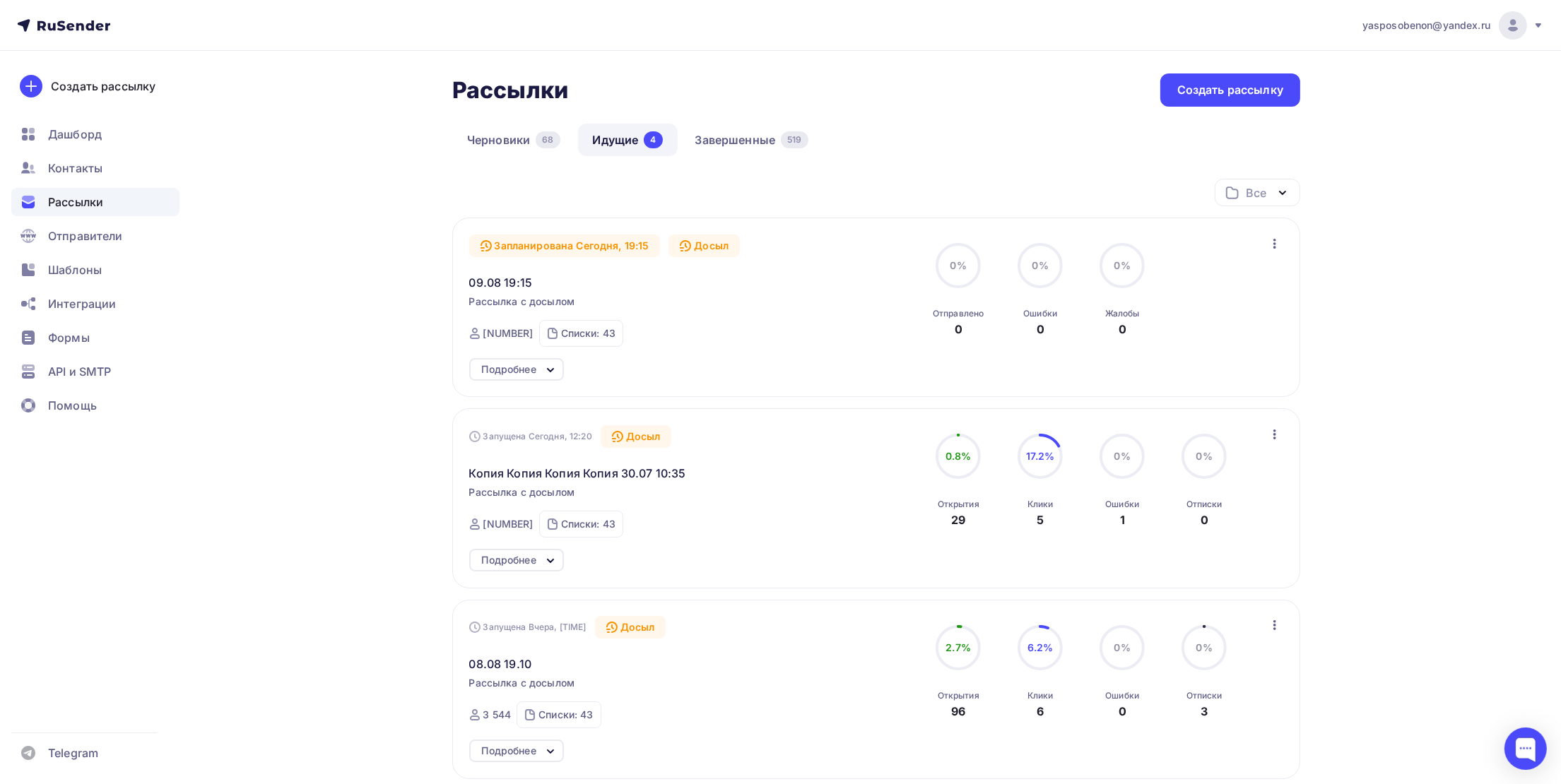 click on "Досыл" at bounding box center (630, 627) 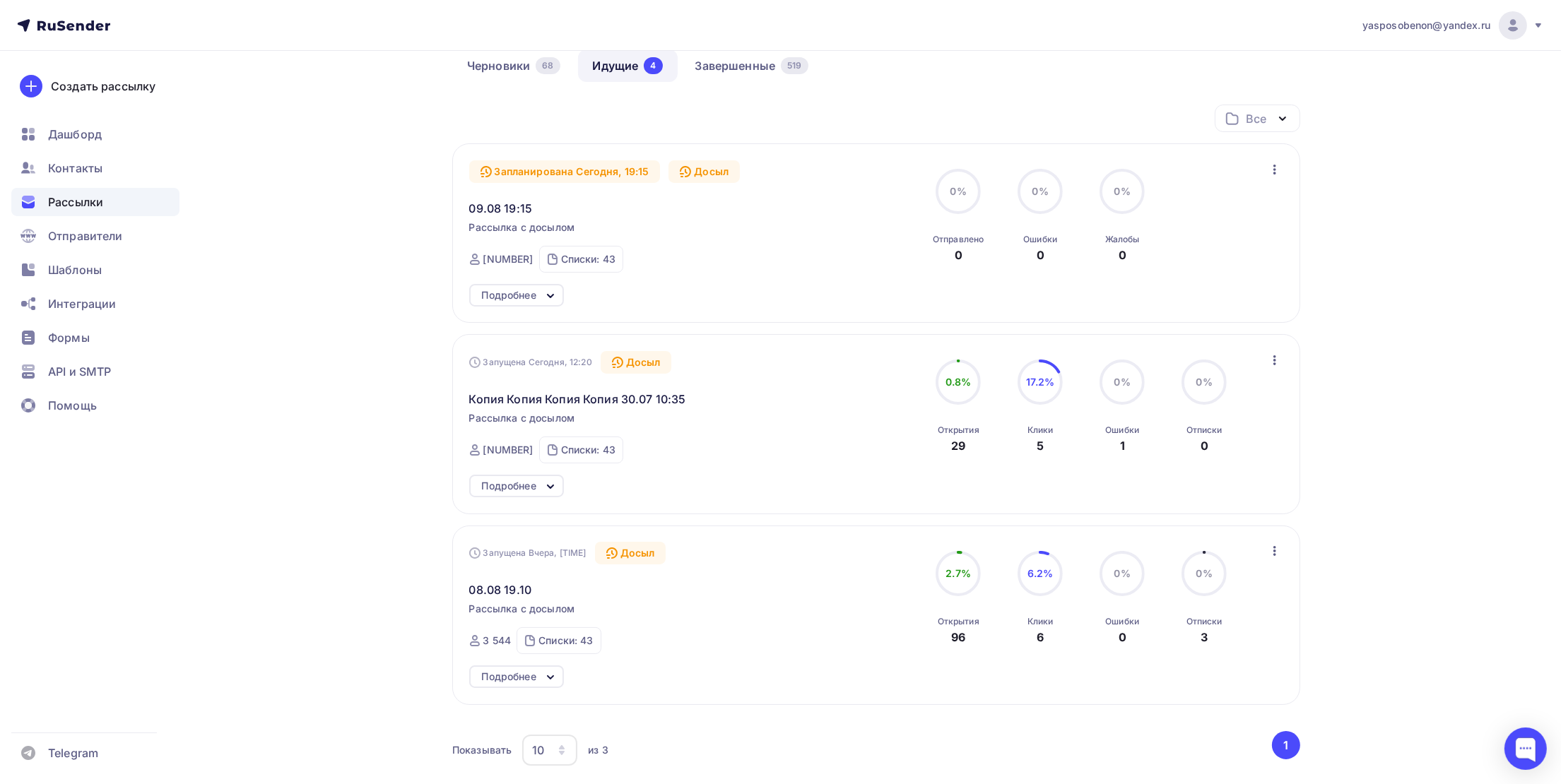 scroll, scrollTop: 201, scrollLeft: 0, axis: vertical 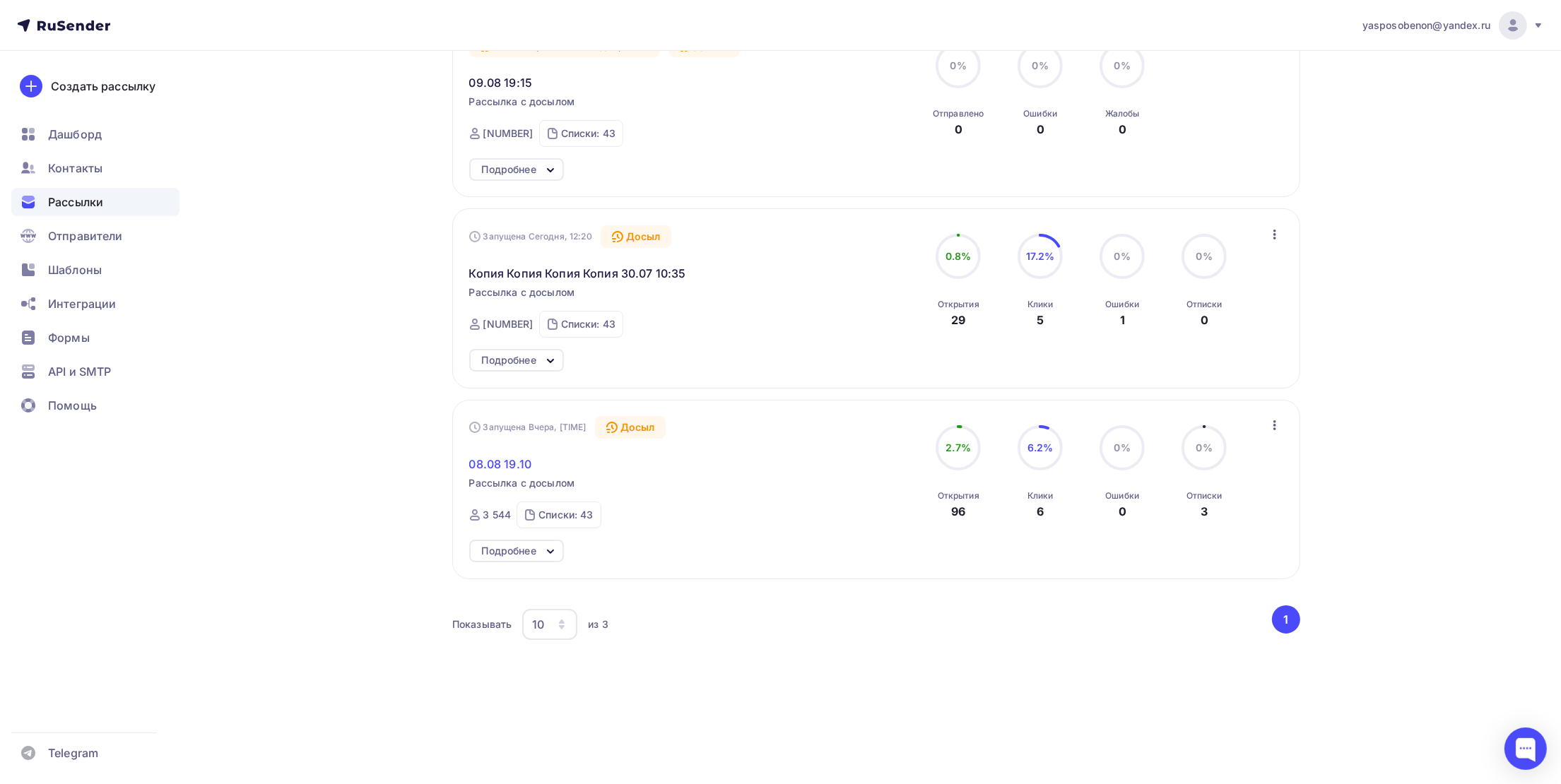 click on "08.08 19.10" at bounding box center (500, 464) 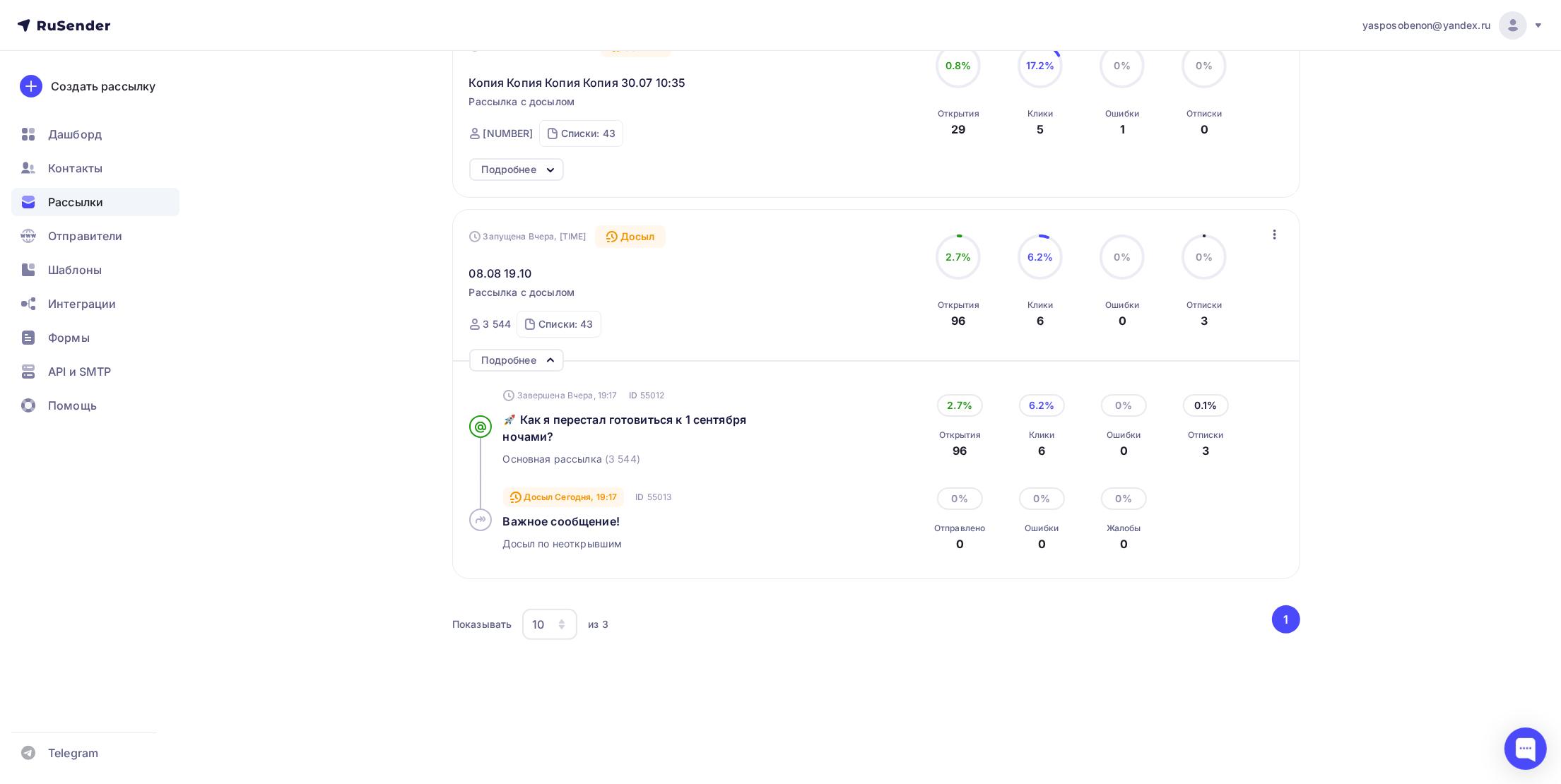 scroll, scrollTop: 0, scrollLeft: 0, axis: both 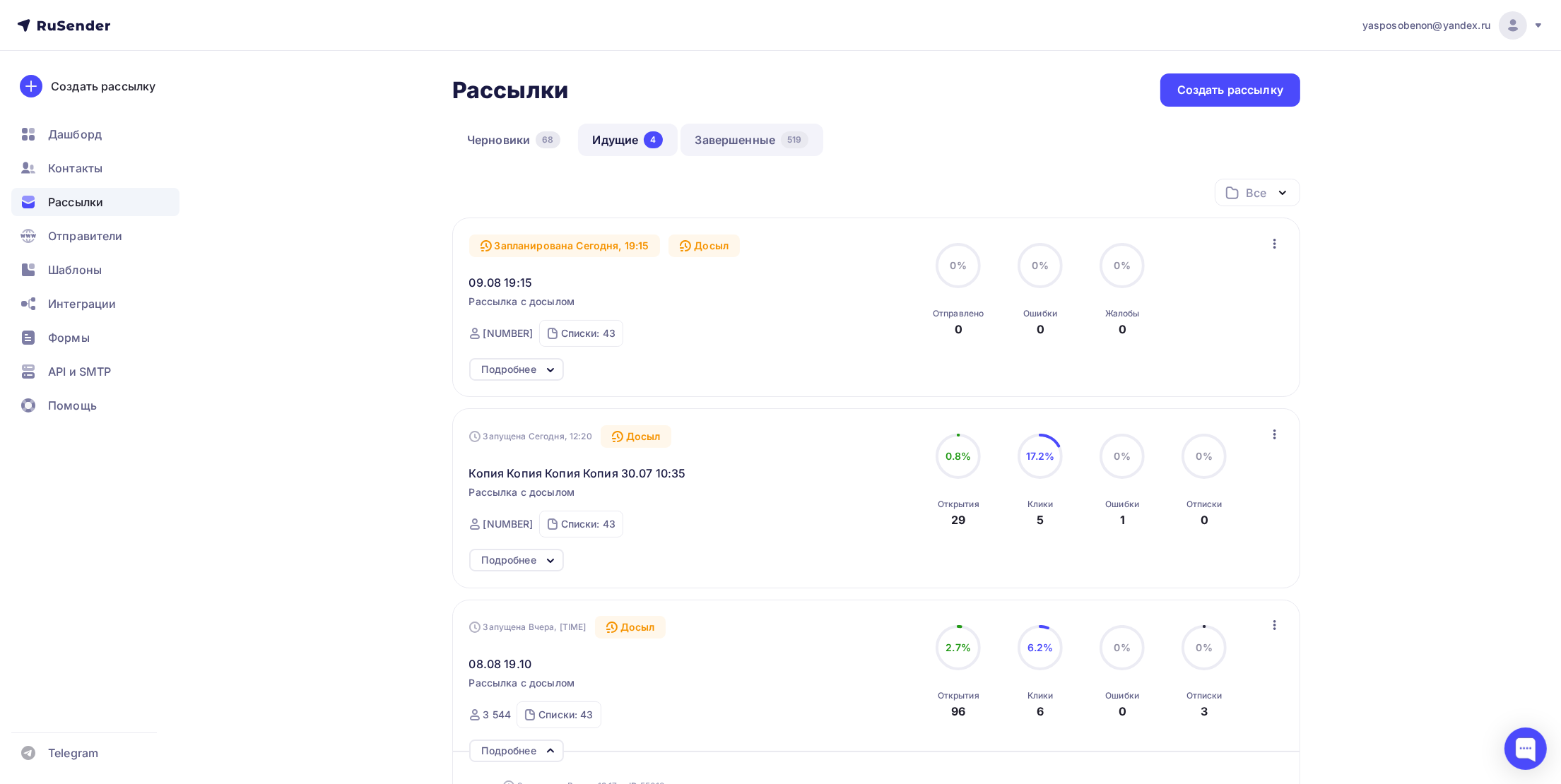 click on "Завершенные
519" at bounding box center (752, 140) 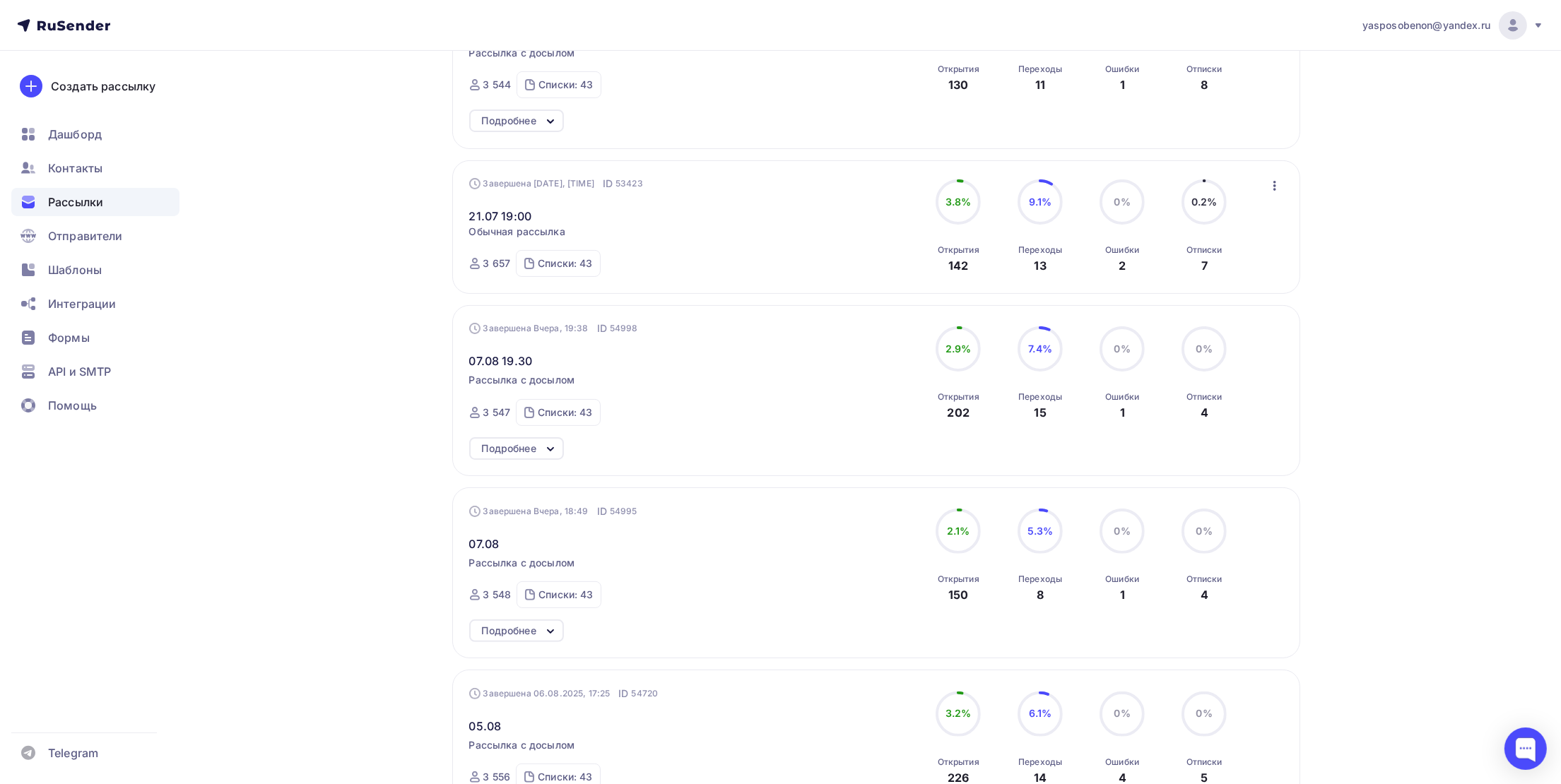 scroll, scrollTop: 424, scrollLeft: 0, axis: vertical 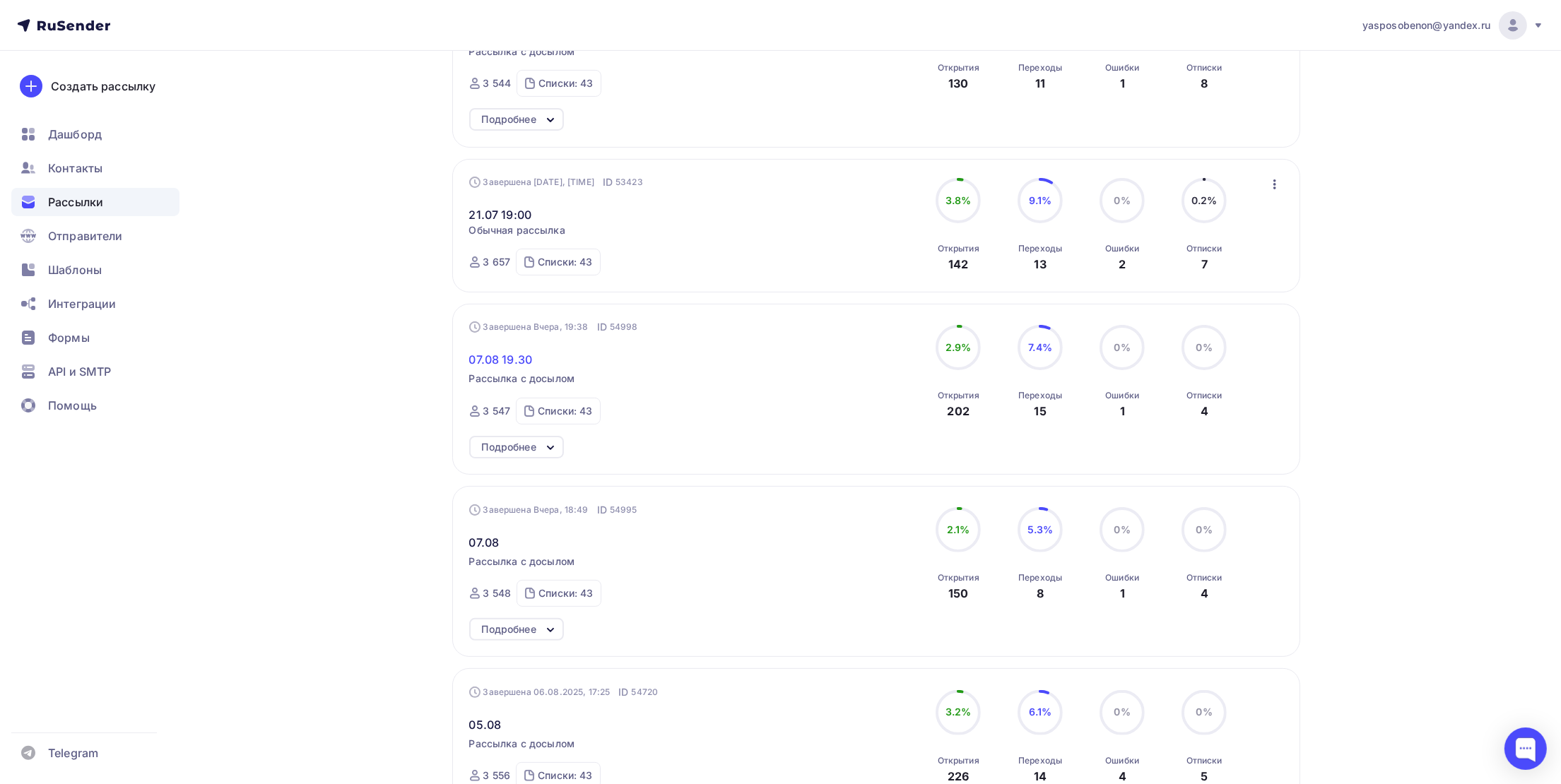 click on "07.08 19.30" at bounding box center (501, 360) 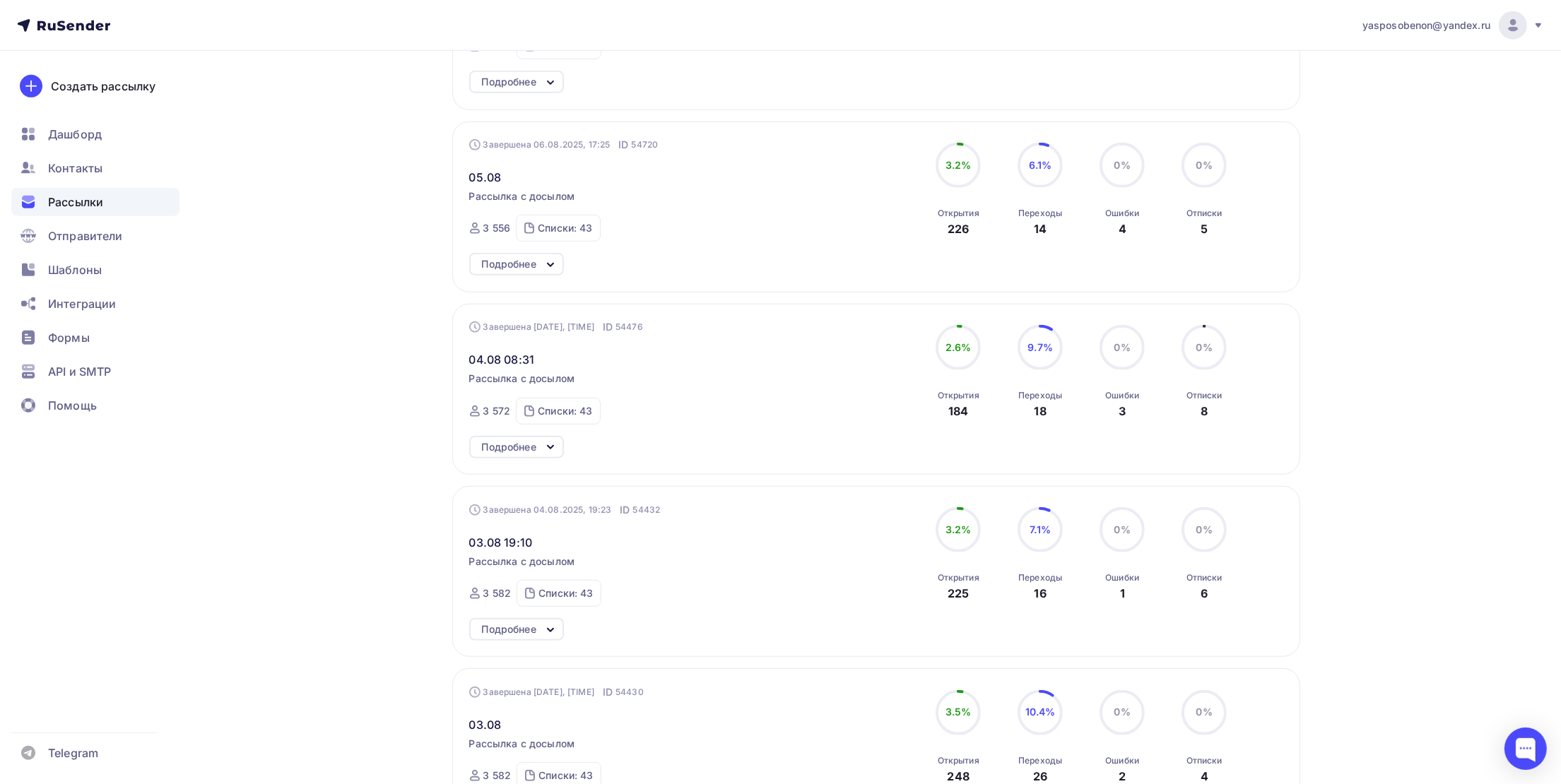 scroll, scrollTop: 1271, scrollLeft: 0, axis: vertical 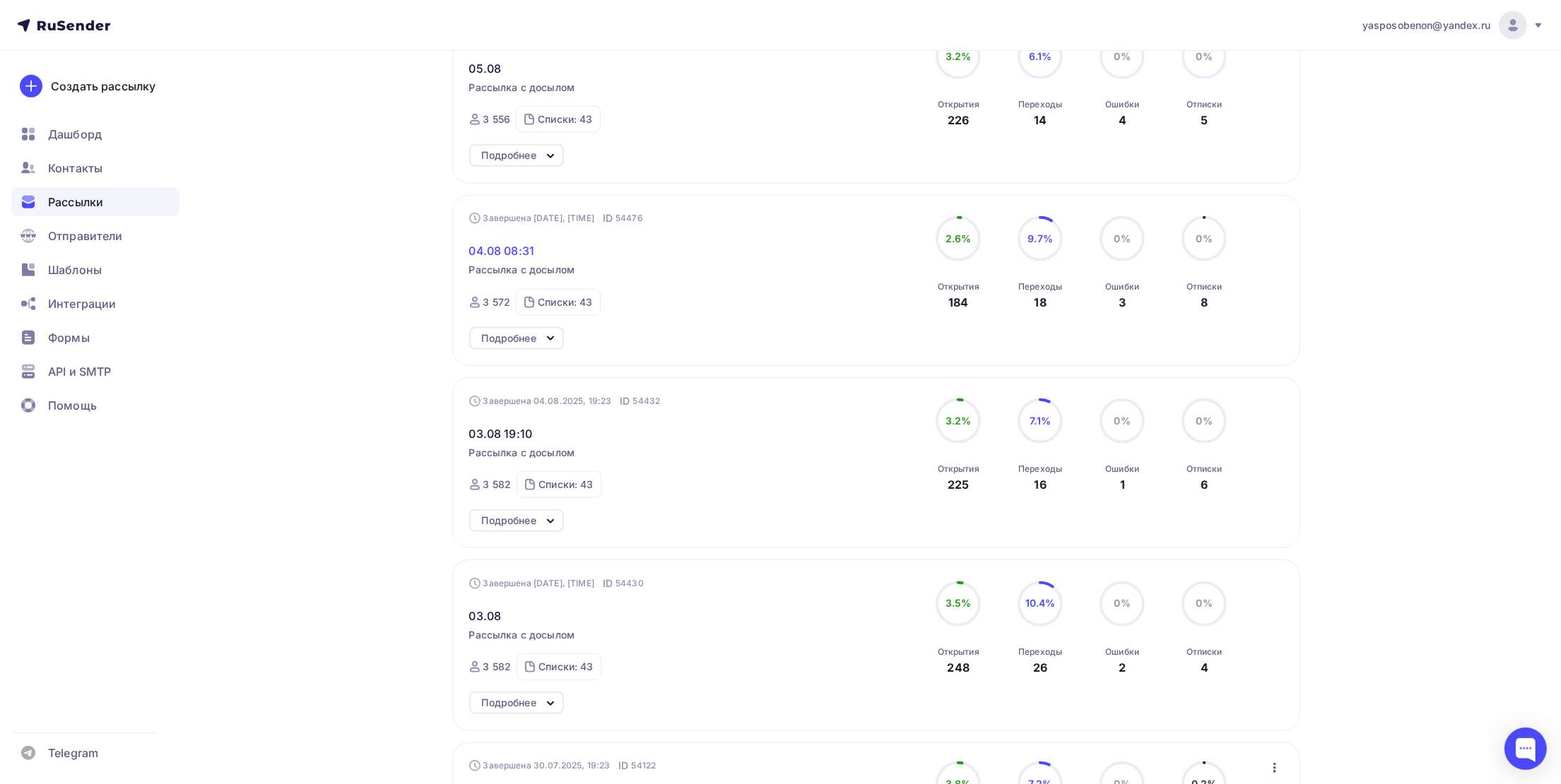 click on "04.08 08:31" at bounding box center [502, 251] 